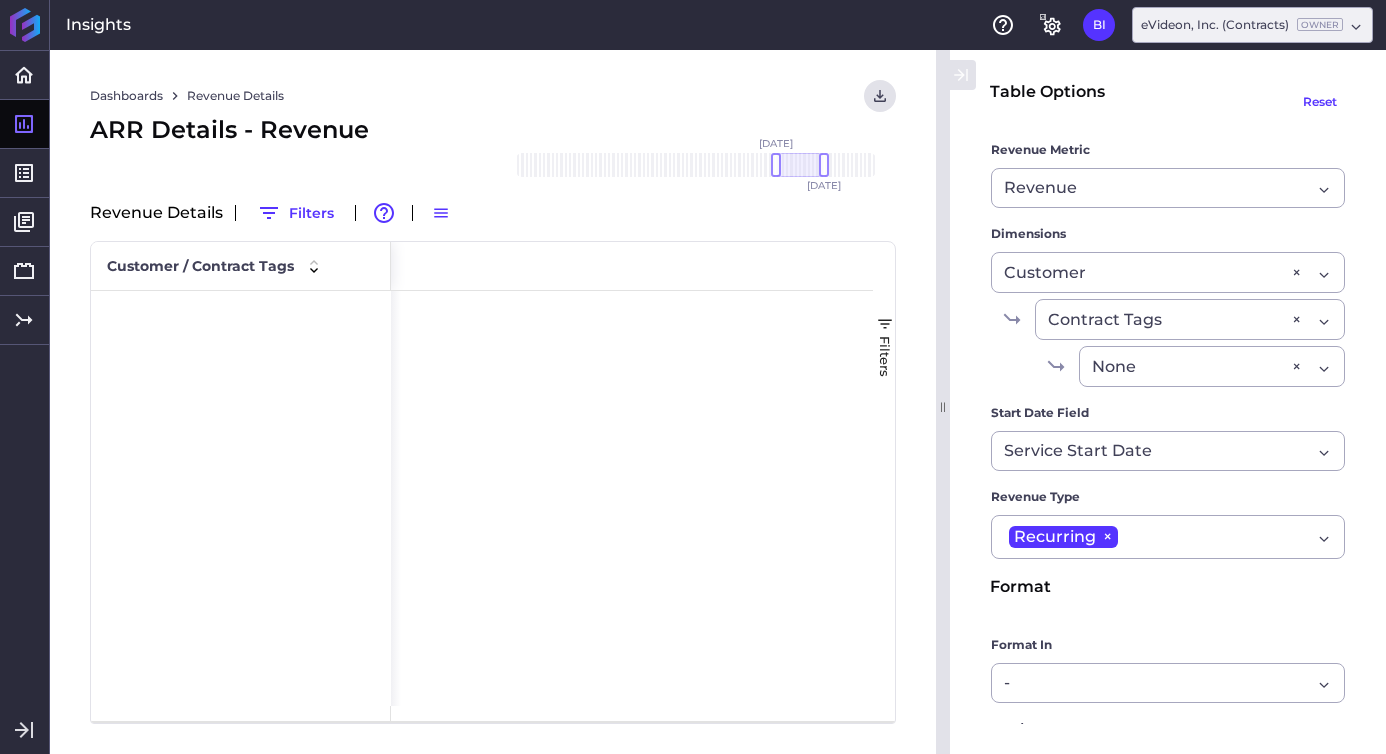 scroll, scrollTop: 0, scrollLeft: 0, axis: both 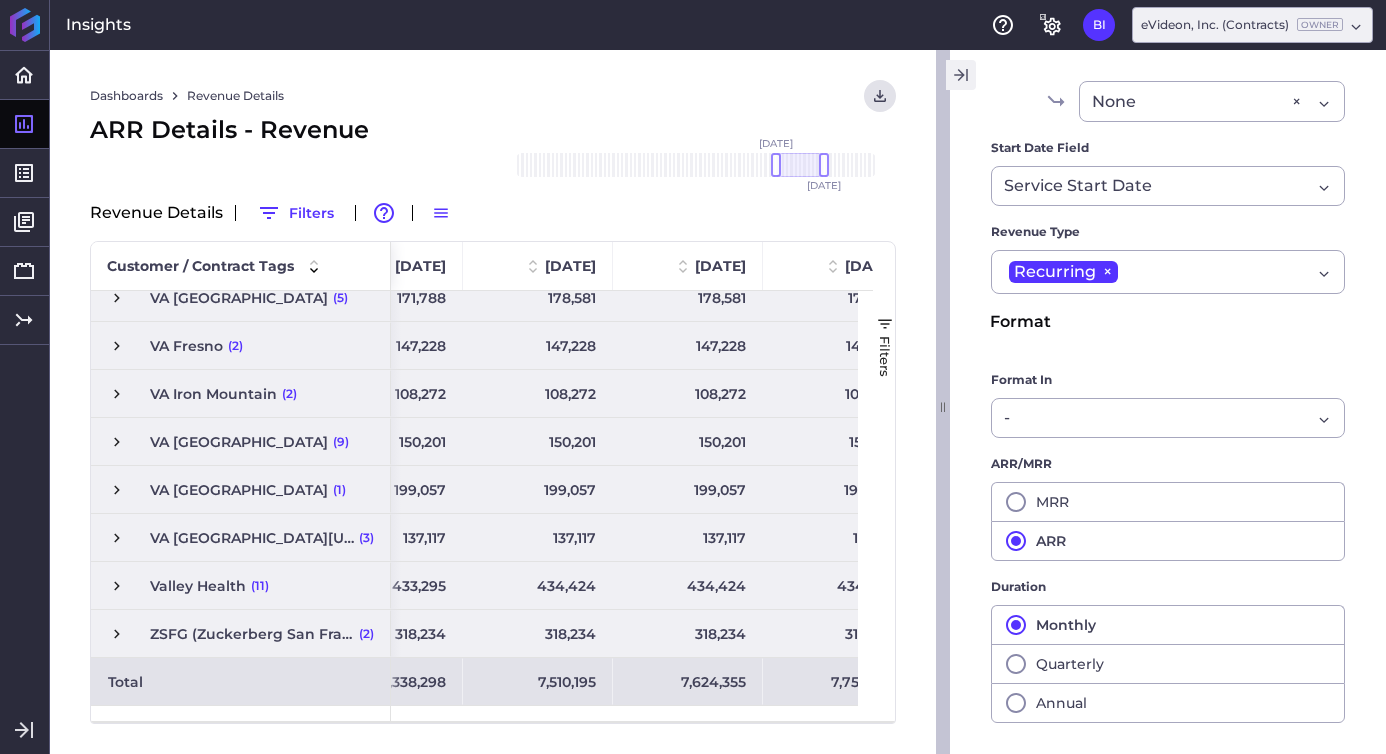 click 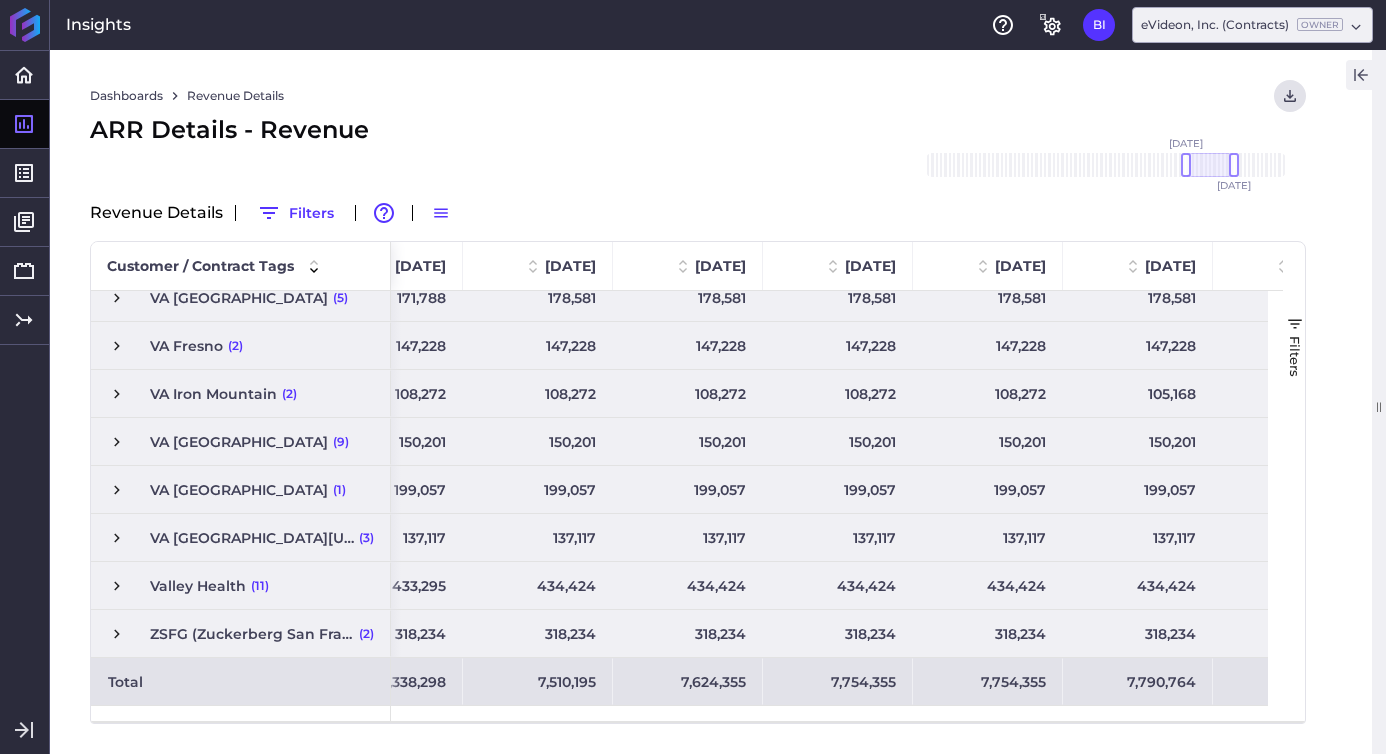 scroll, scrollTop: 448, scrollLeft: 0, axis: vertical 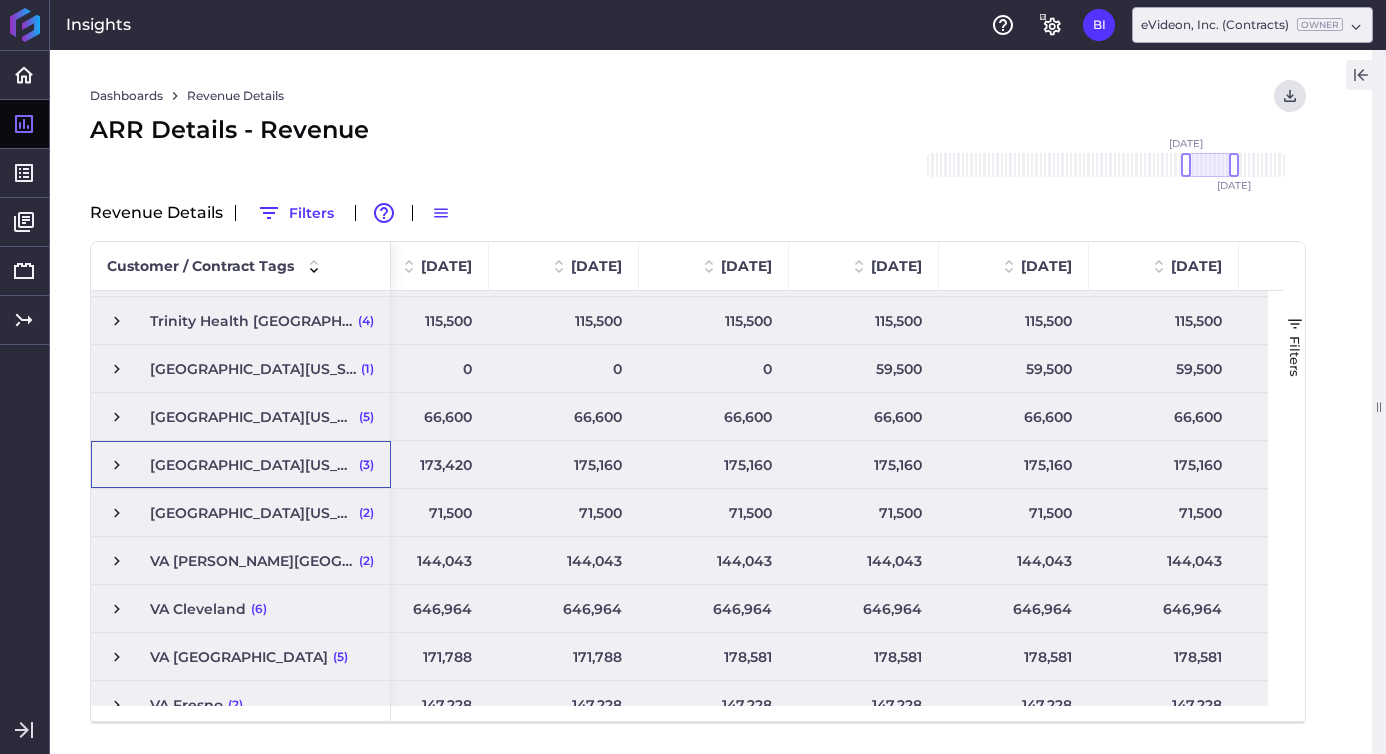 click at bounding box center [117, 465] 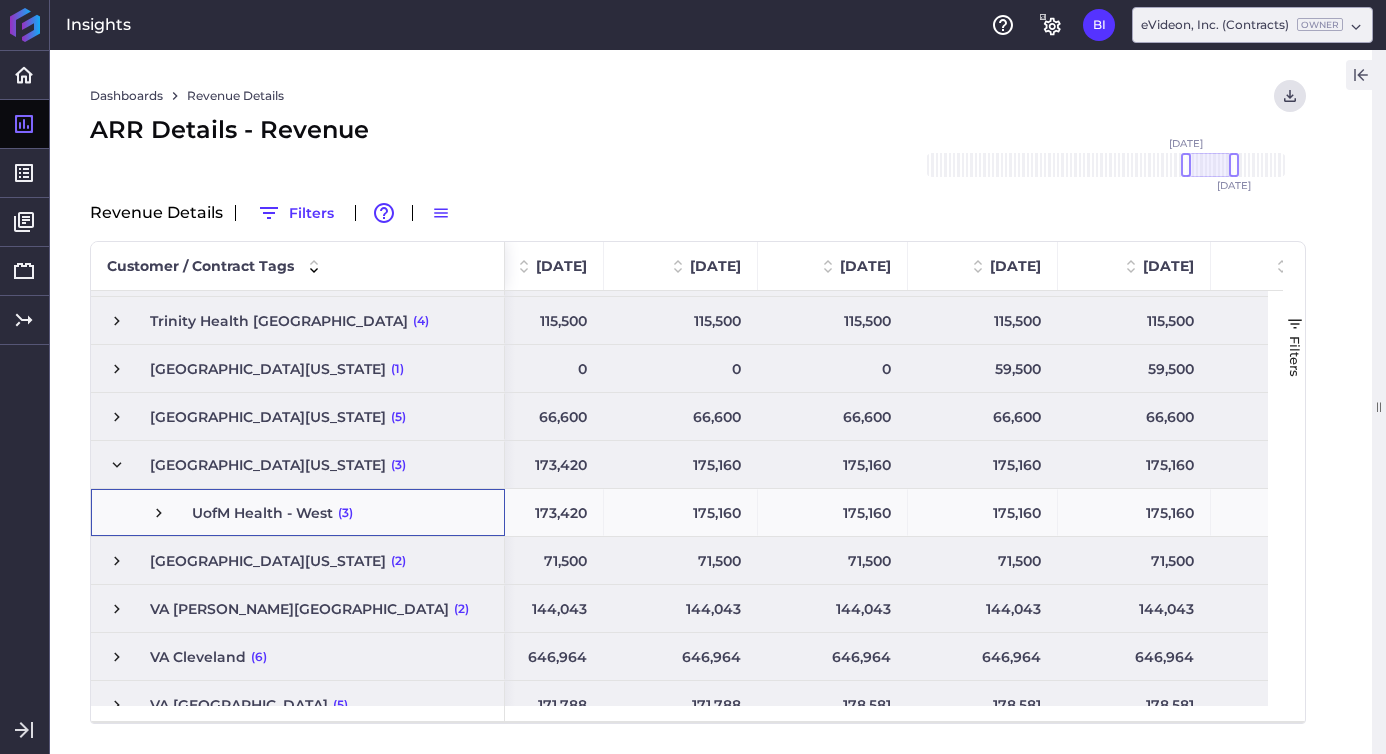 click at bounding box center [159, 513] 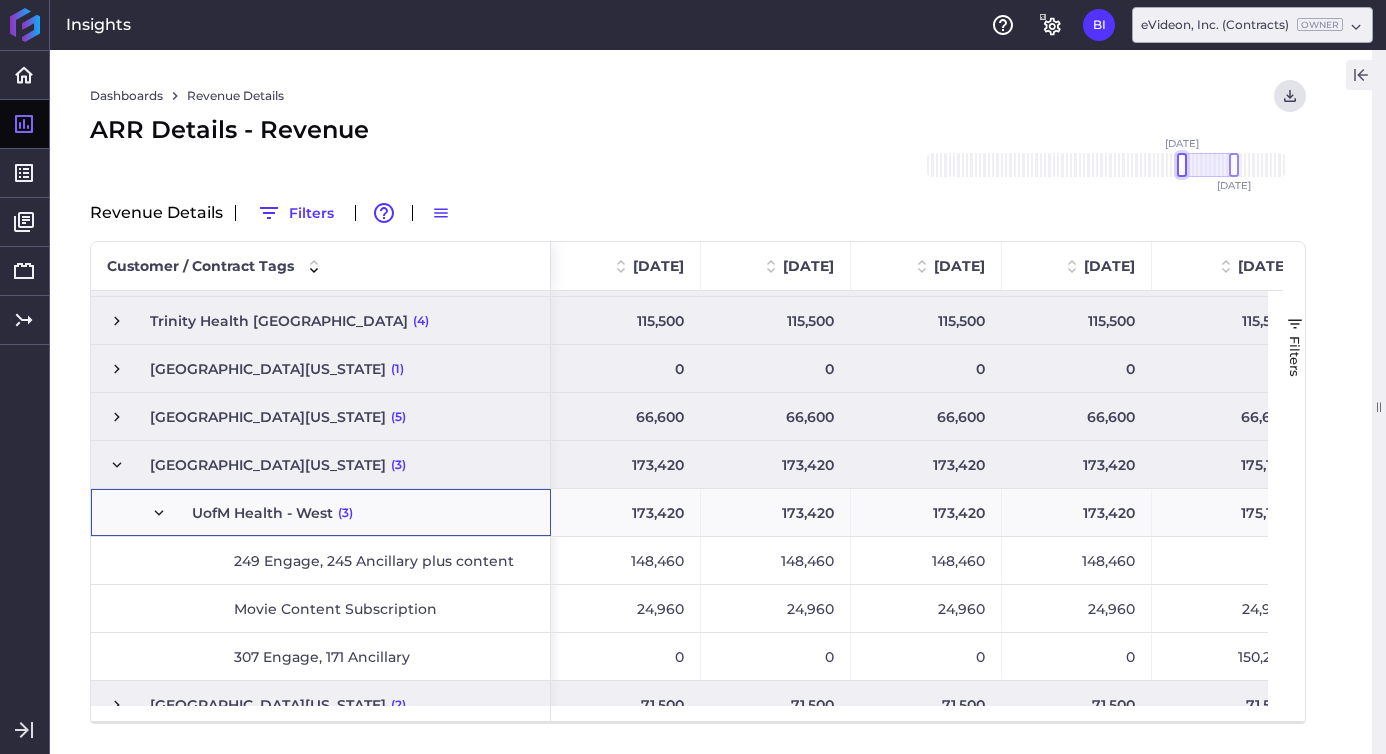 click at bounding box center [1182, 165] 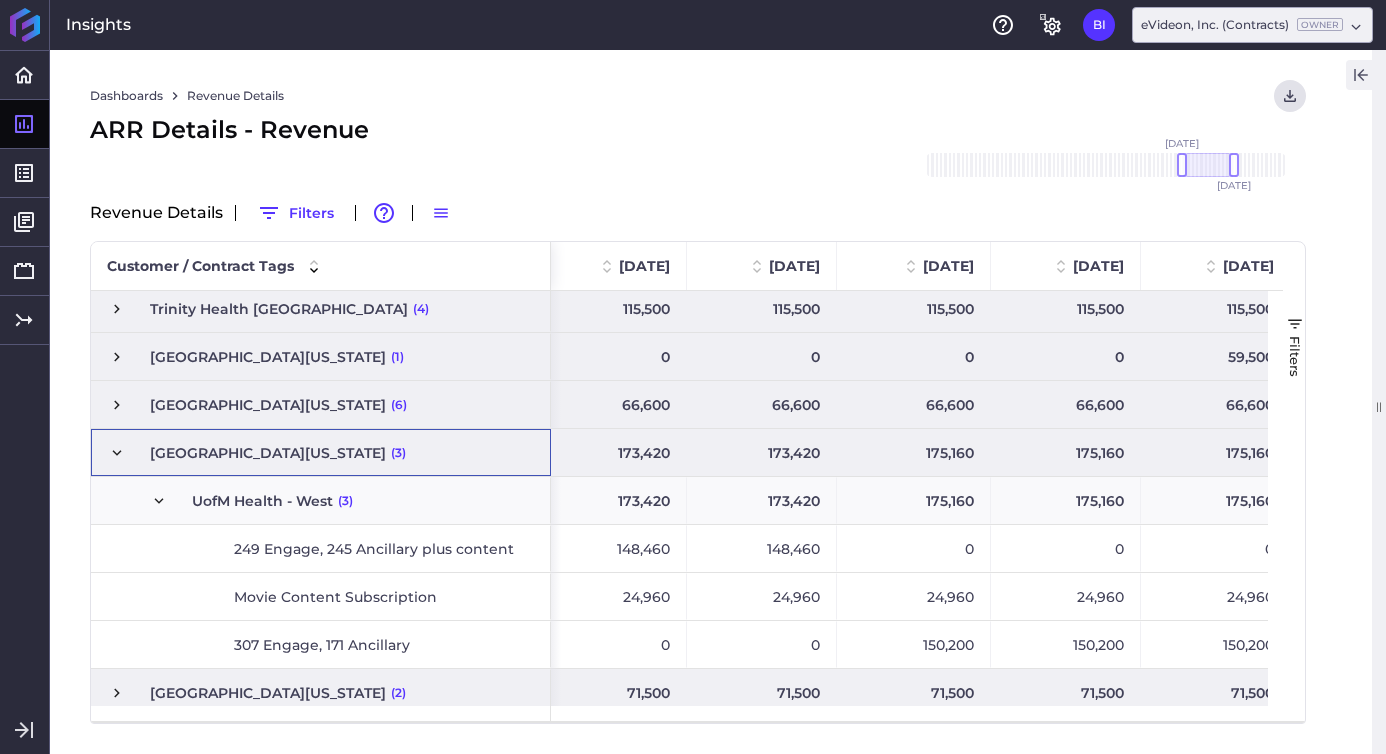click at bounding box center [117, 453] 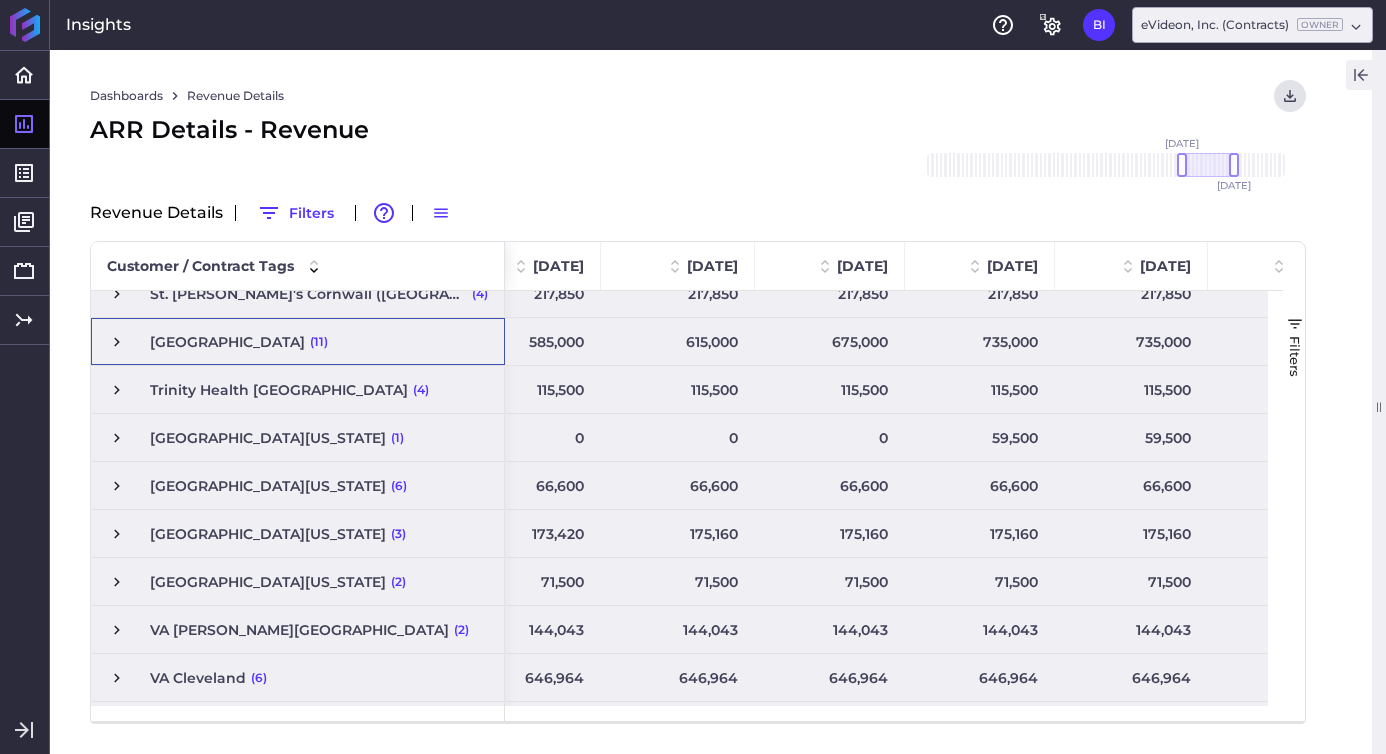 click at bounding box center [117, 342] 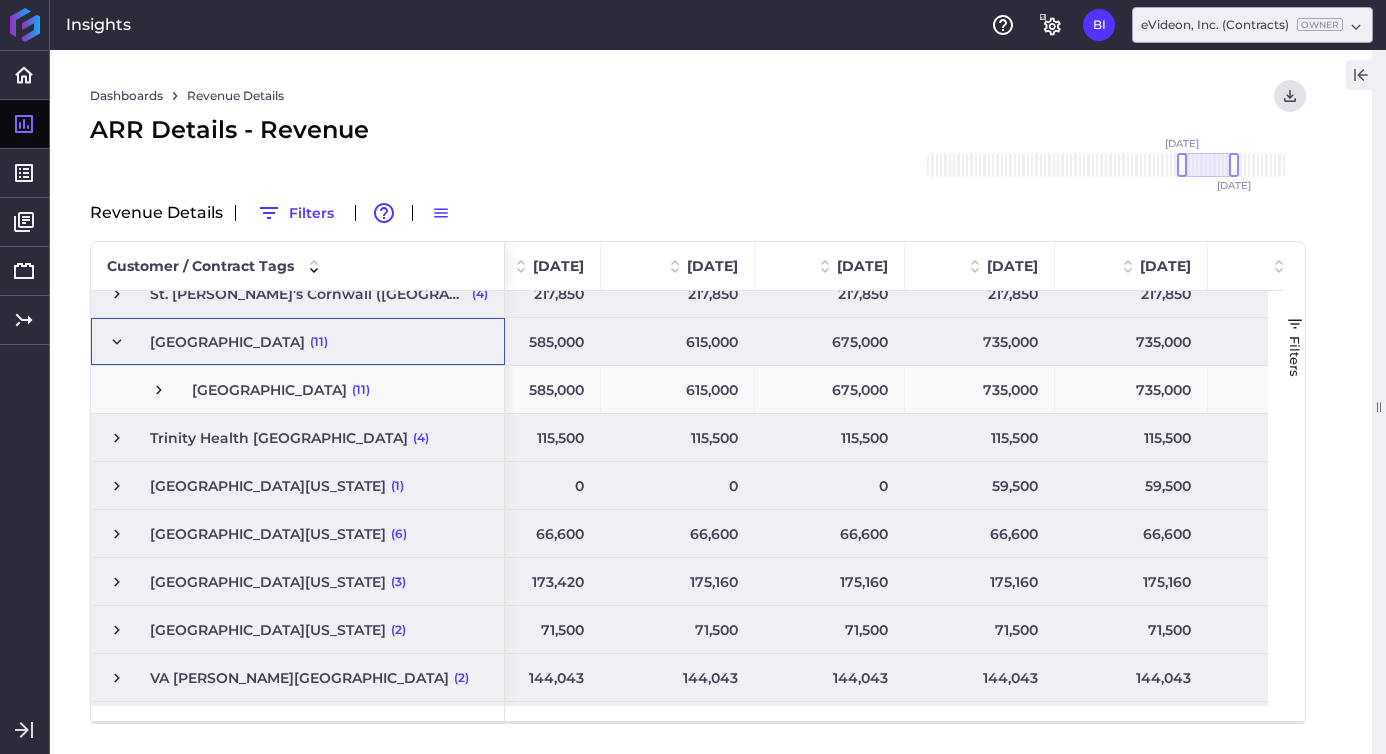 click at bounding box center [159, 390] 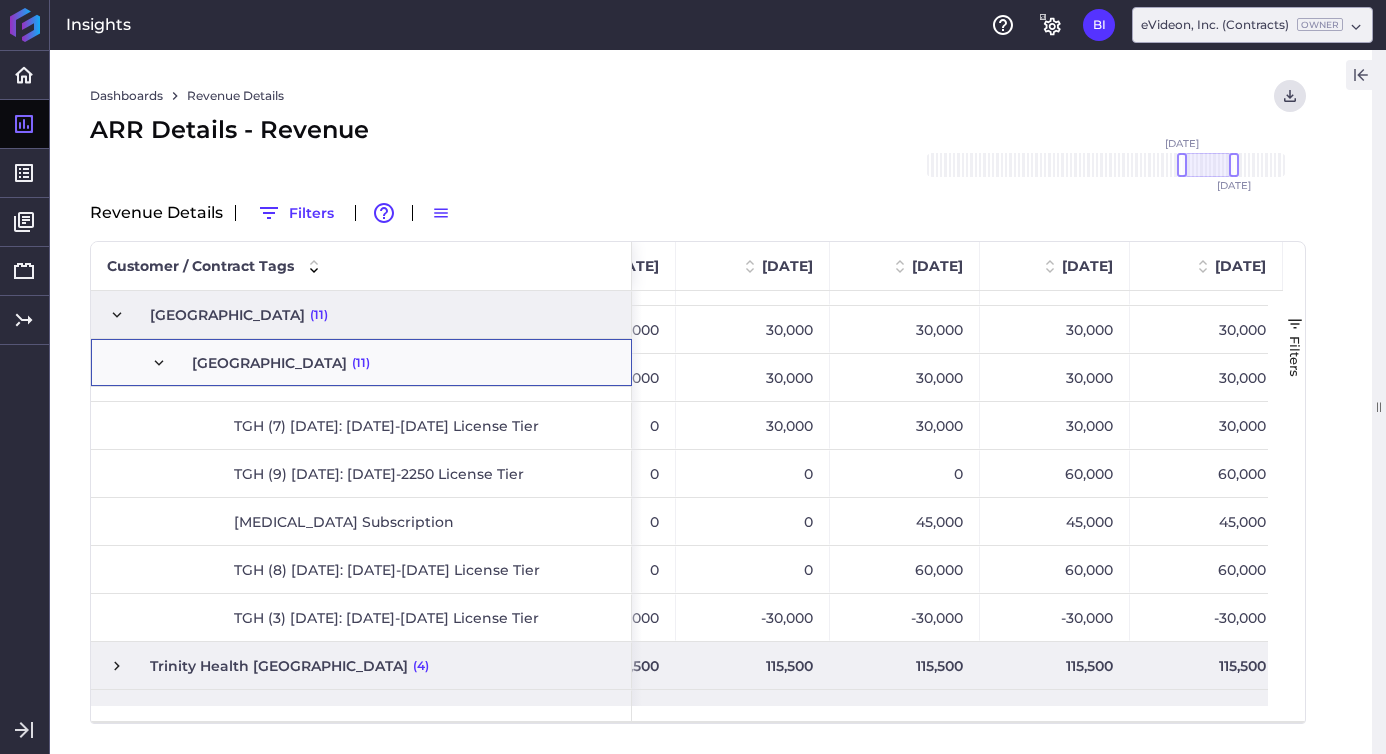 click on "60,000" at bounding box center (905, 569) 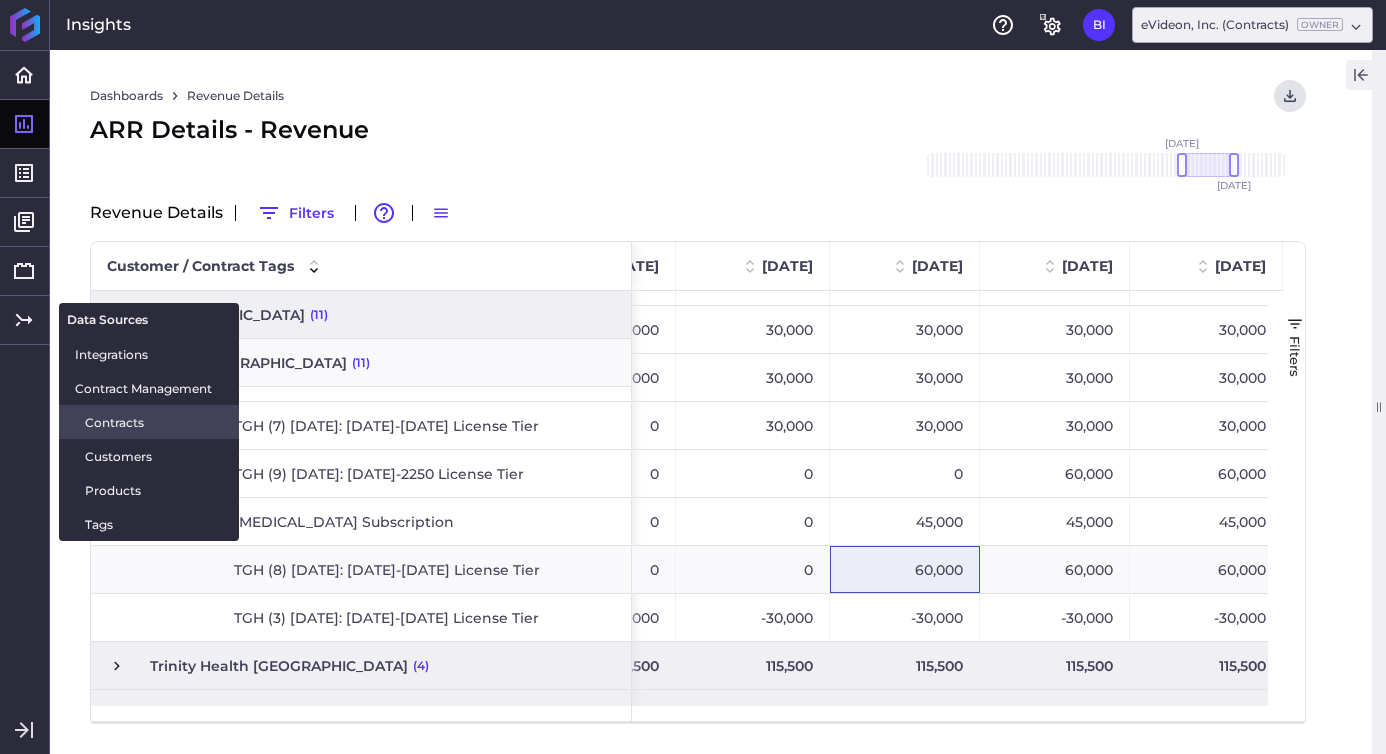 click on "Contracts" at bounding box center [149, 422] 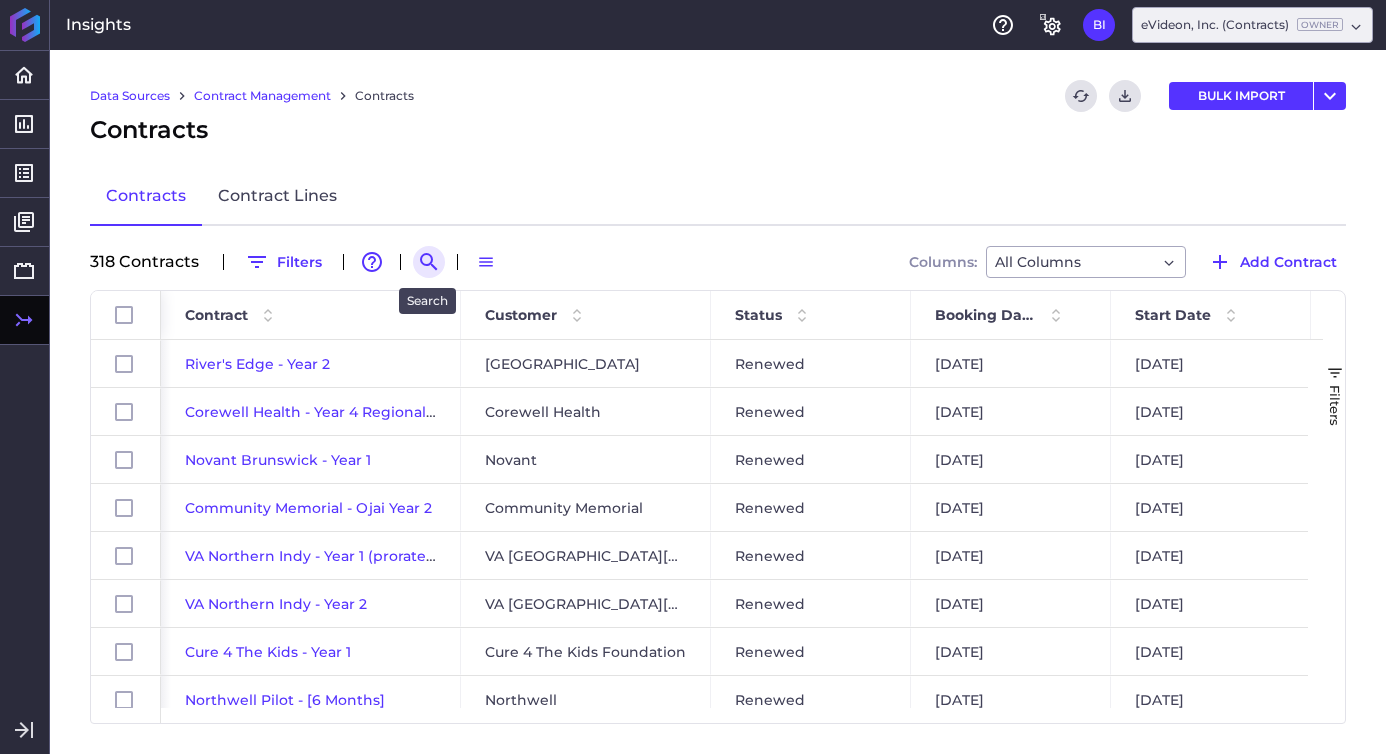 click 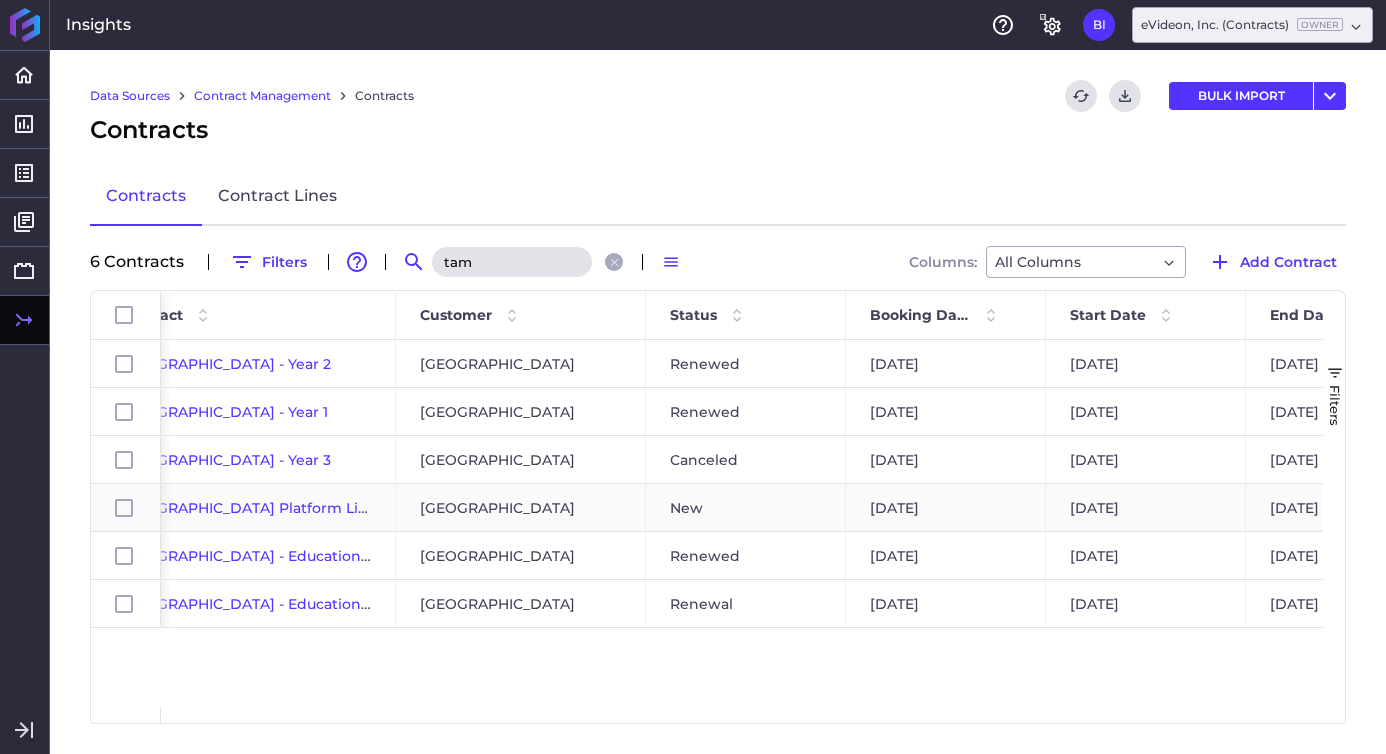type on "tam" 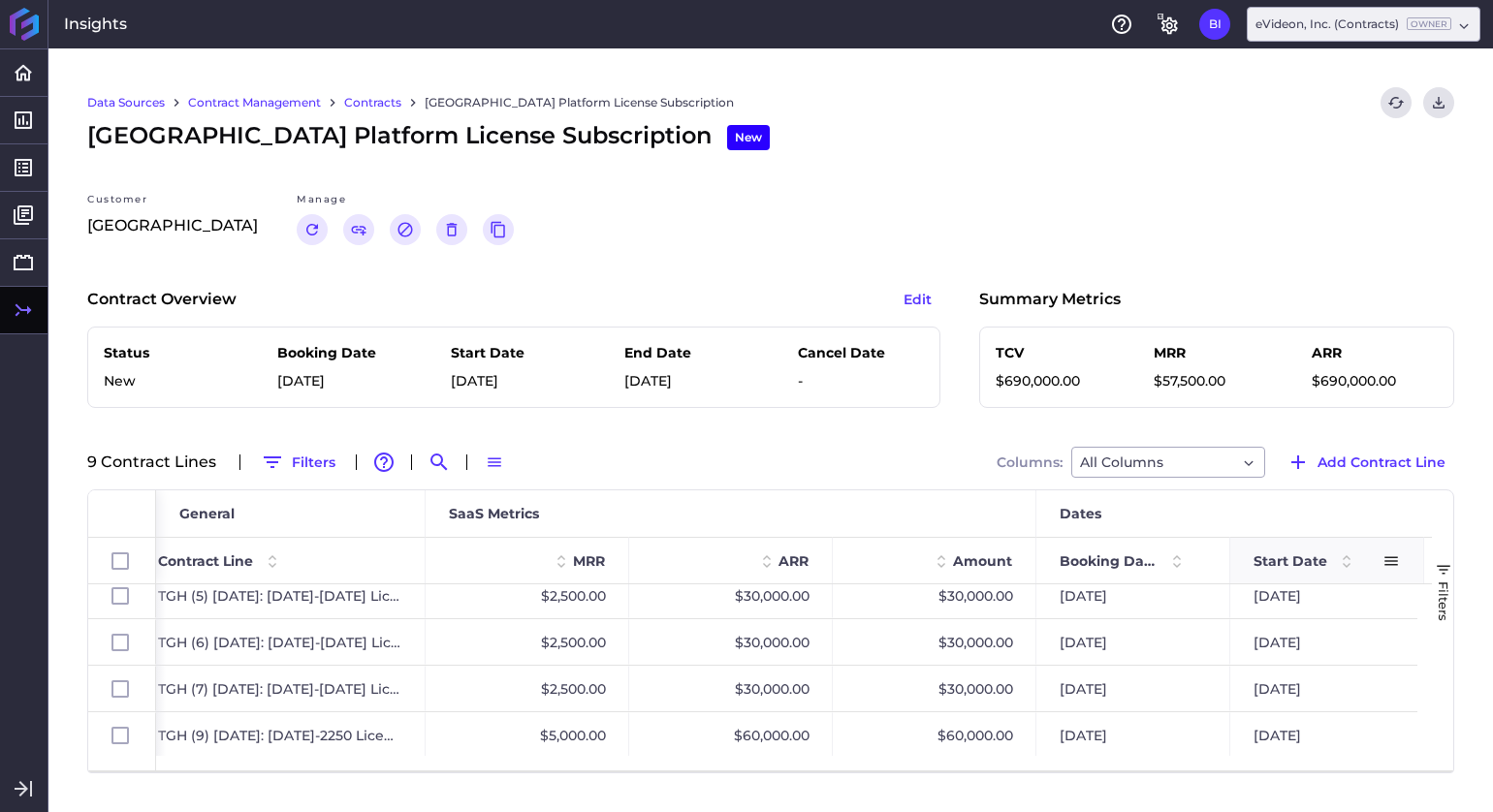 click on "Start Date" at bounding box center (1290, 561) 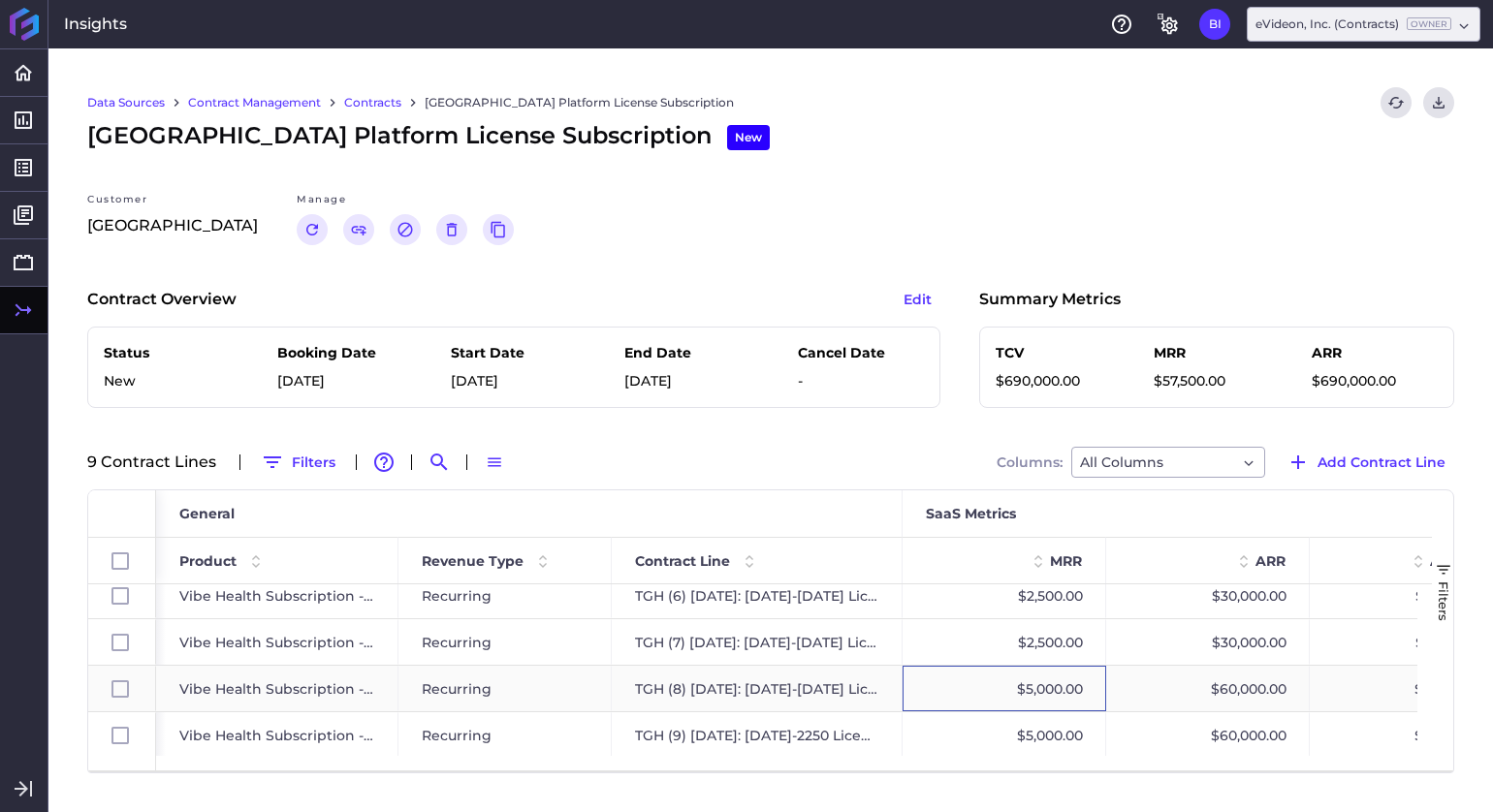 click on "$5,000.00" at bounding box center (1004, 688) 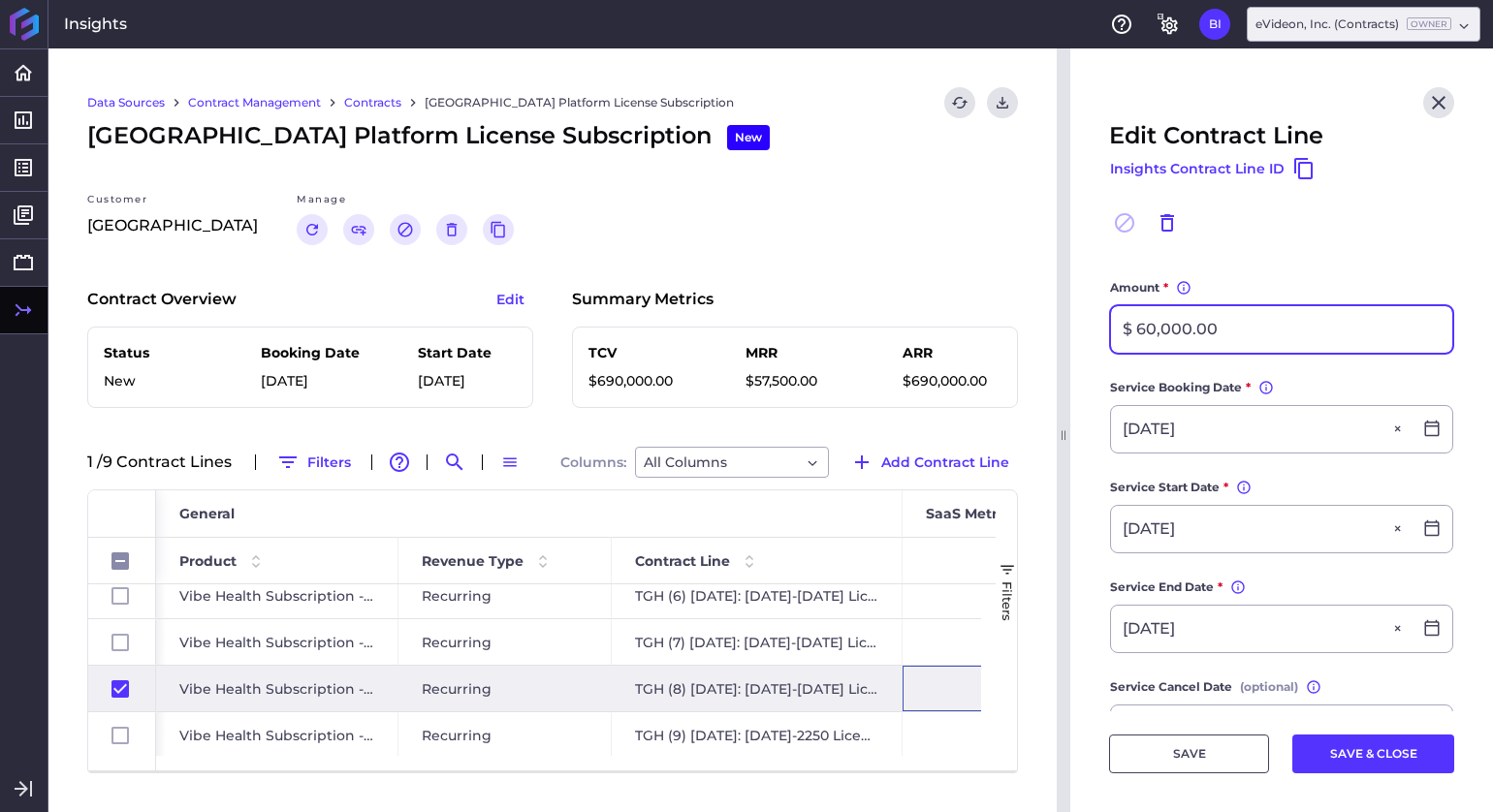 click on "$ 60,000.00" at bounding box center [1282, 329] 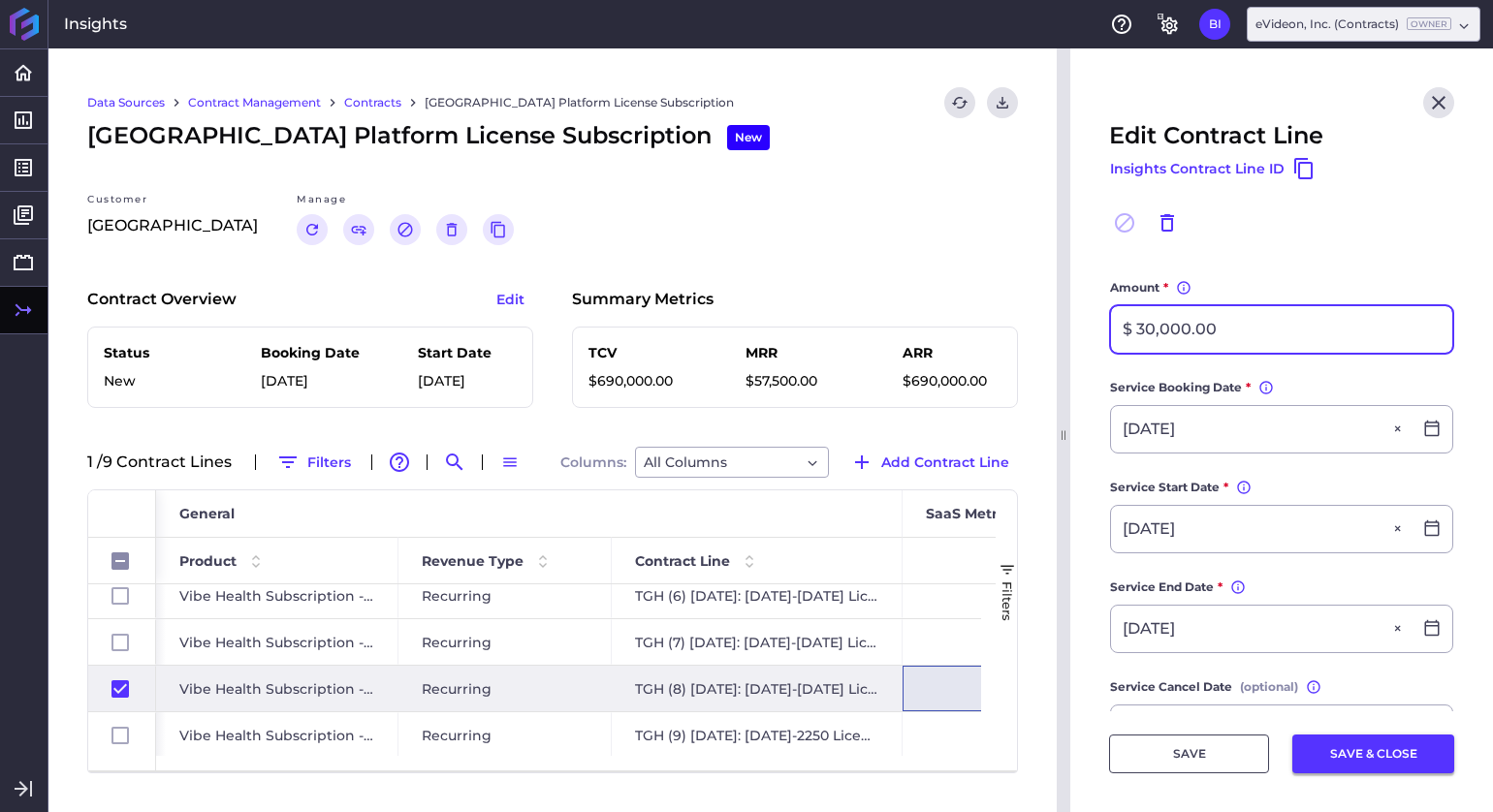 type on "$ 30,000.00" 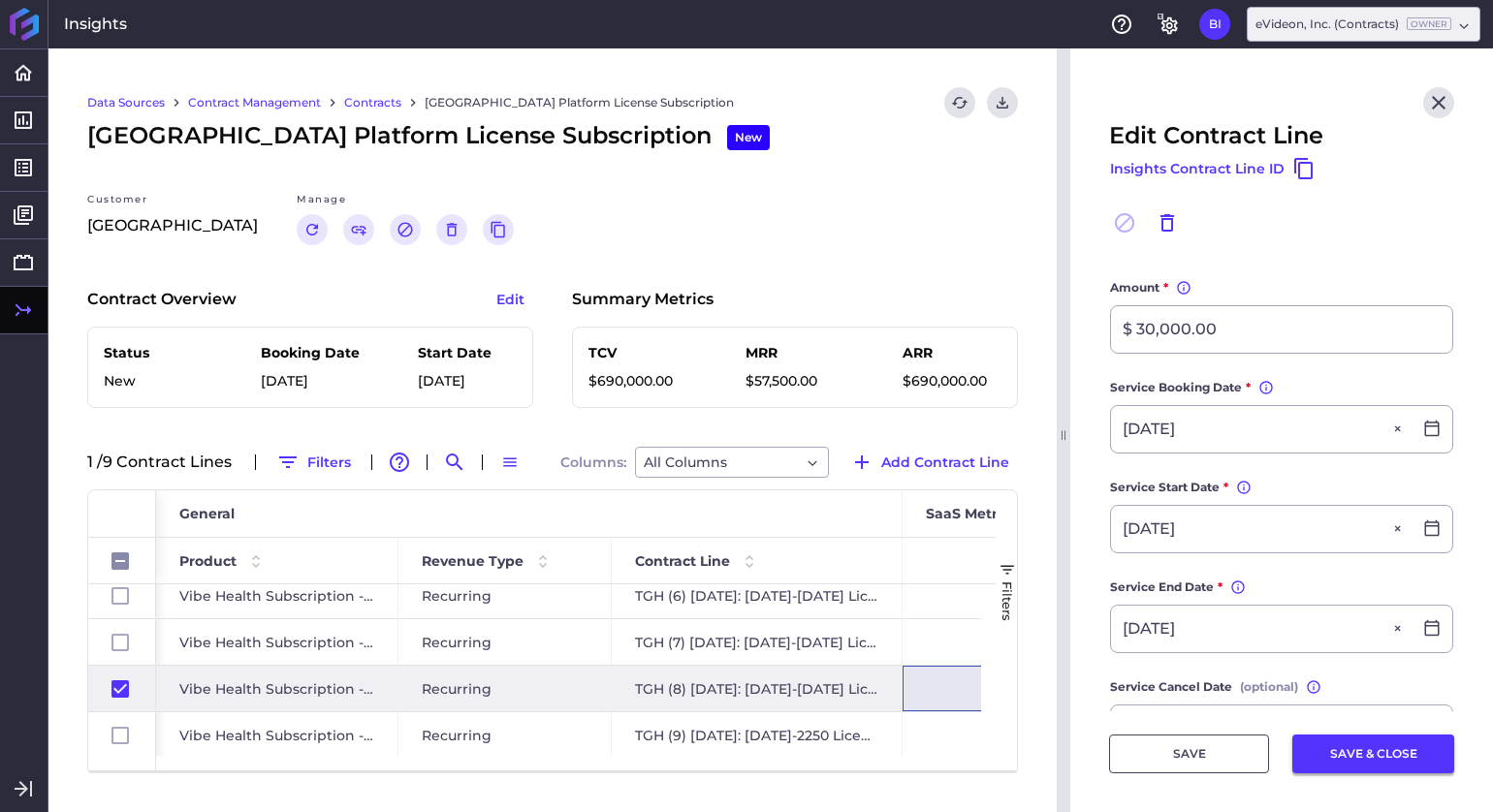 click on "SAVE & CLOSE" at bounding box center [1373, 754] 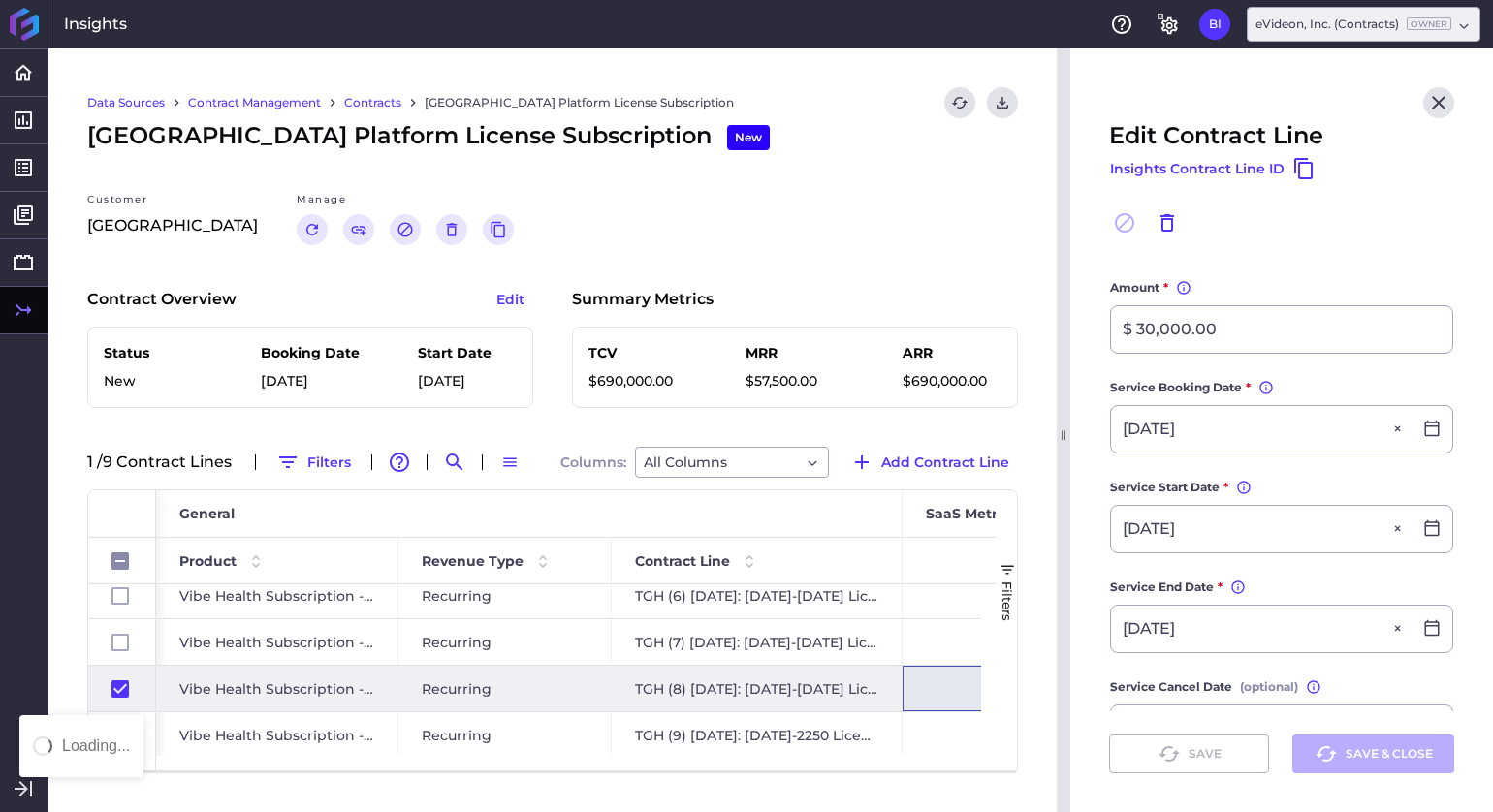 checkbox on "false" 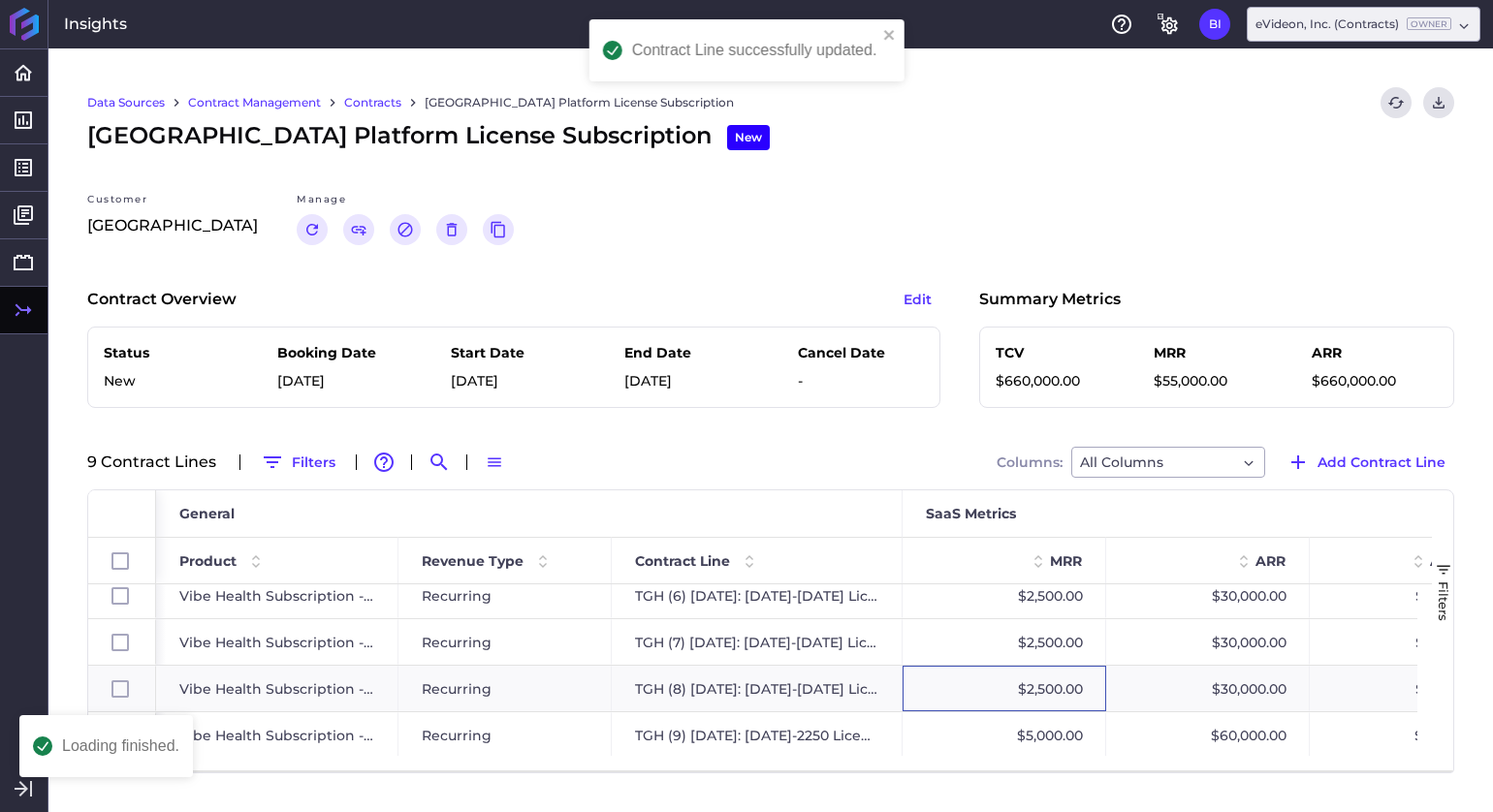 scroll, scrollTop: 0, scrollLeft: 0, axis: both 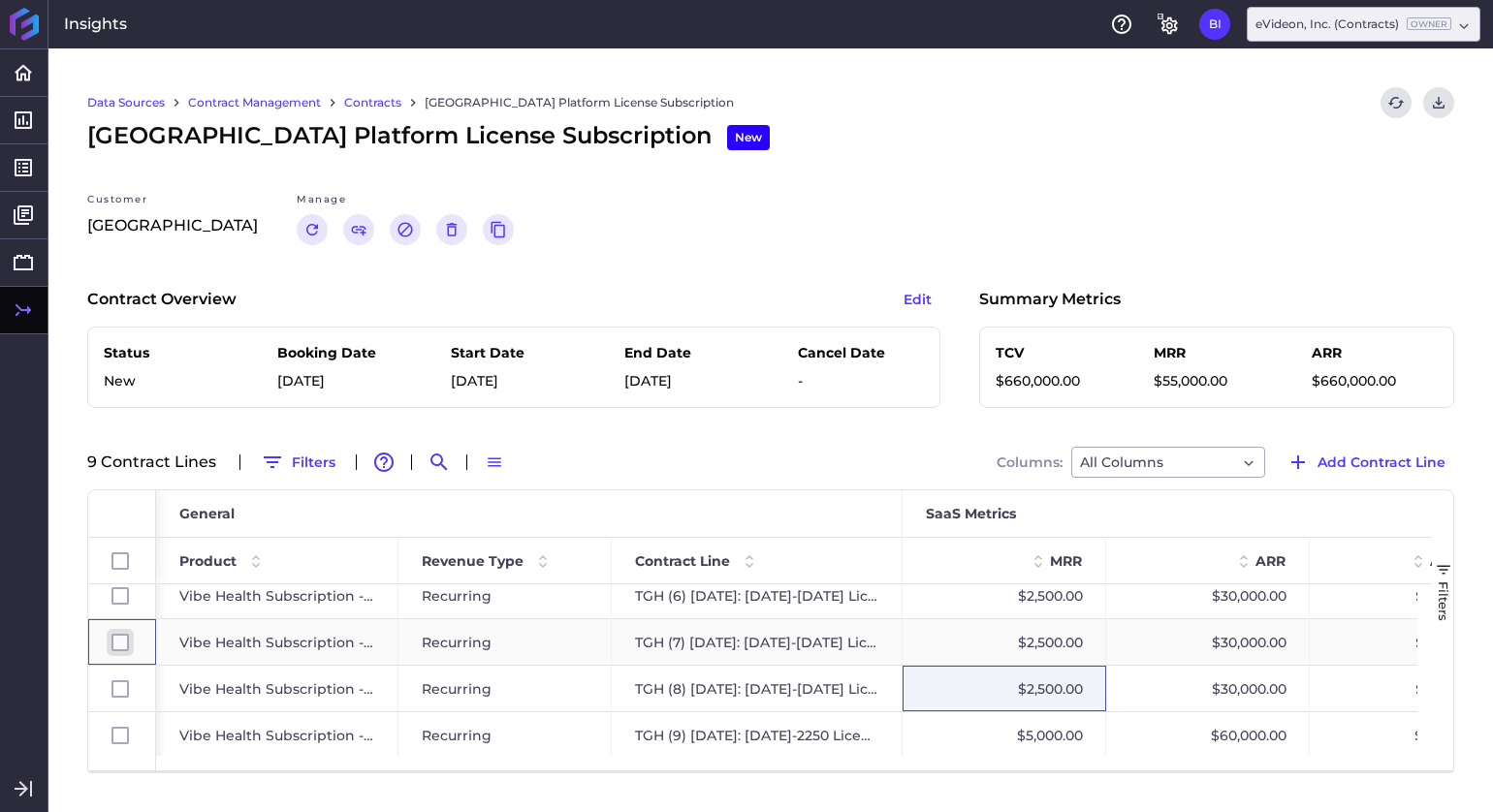 click at bounding box center [120, 642] 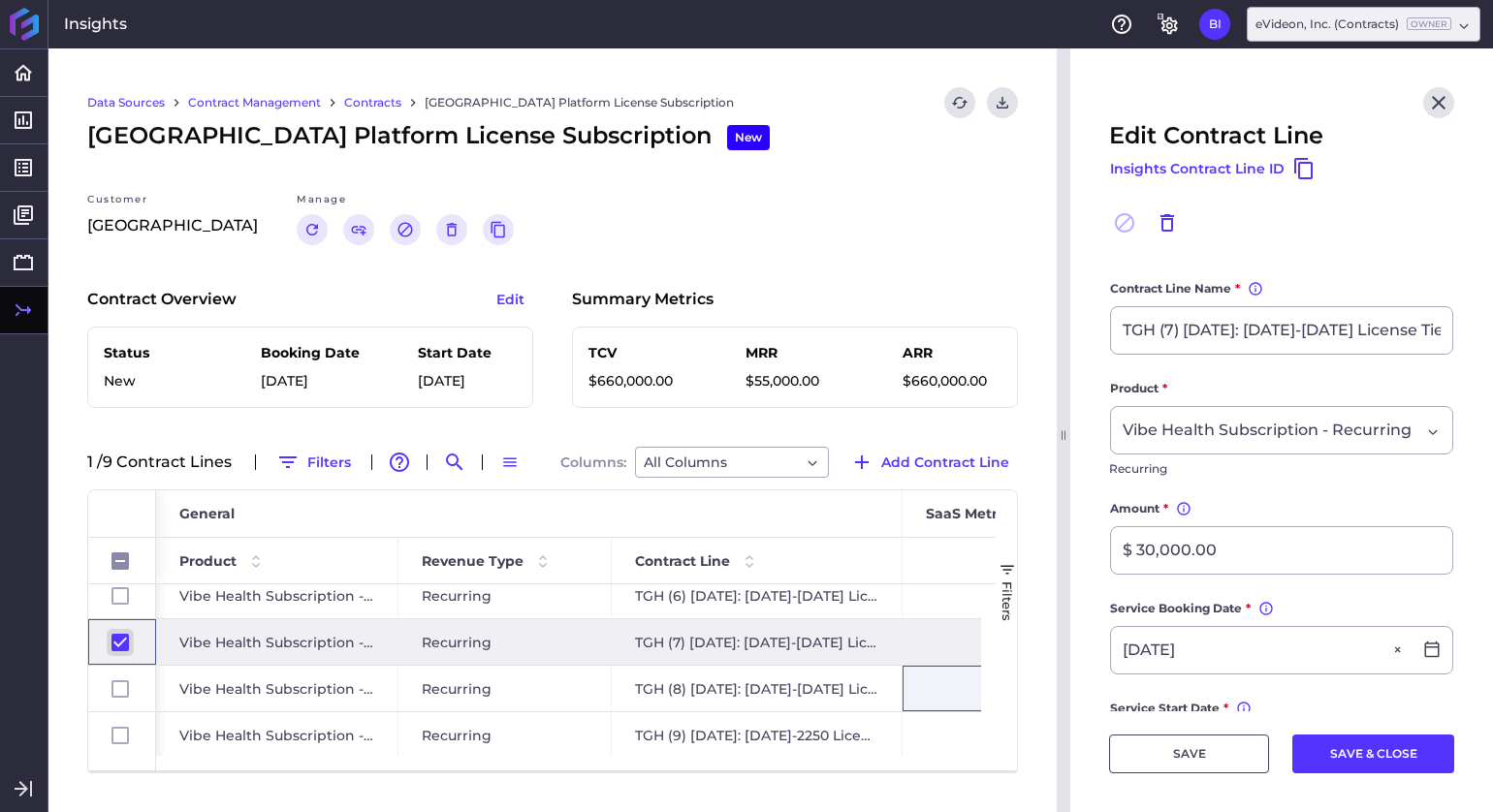 scroll, scrollTop: 0, scrollLeft: 0, axis: both 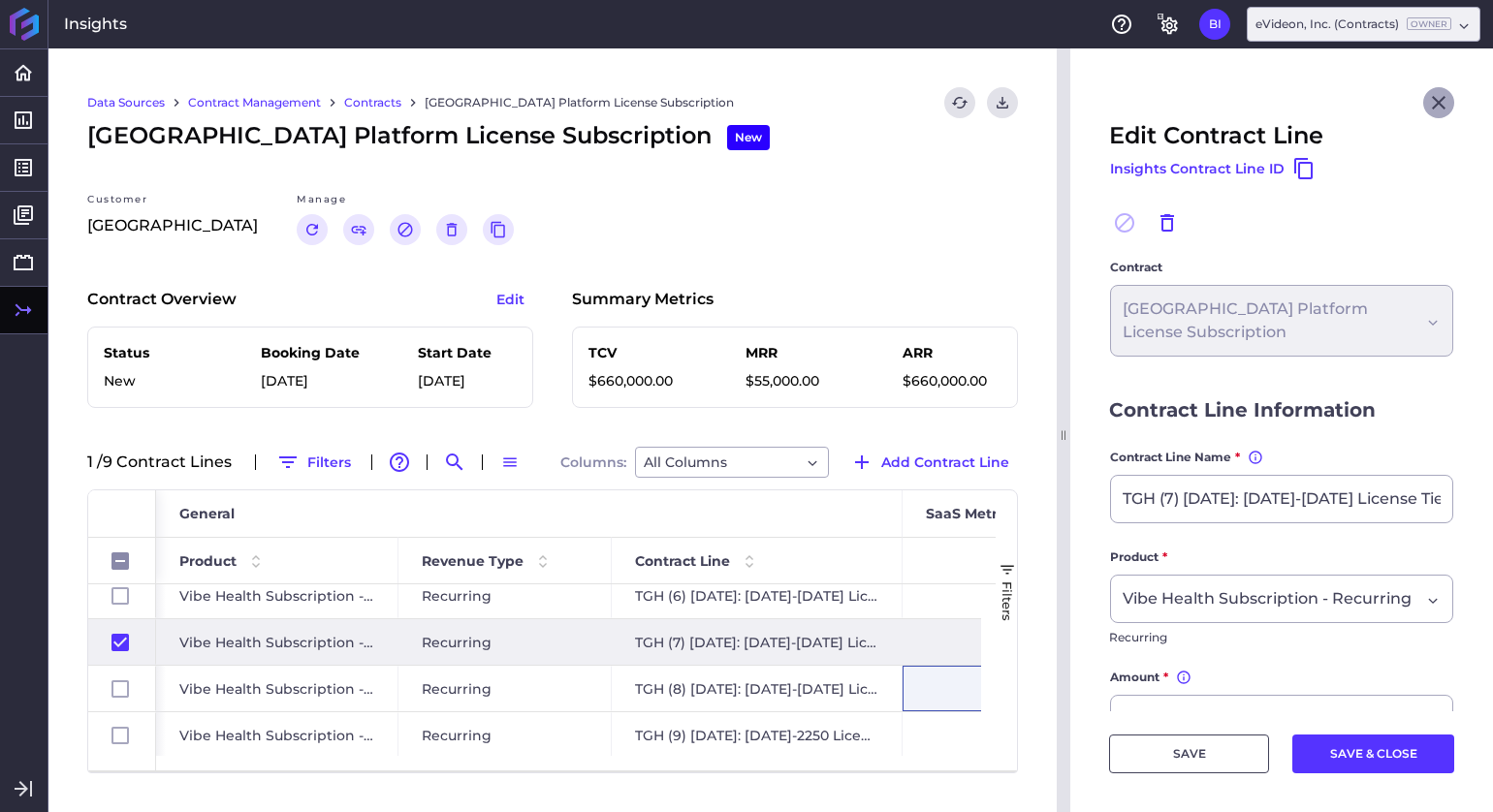 click 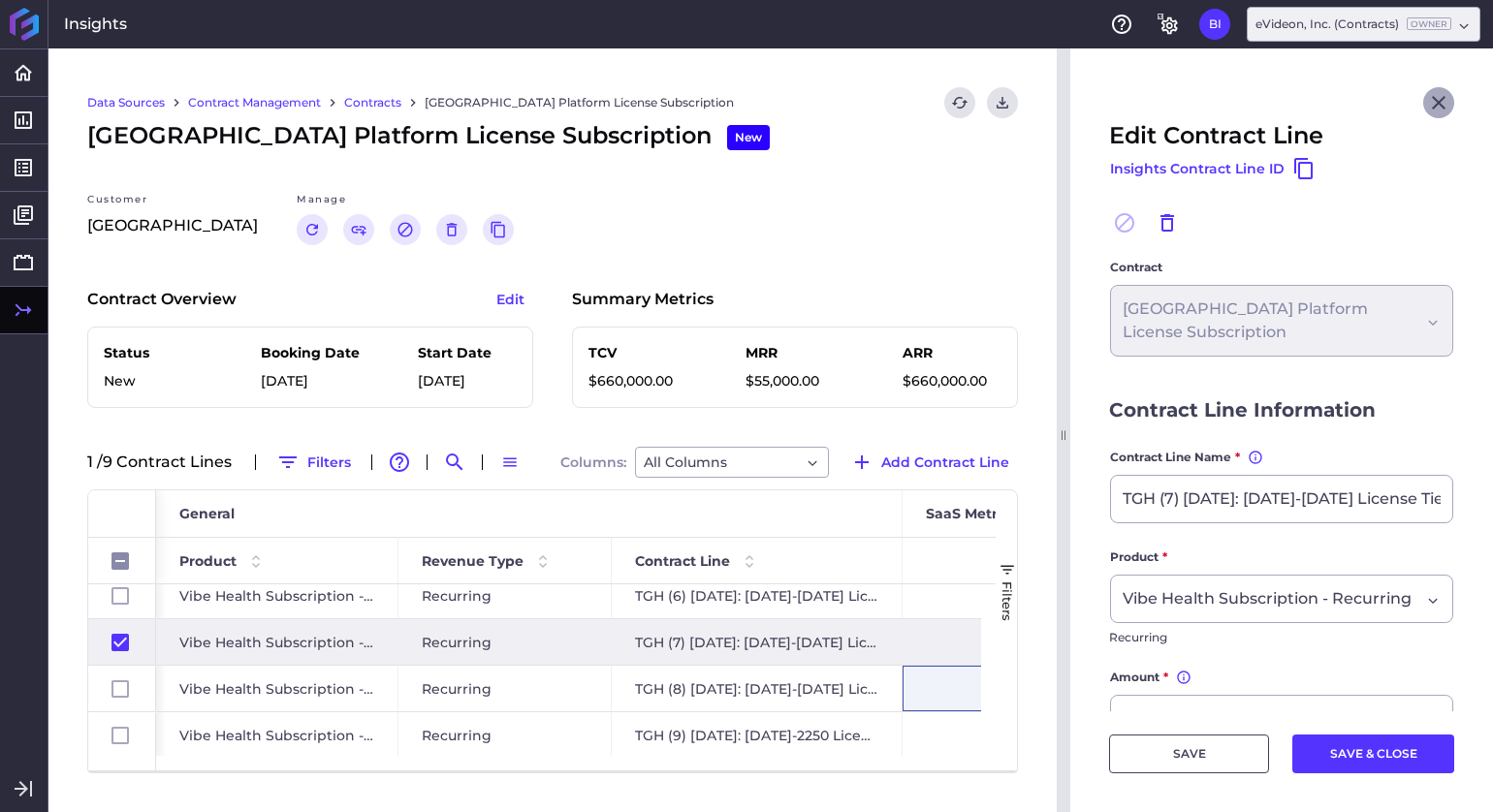 checkbox on "false" 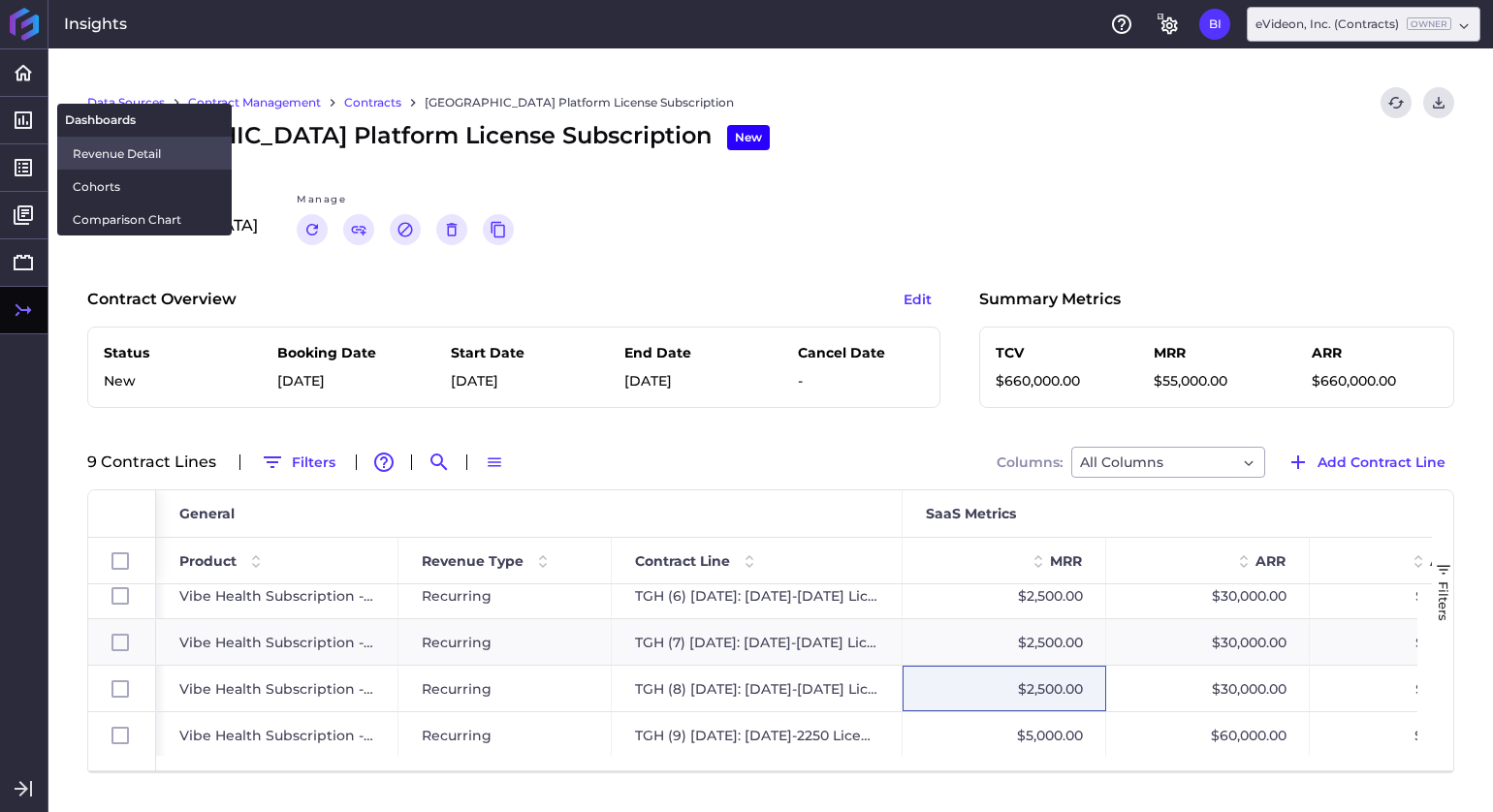 click on "Revenue Detail" at bounding box center (144, 153) 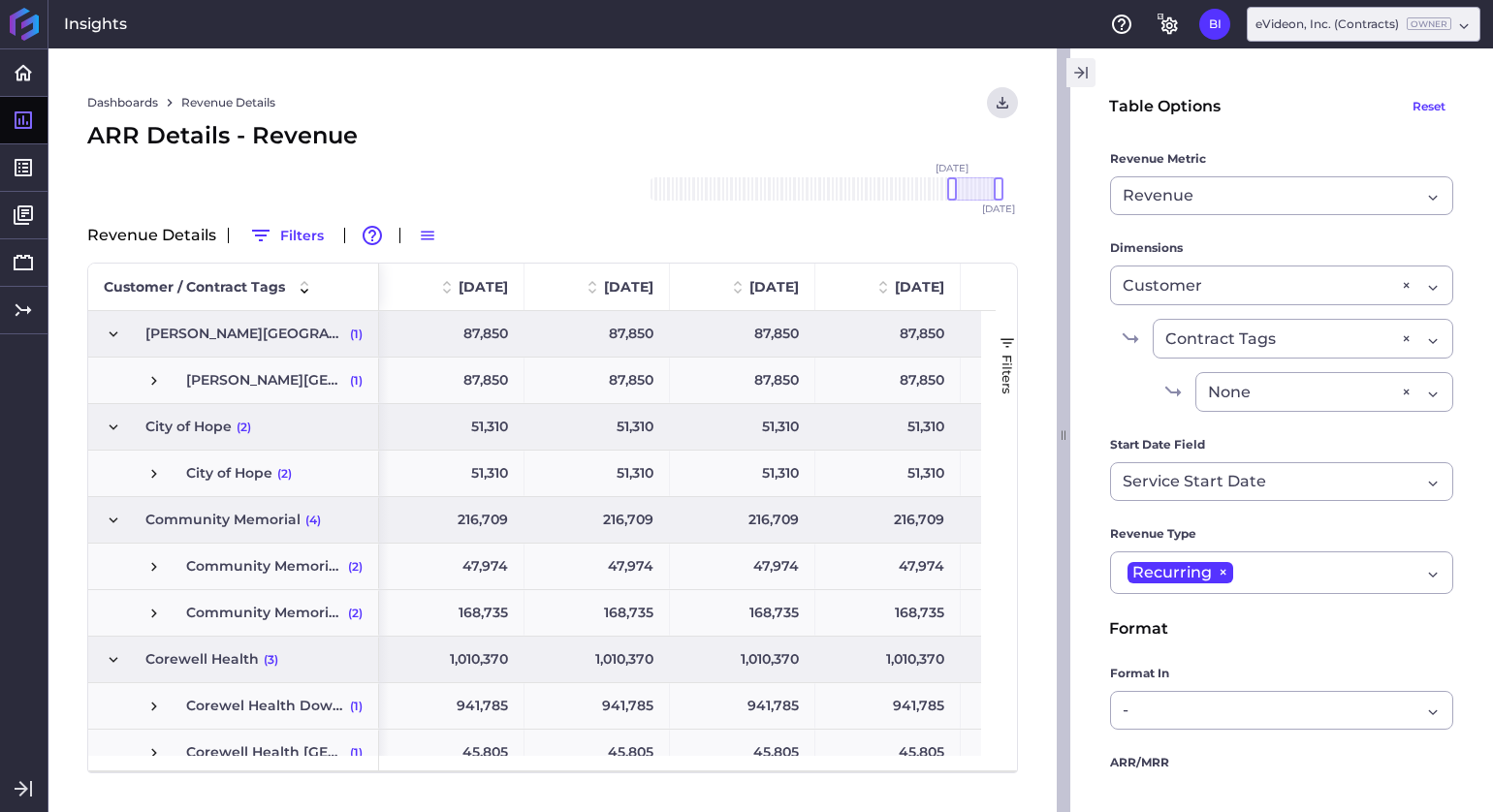 click 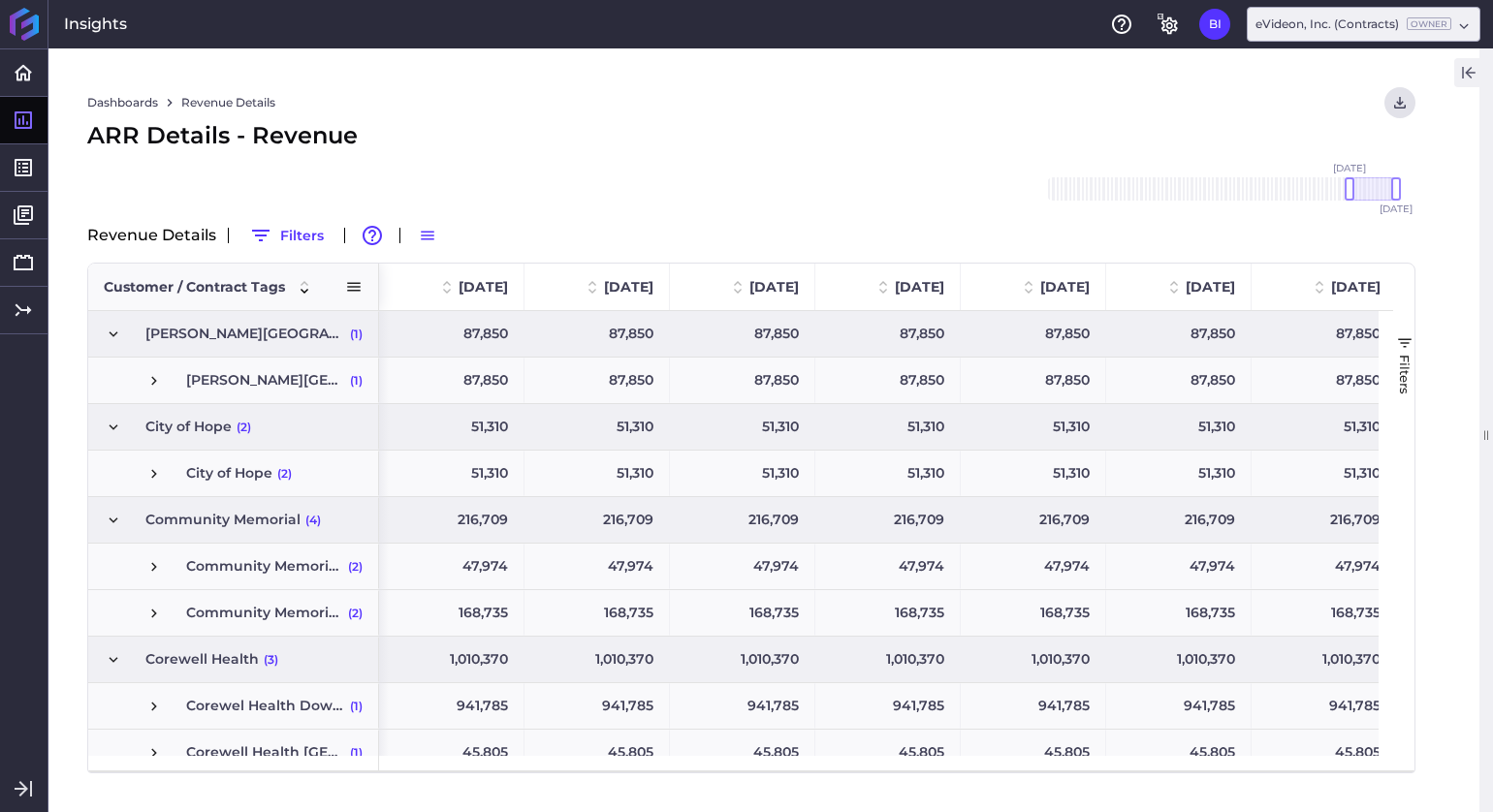 click at bounding box center (354, 287) 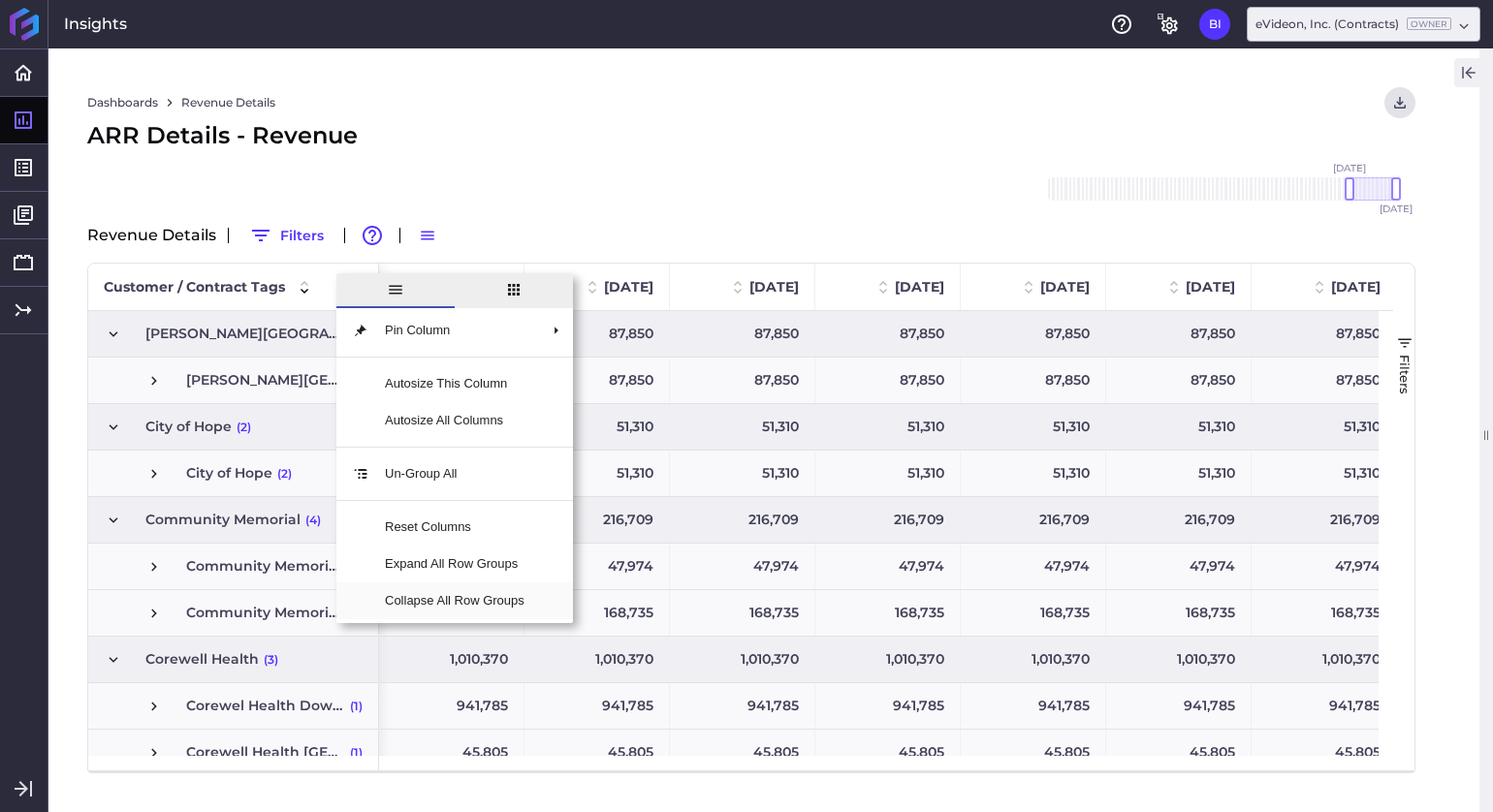 click on "Collapse All Row Groups" at bounding box center [455, 601] 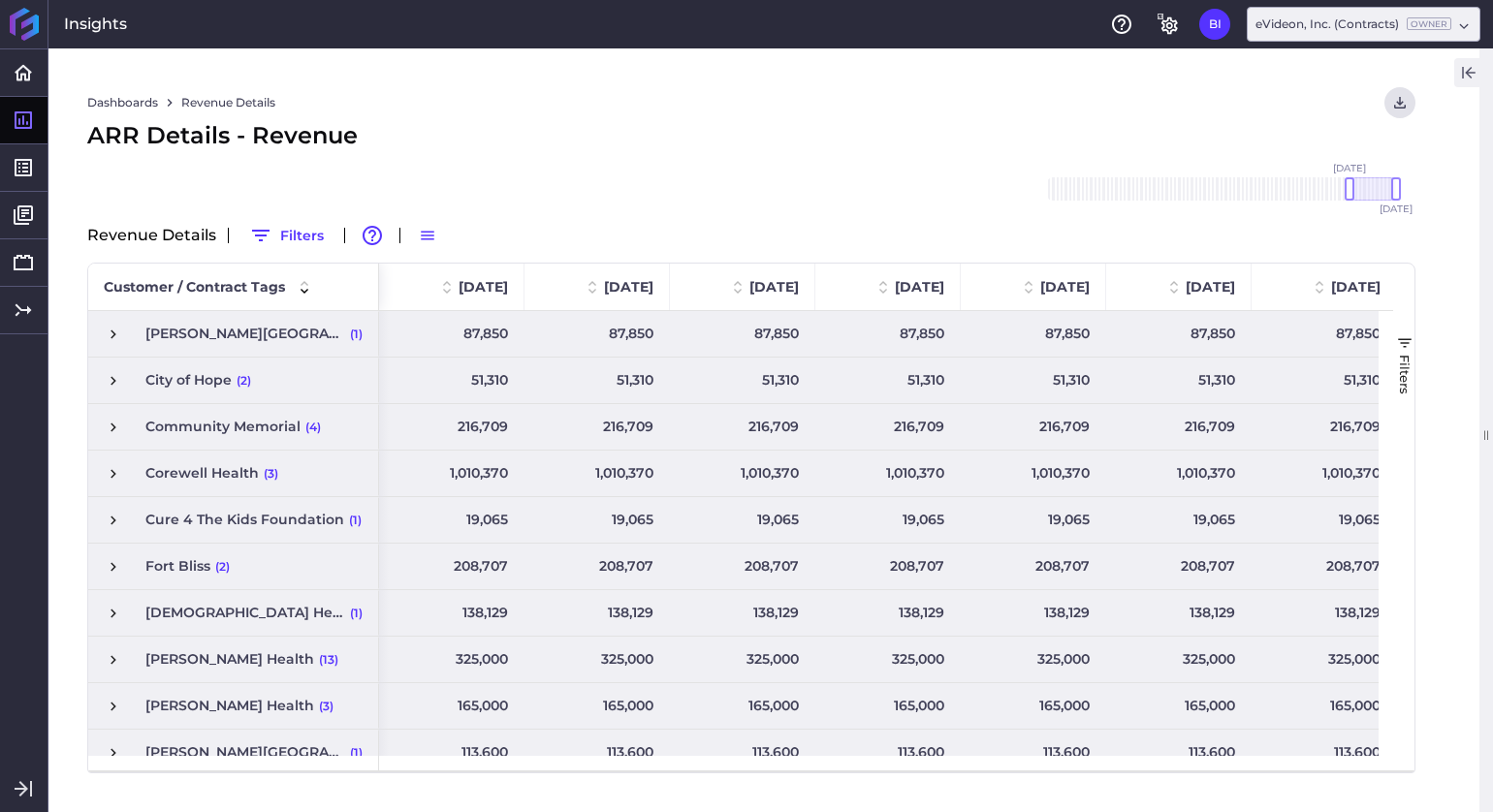 scroll, scrollTop: 138, scrollLeft: 0, axis: vertical 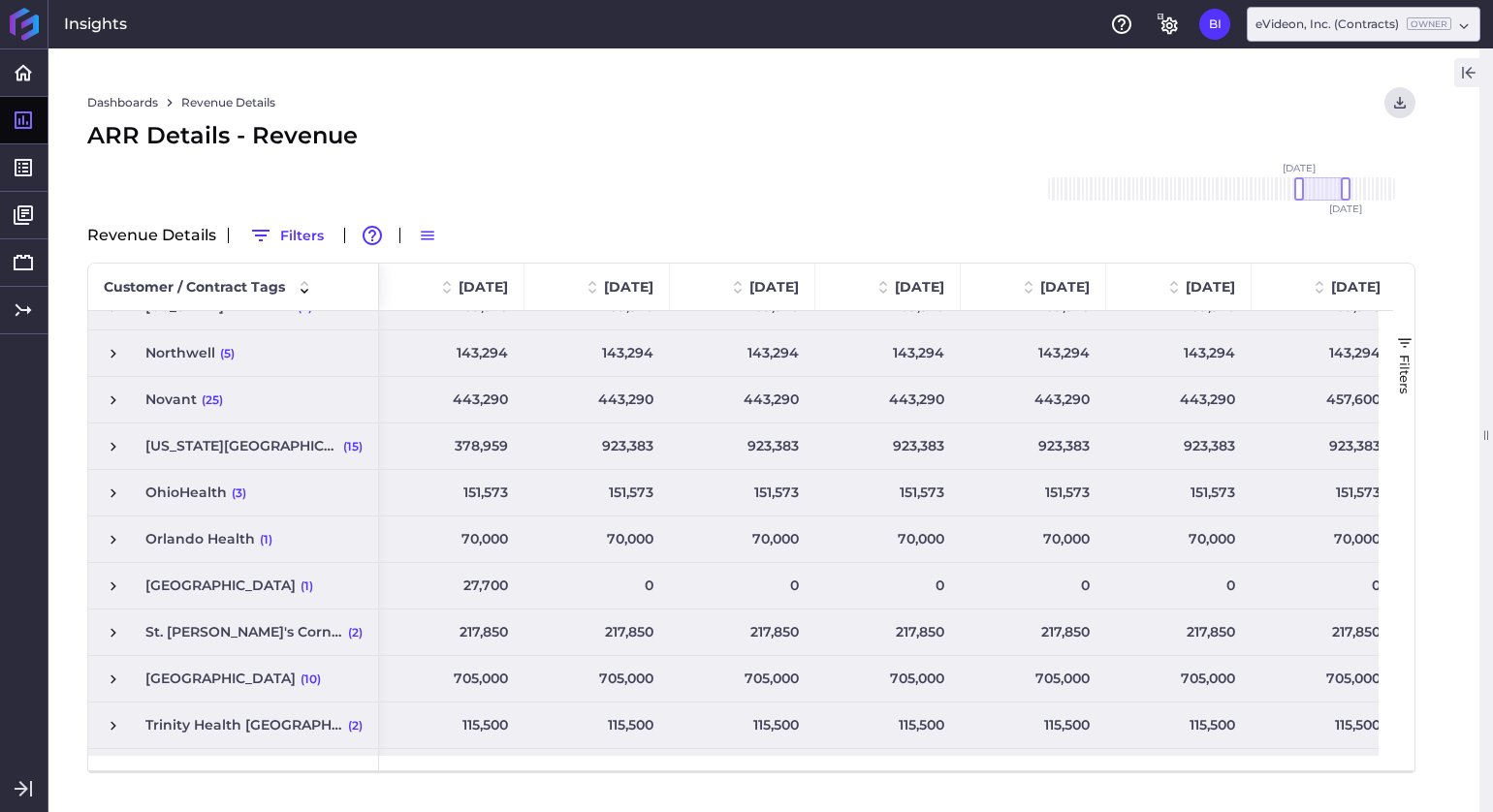 drag, startPoint x: 1367, startPoint y: 195, endPoint x: 1315, endPoint y: 195, distance: 52 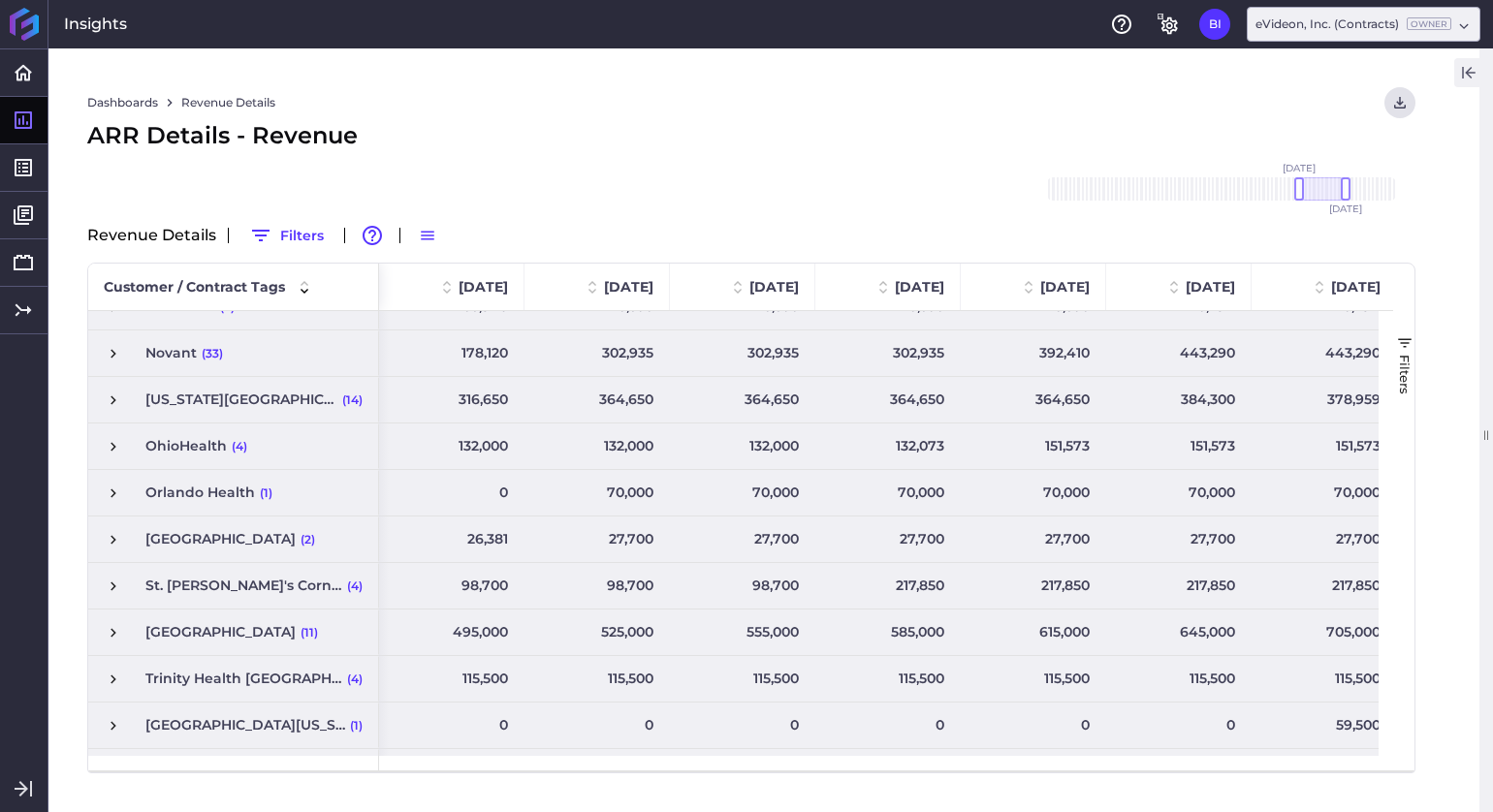 scroll, scrollTop: 0, scrollLeft: 8, axis: horizontal 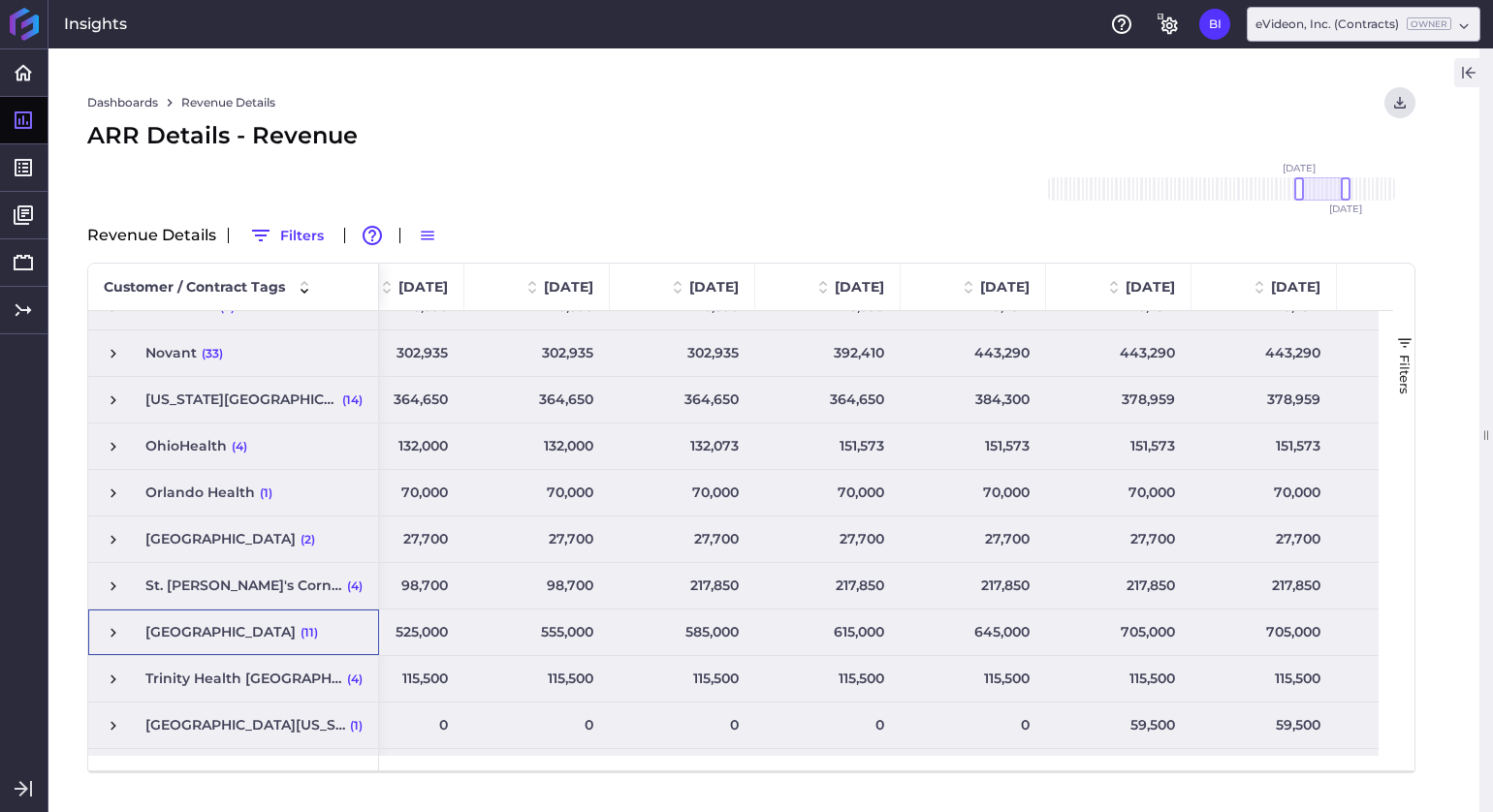 click at bounding box center [113, 633] 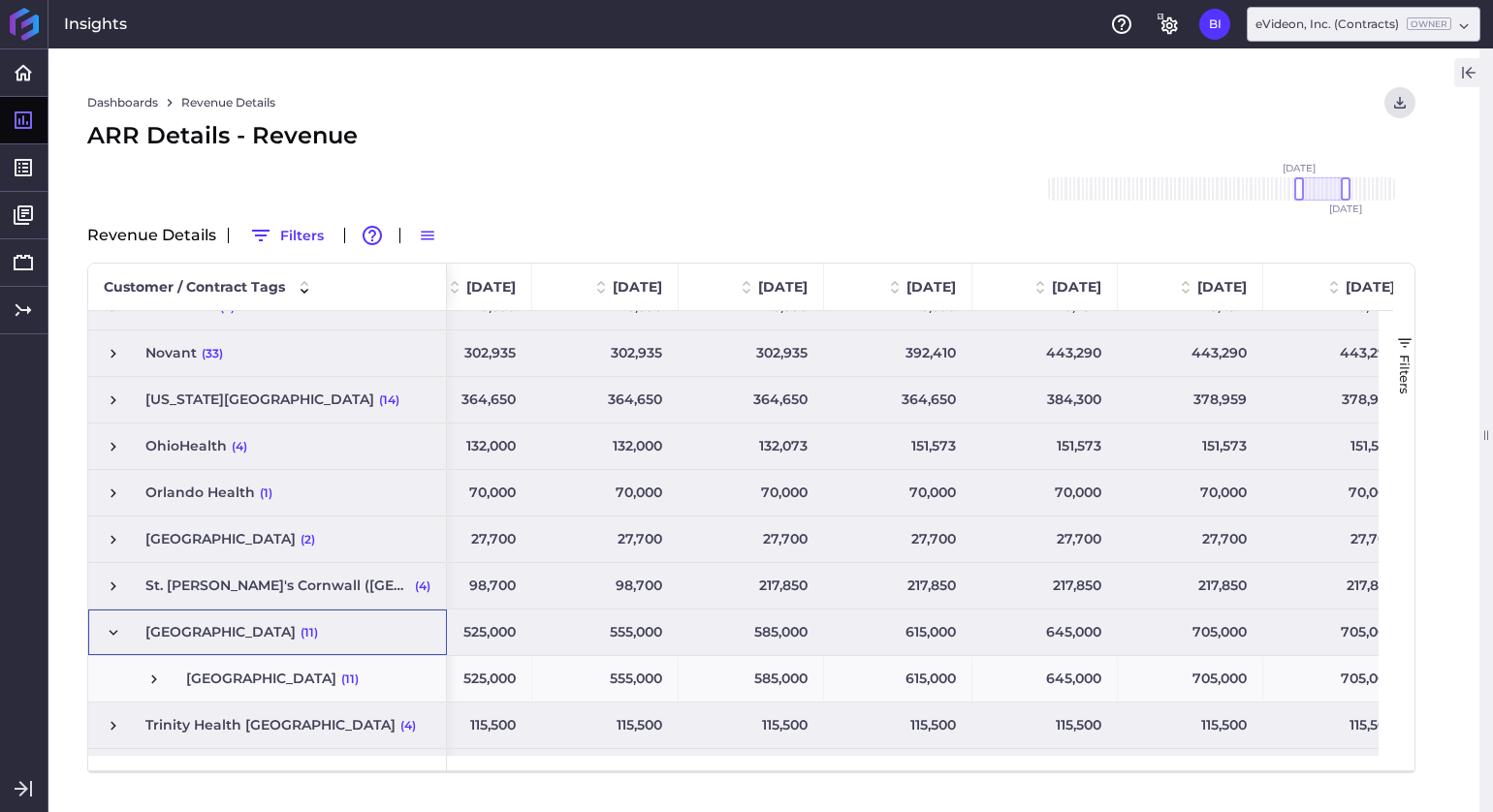 click at bounding box center [154, 679] 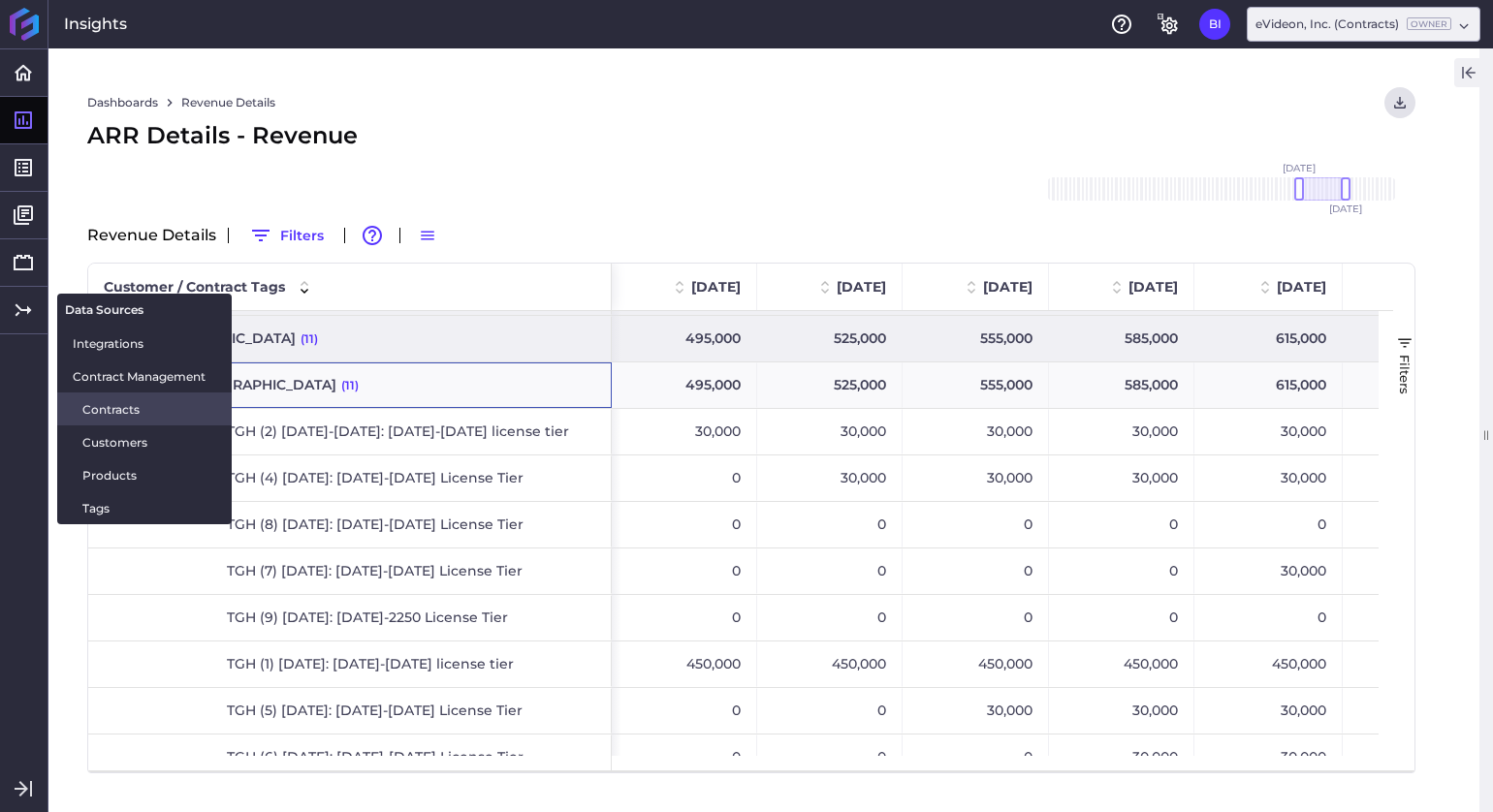 click on "Contracts" at bounding box center (144, 409) 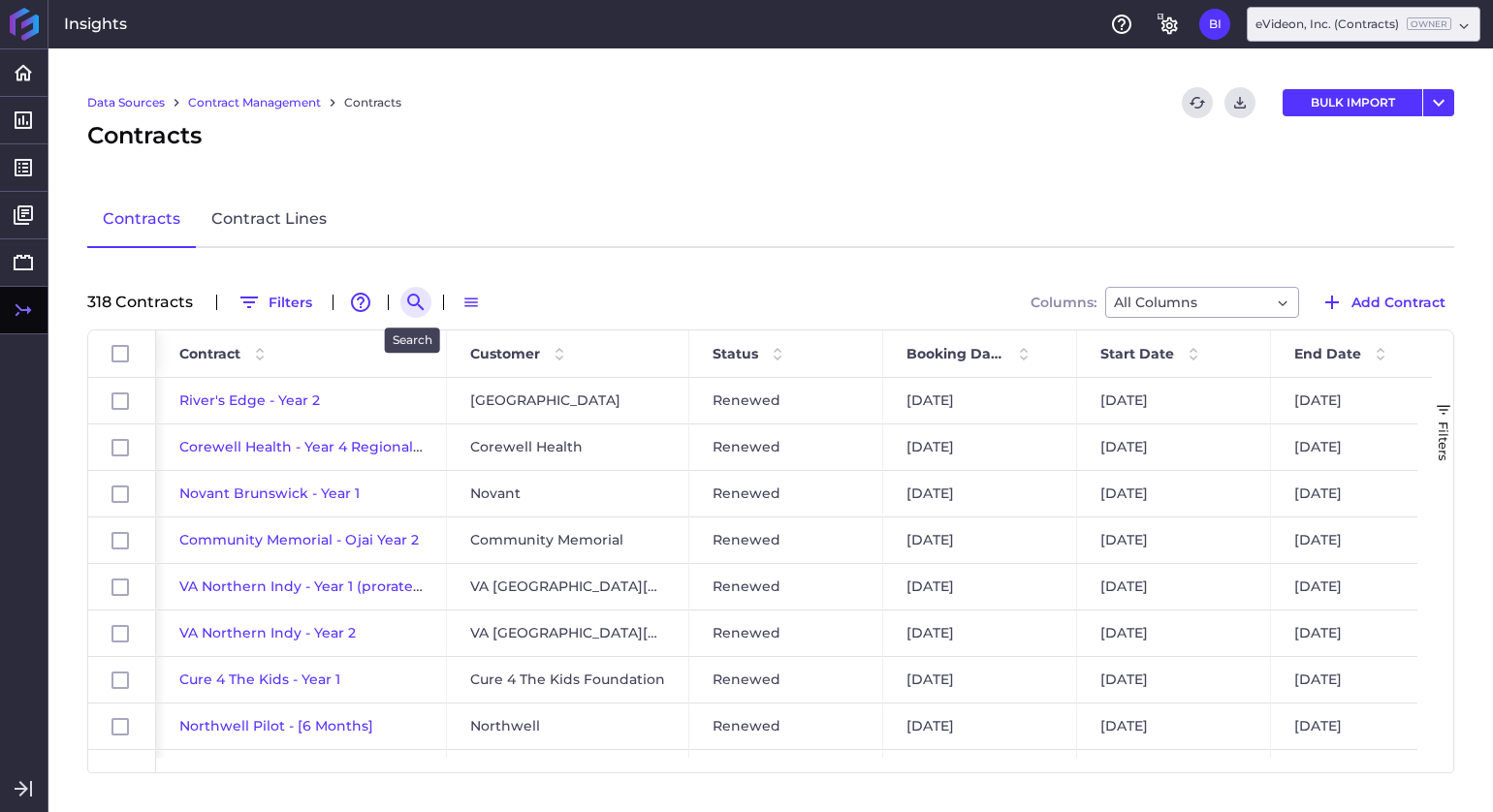 click 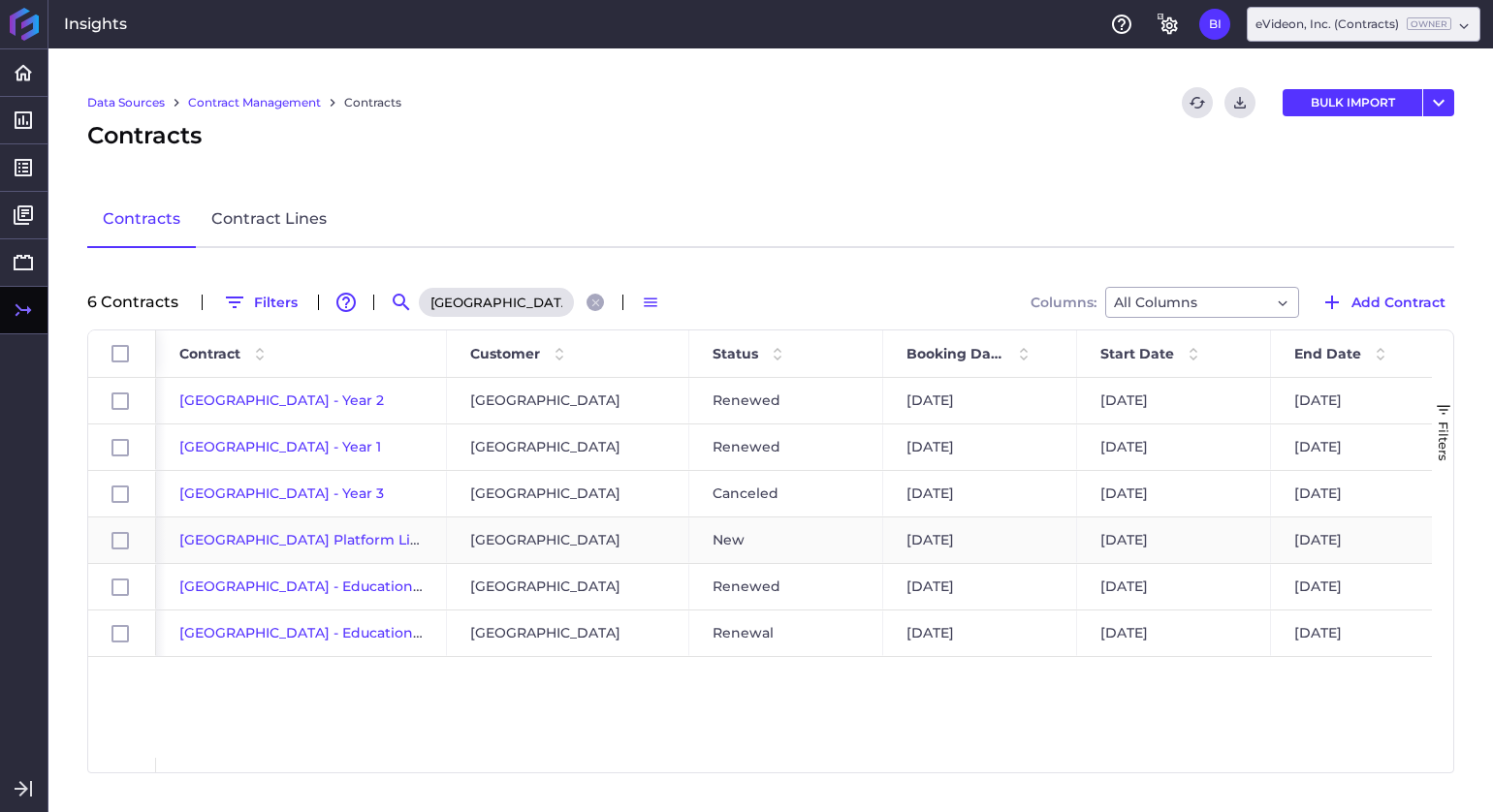 type on "[GEOGRAPHIC_DATA]" 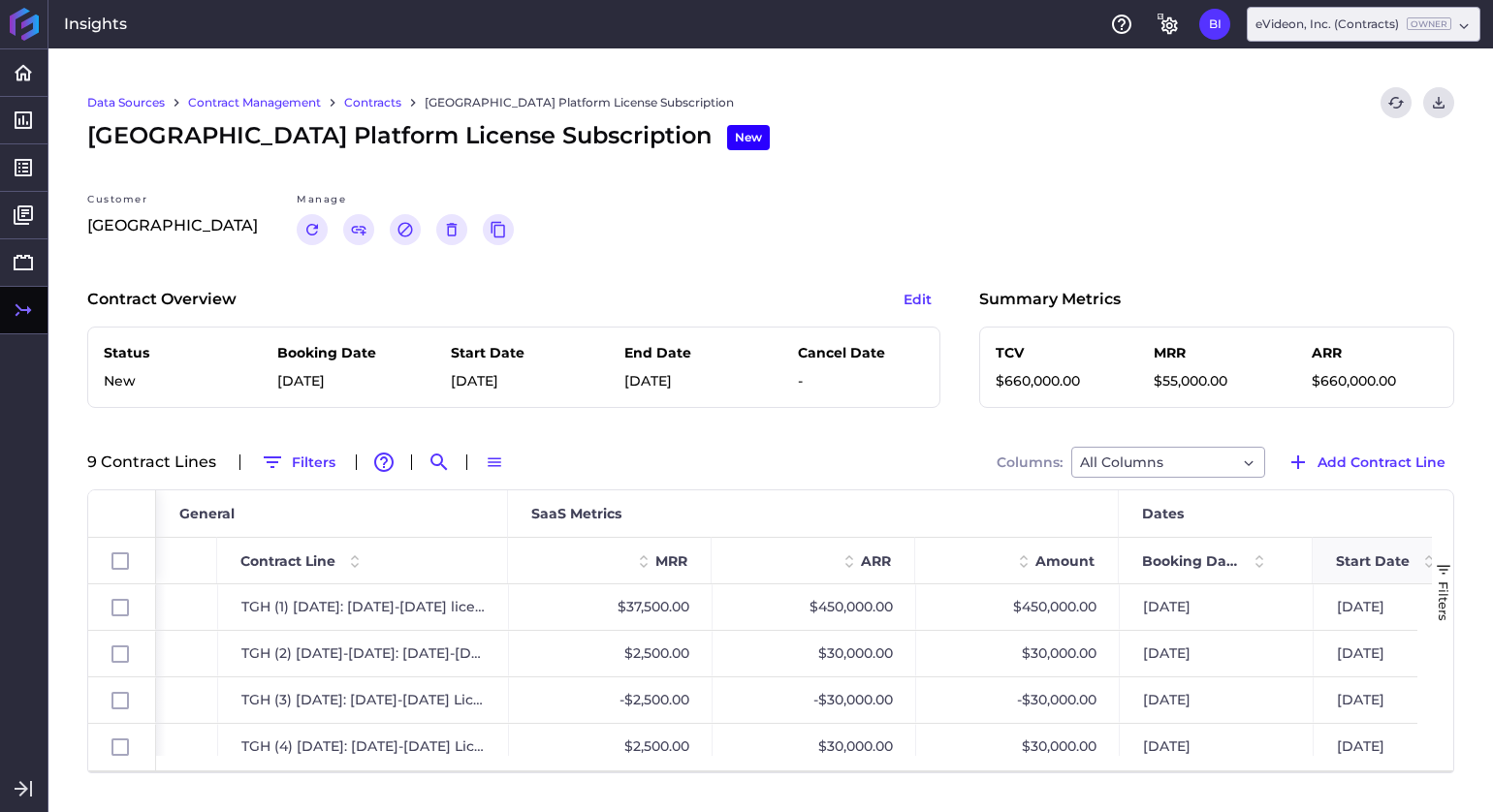 click on "Start Date" at bounding box center [1373, 561] 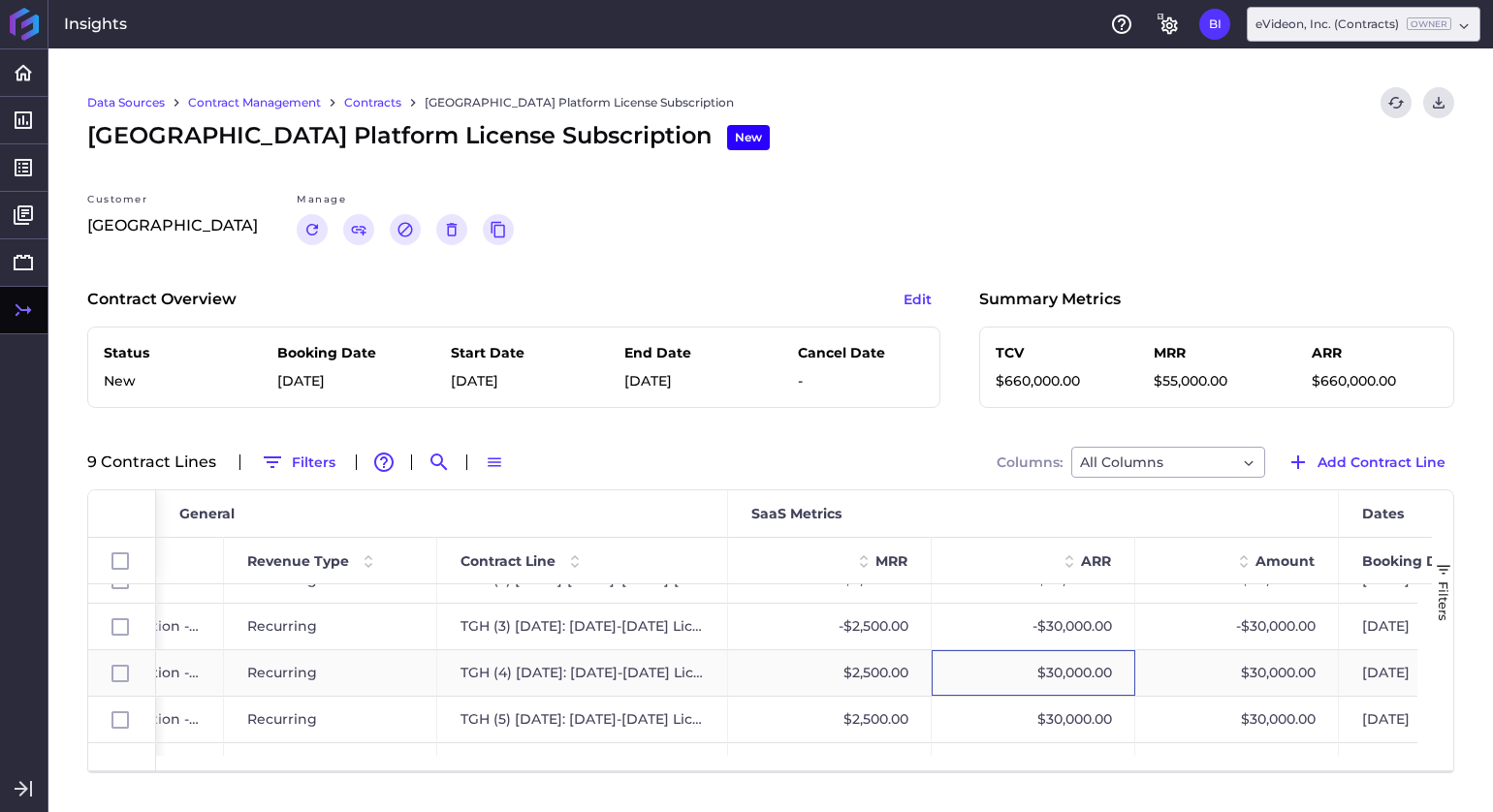 click on "$30,000.00" at bounding box center (1033, 672) 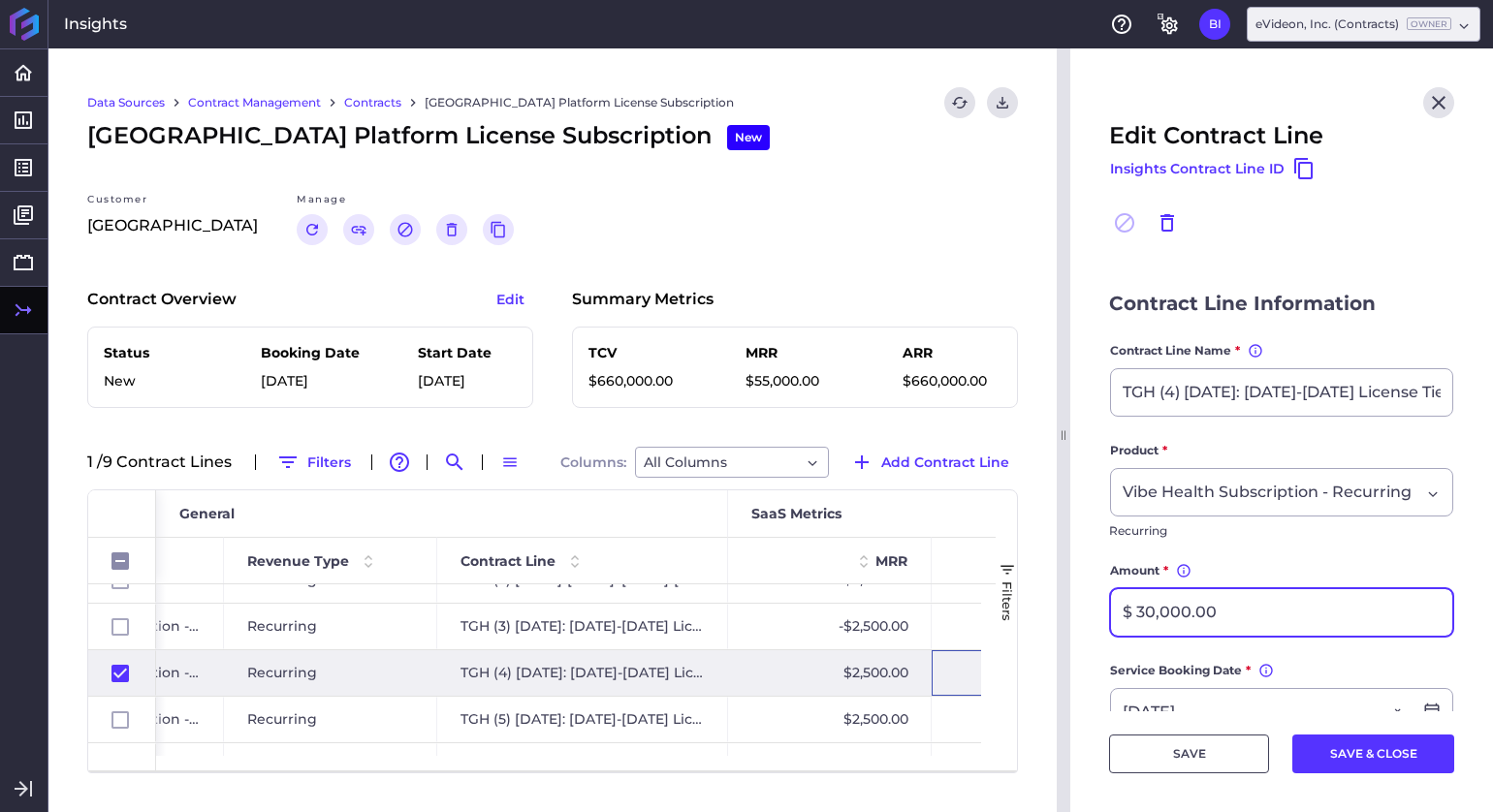 click on "$ 30,000.00" at bounding box center [1282, 612] 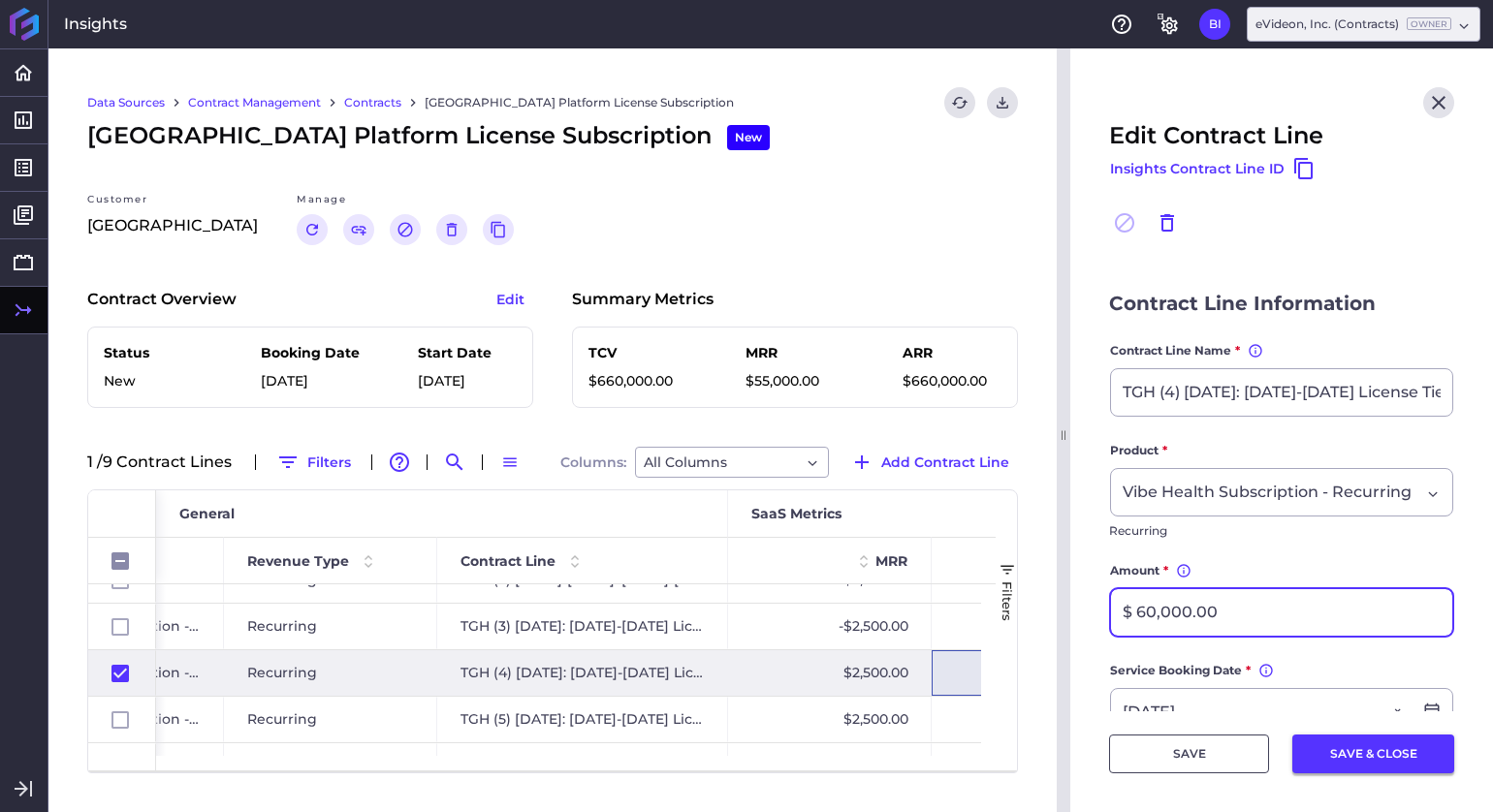 type on "$ 60,000.00" 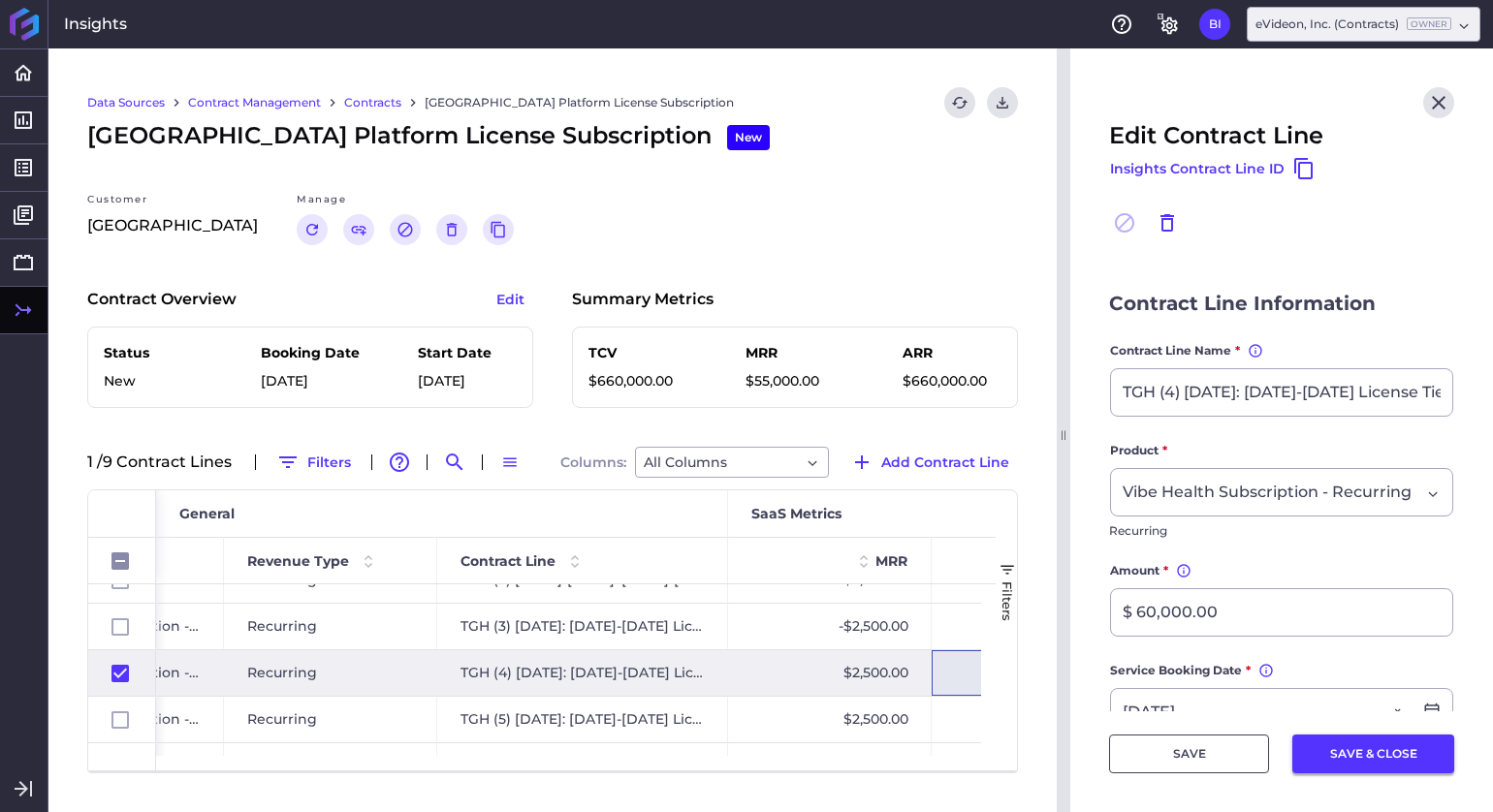click on "SAVE & CLOSE" at bounding box center [1373, 754] 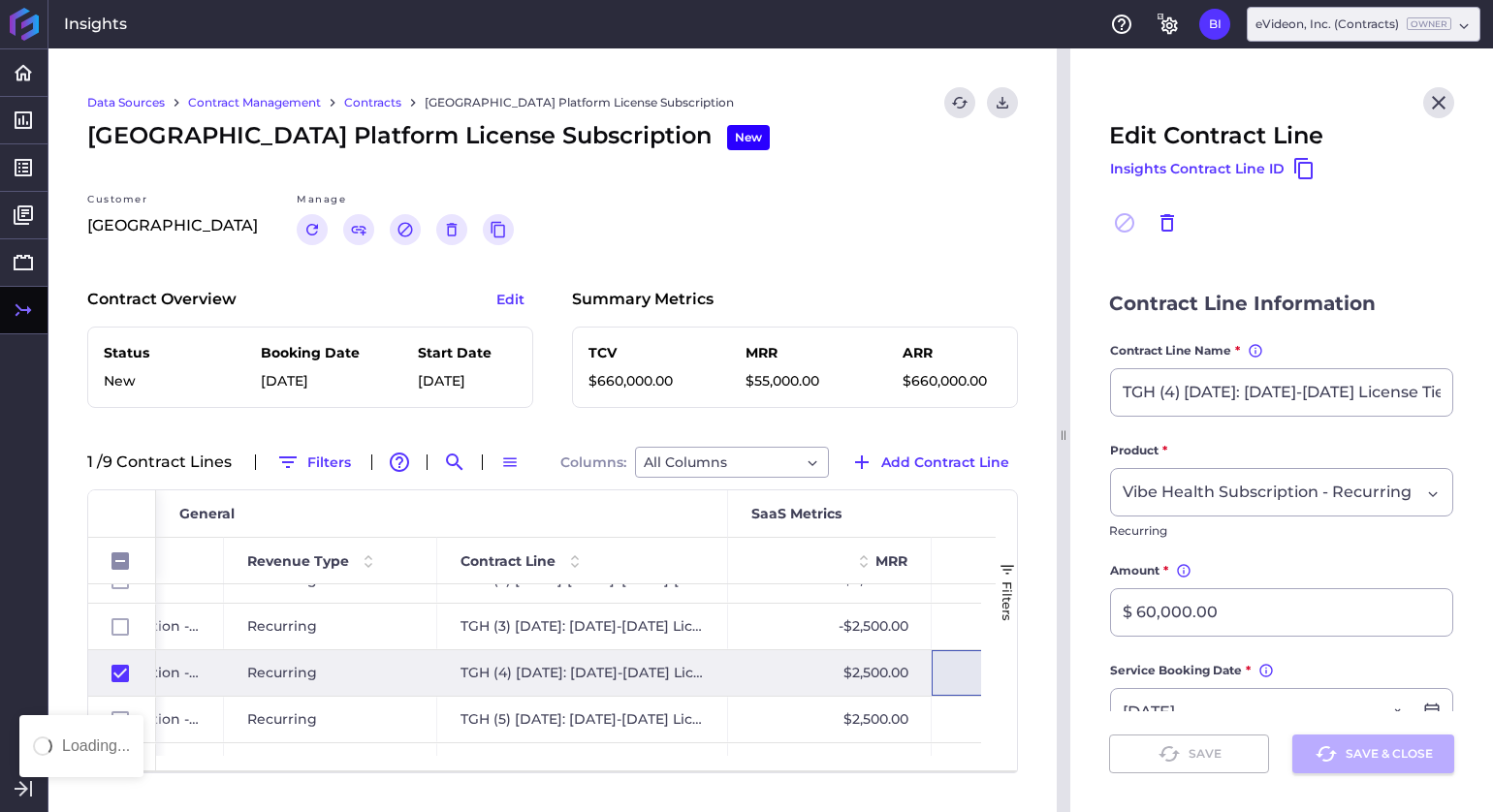checkbox on "false" 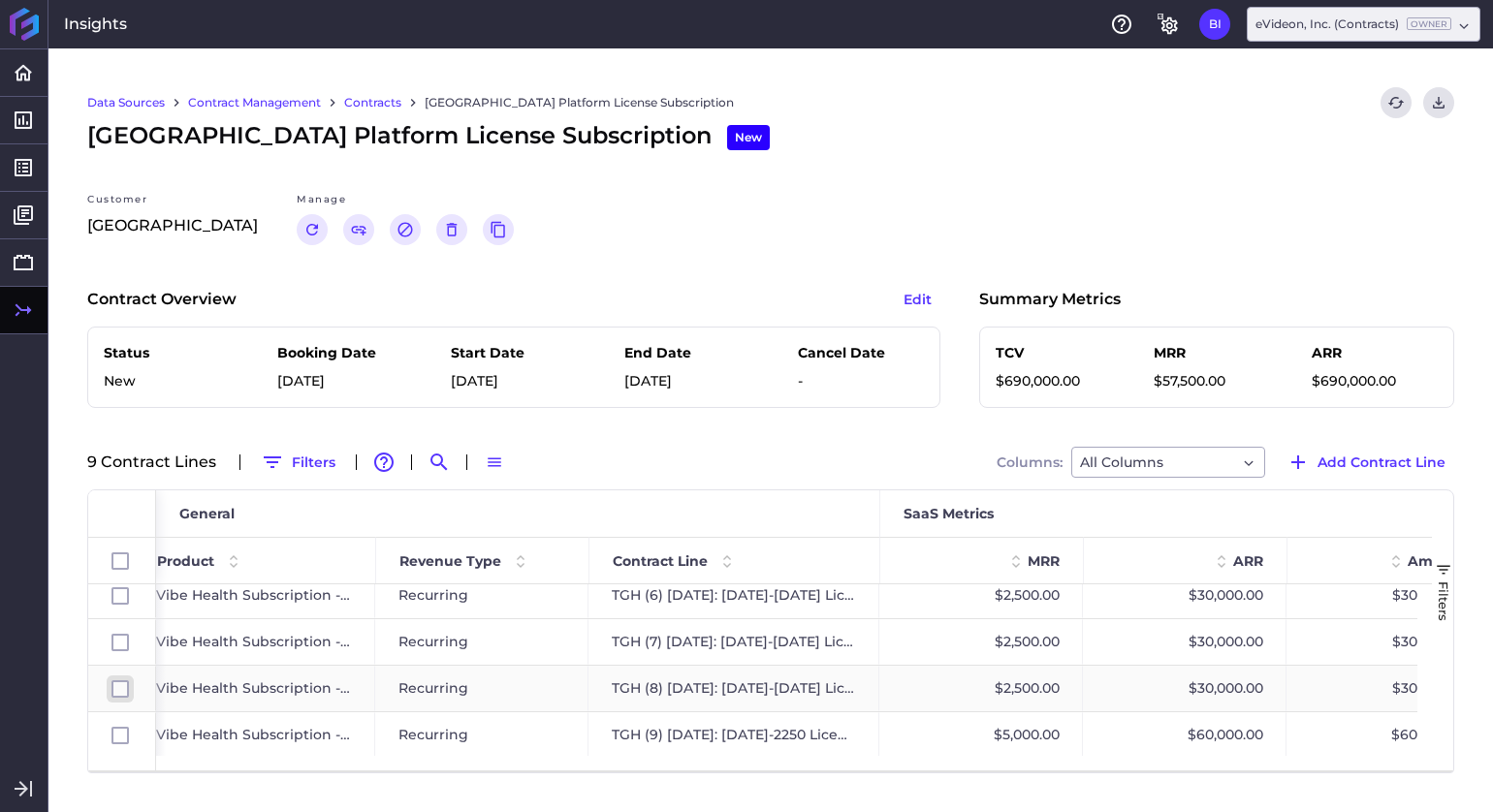 click at bounding box center [120, 689] 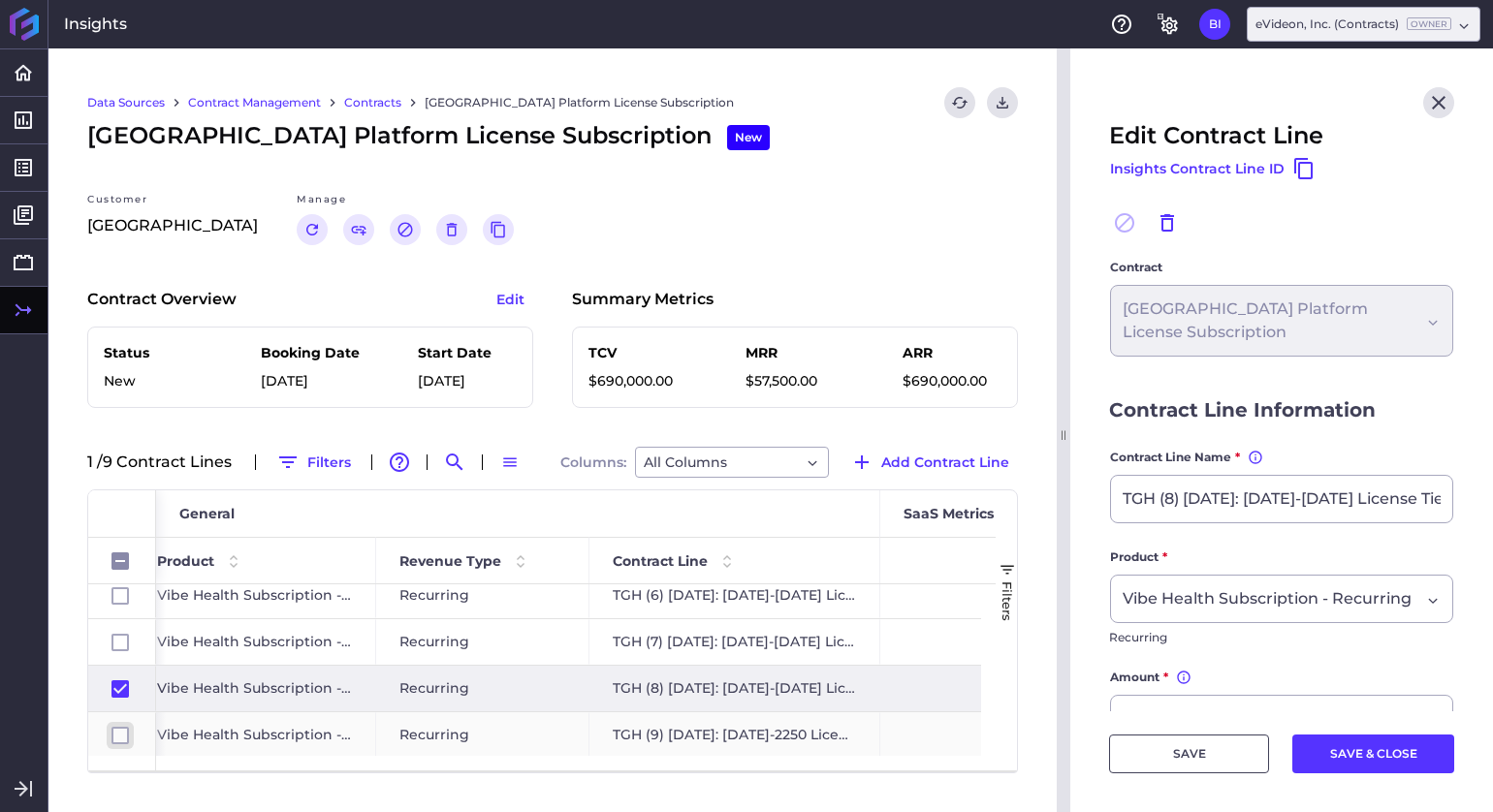 click at bounding box center (120, 735) 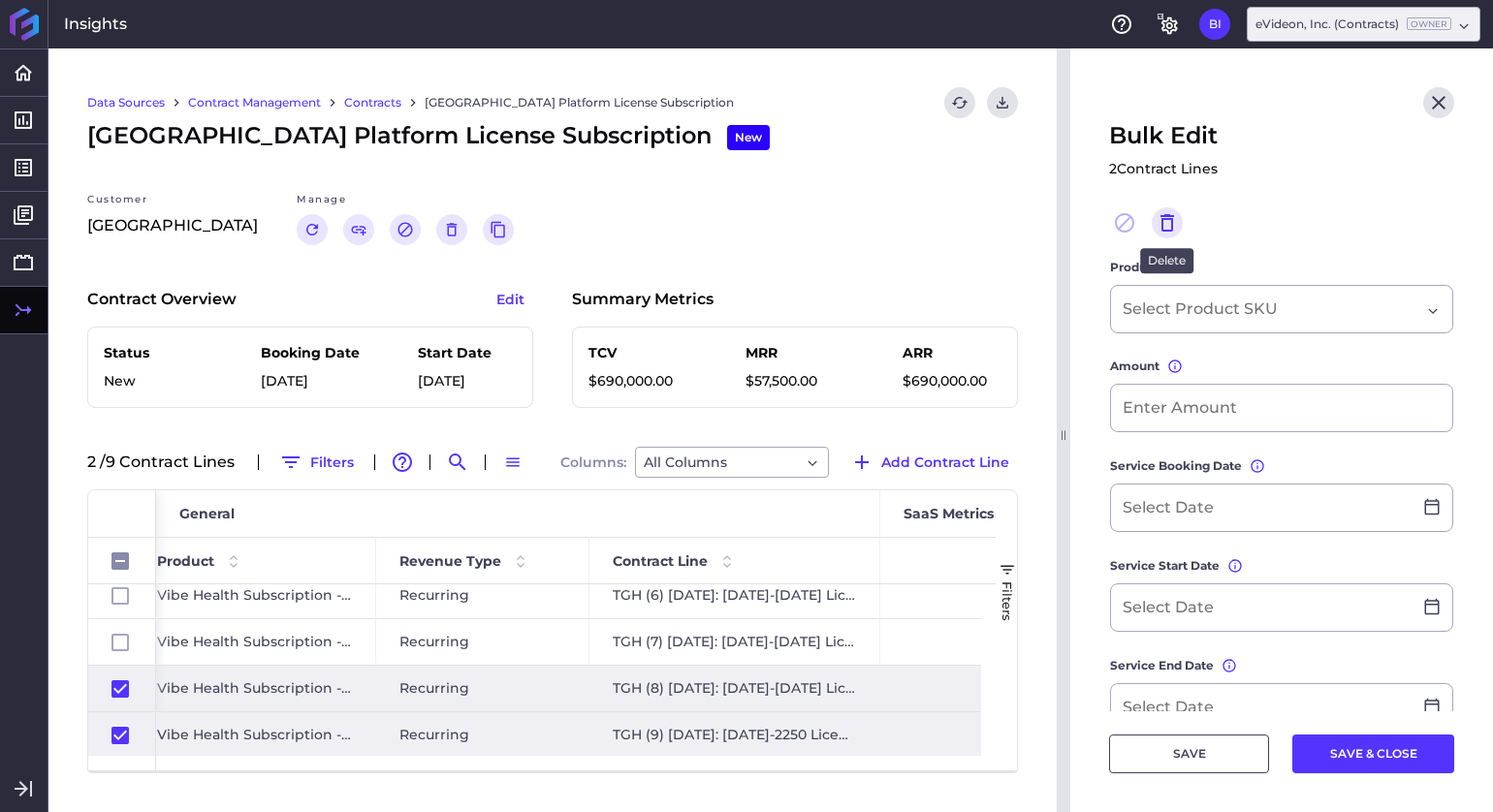 click 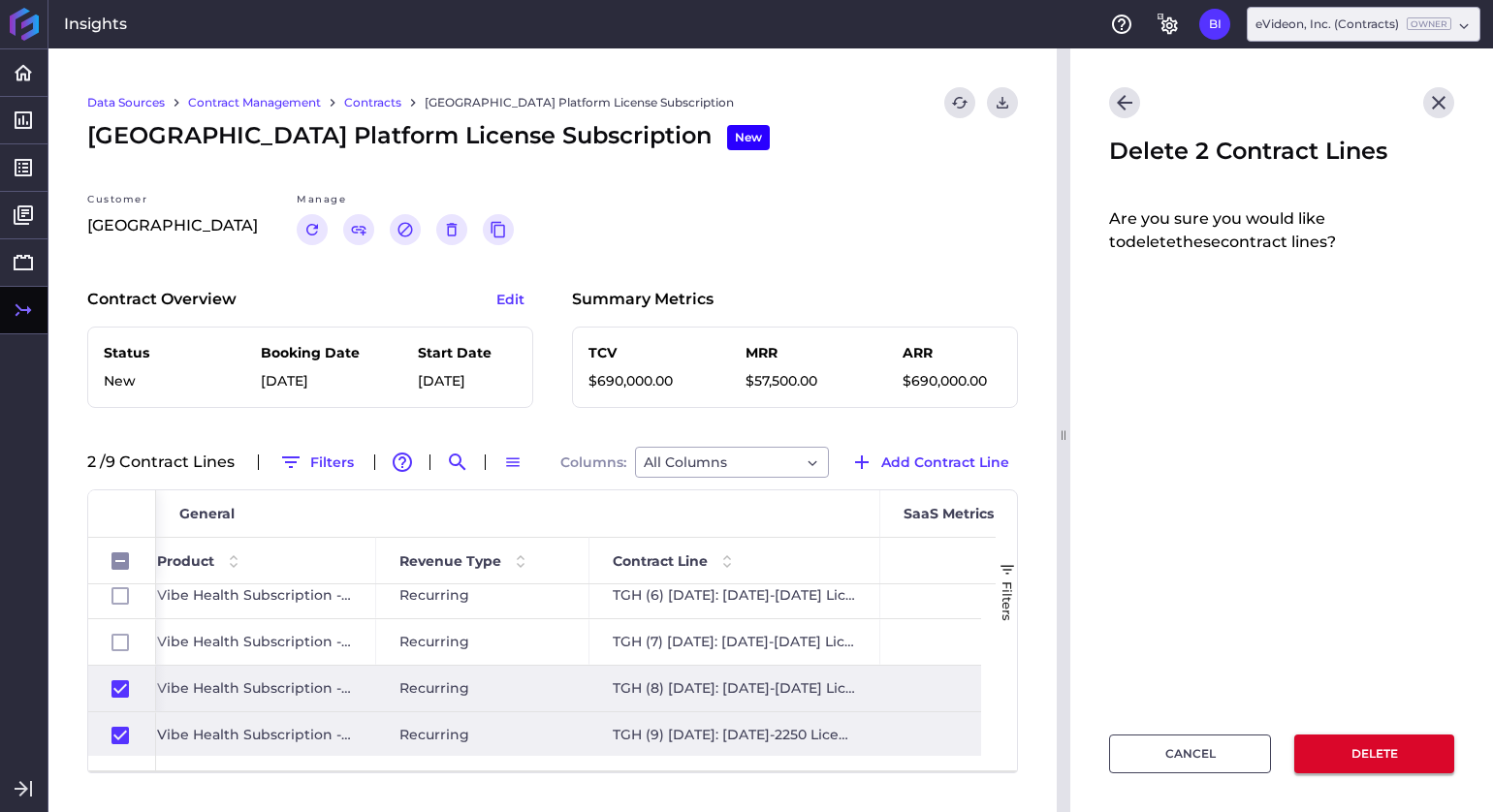 click on "DELETE" at bounding box center [1374, 754] 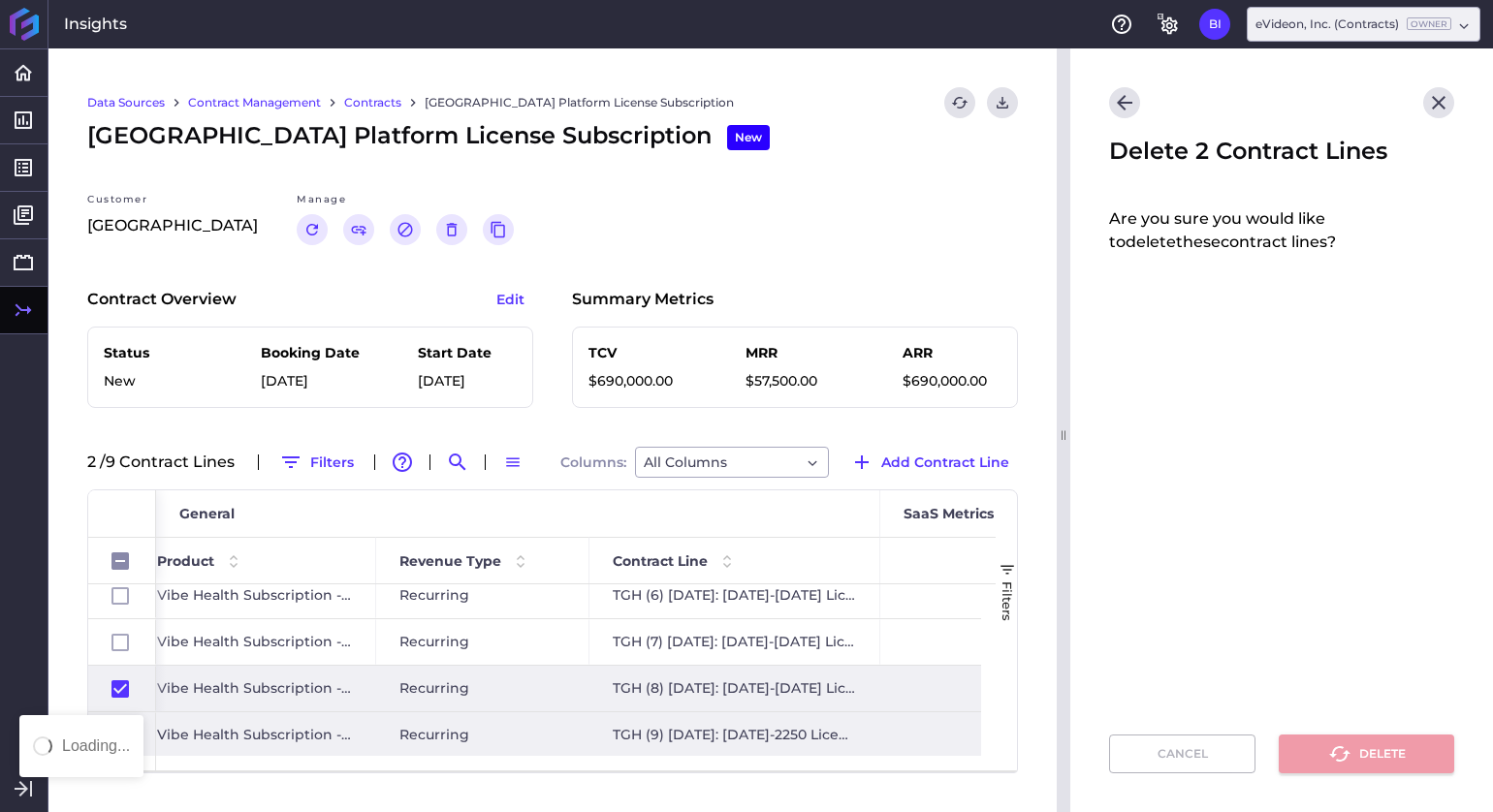 checkbox on "false" 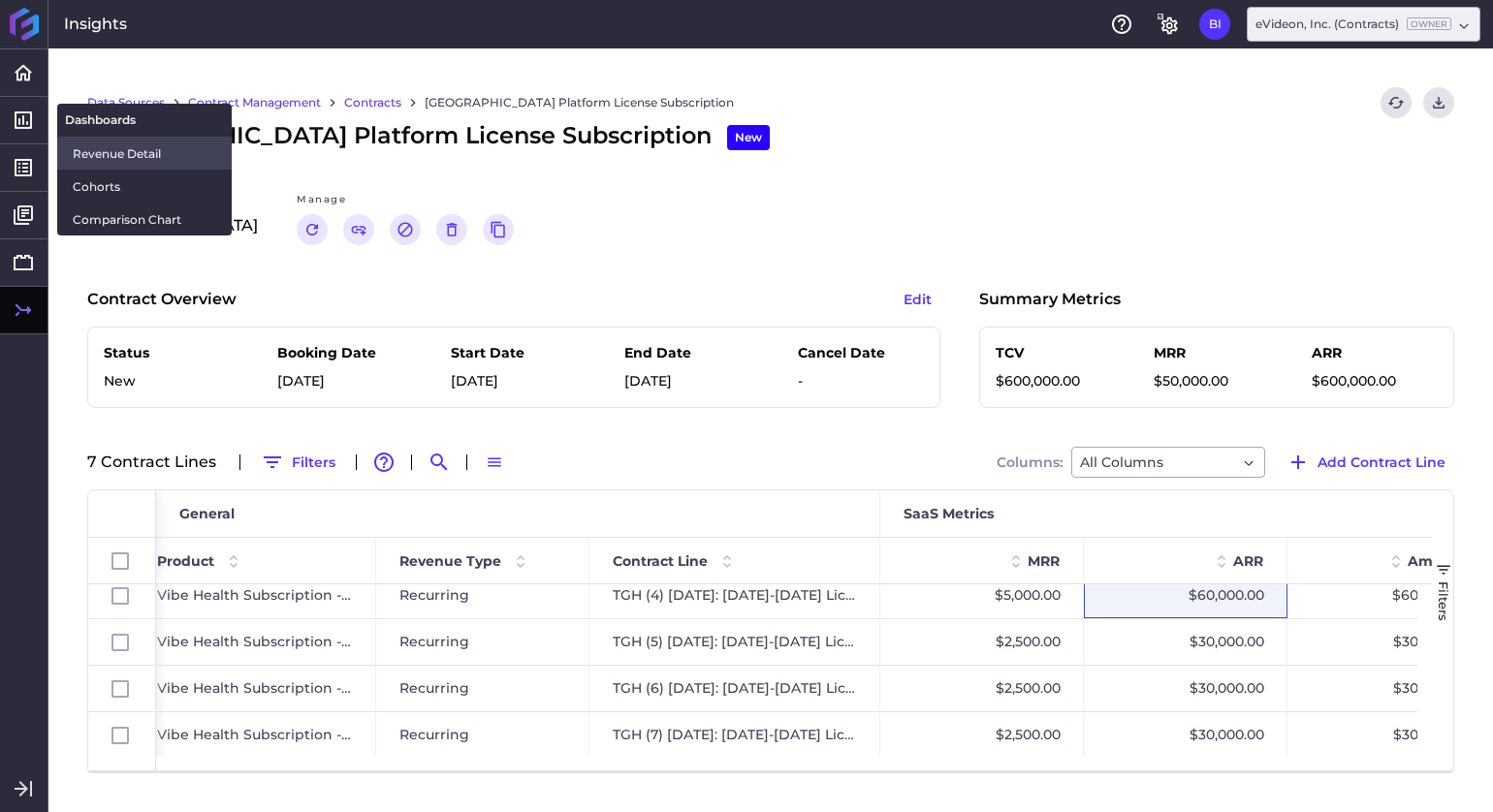 click on "Revenue Detail" at bounding box center (144, 153) 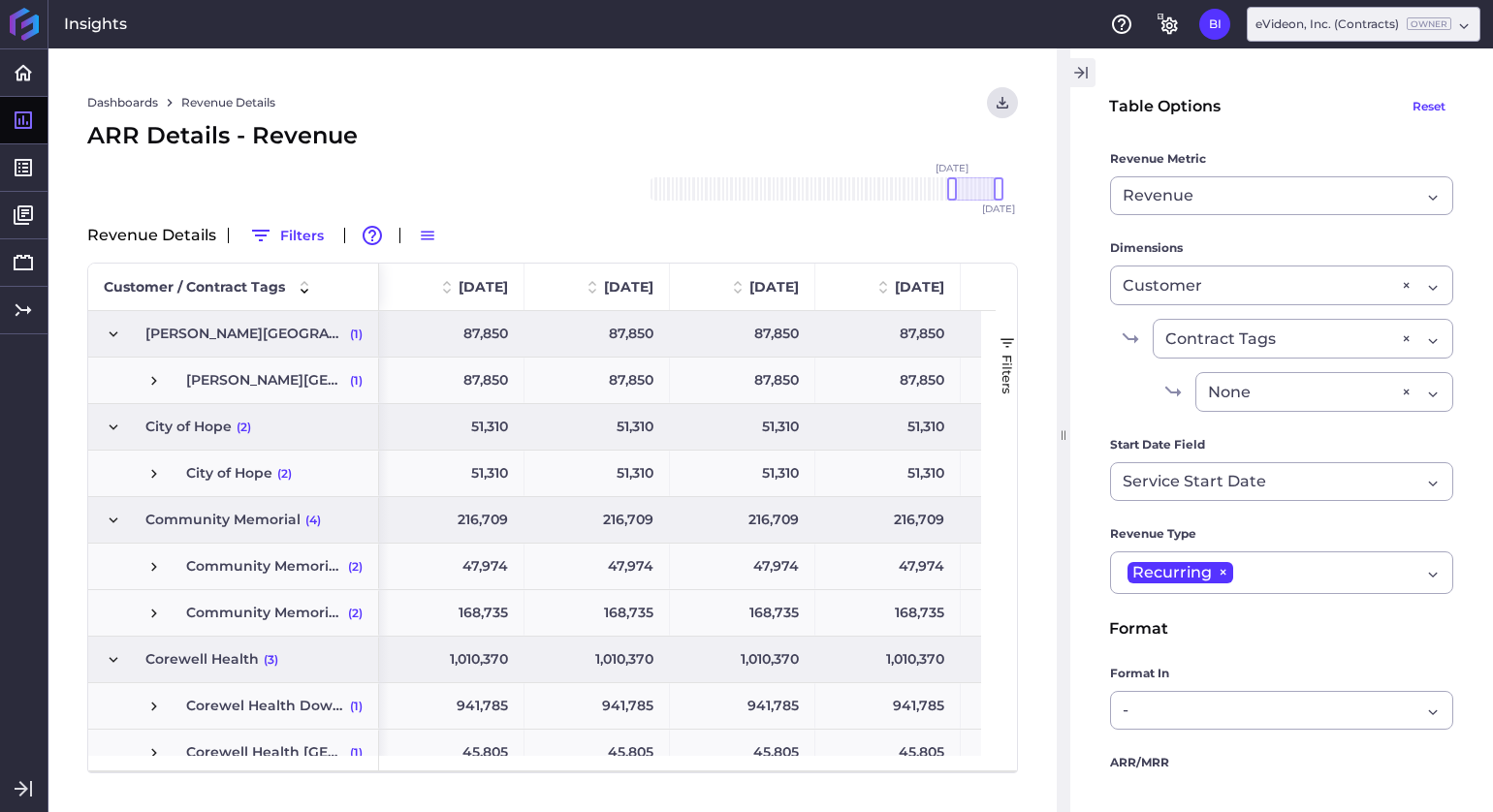 click at bounding box center [1081, 73] 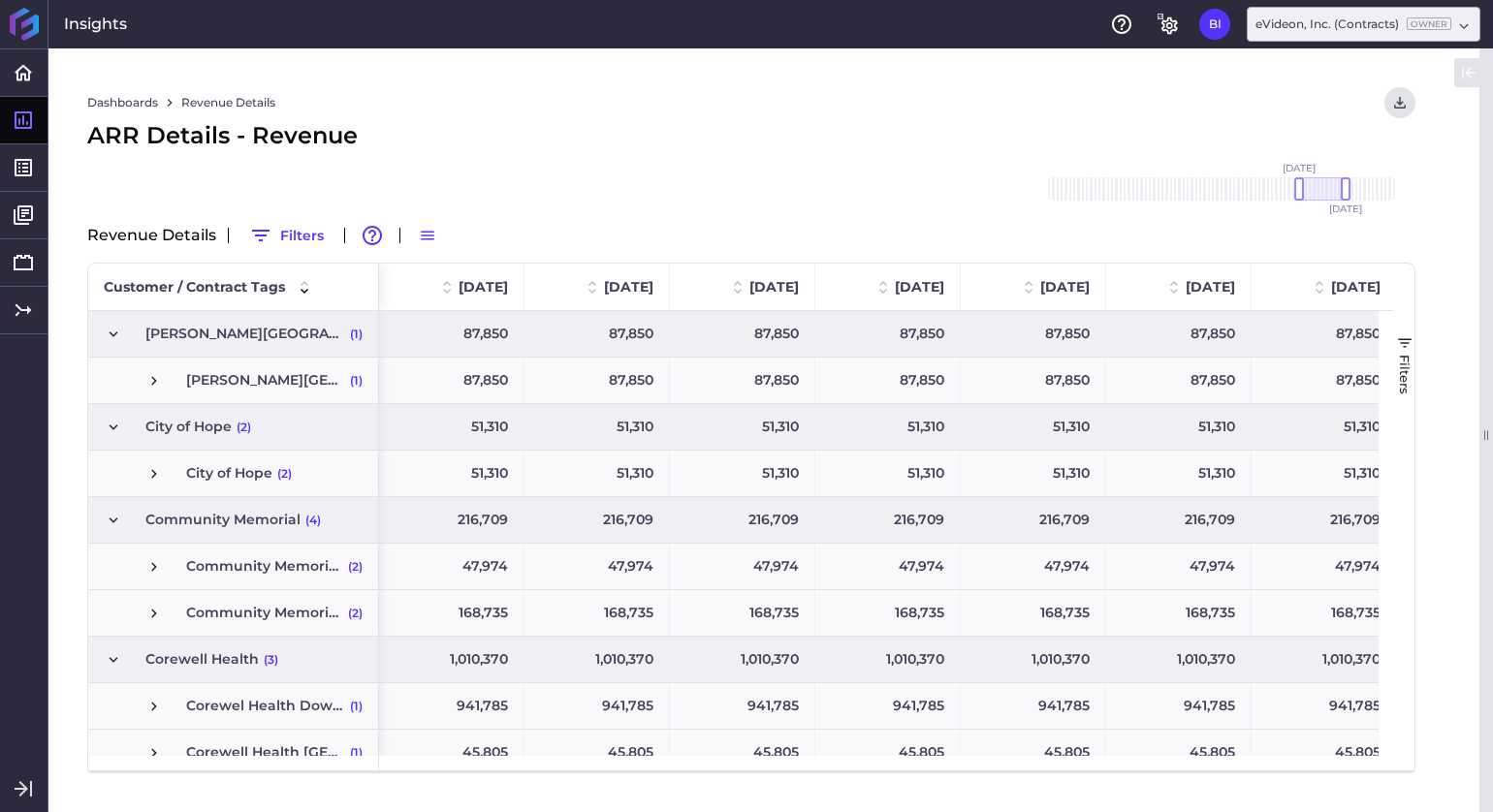 drag, startPoint x: 1367, startPoint y: 190, endPoint x: 1316, endPoint y: 192, distance: 51.039201 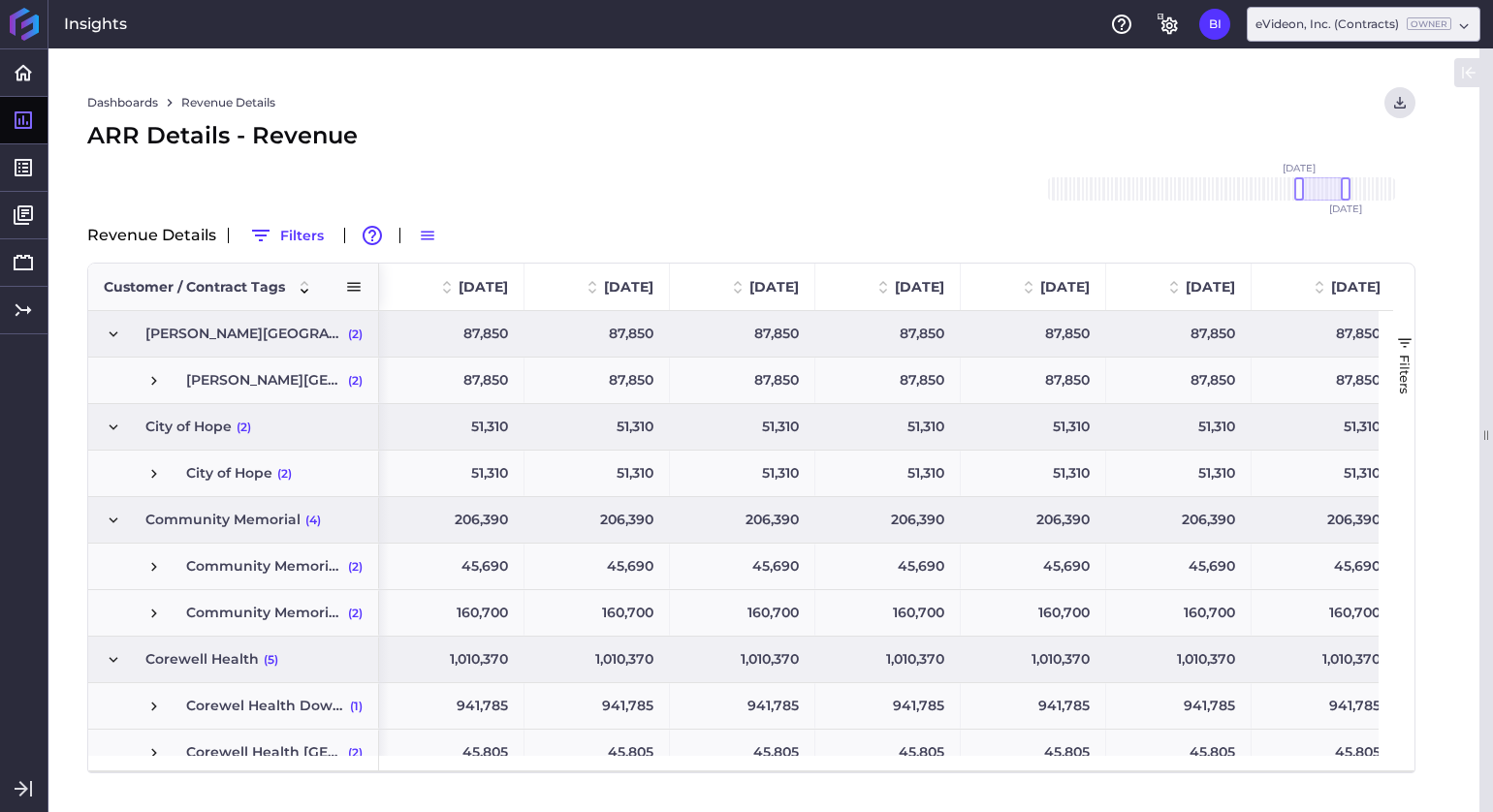 click at bounding box center (354, 287) 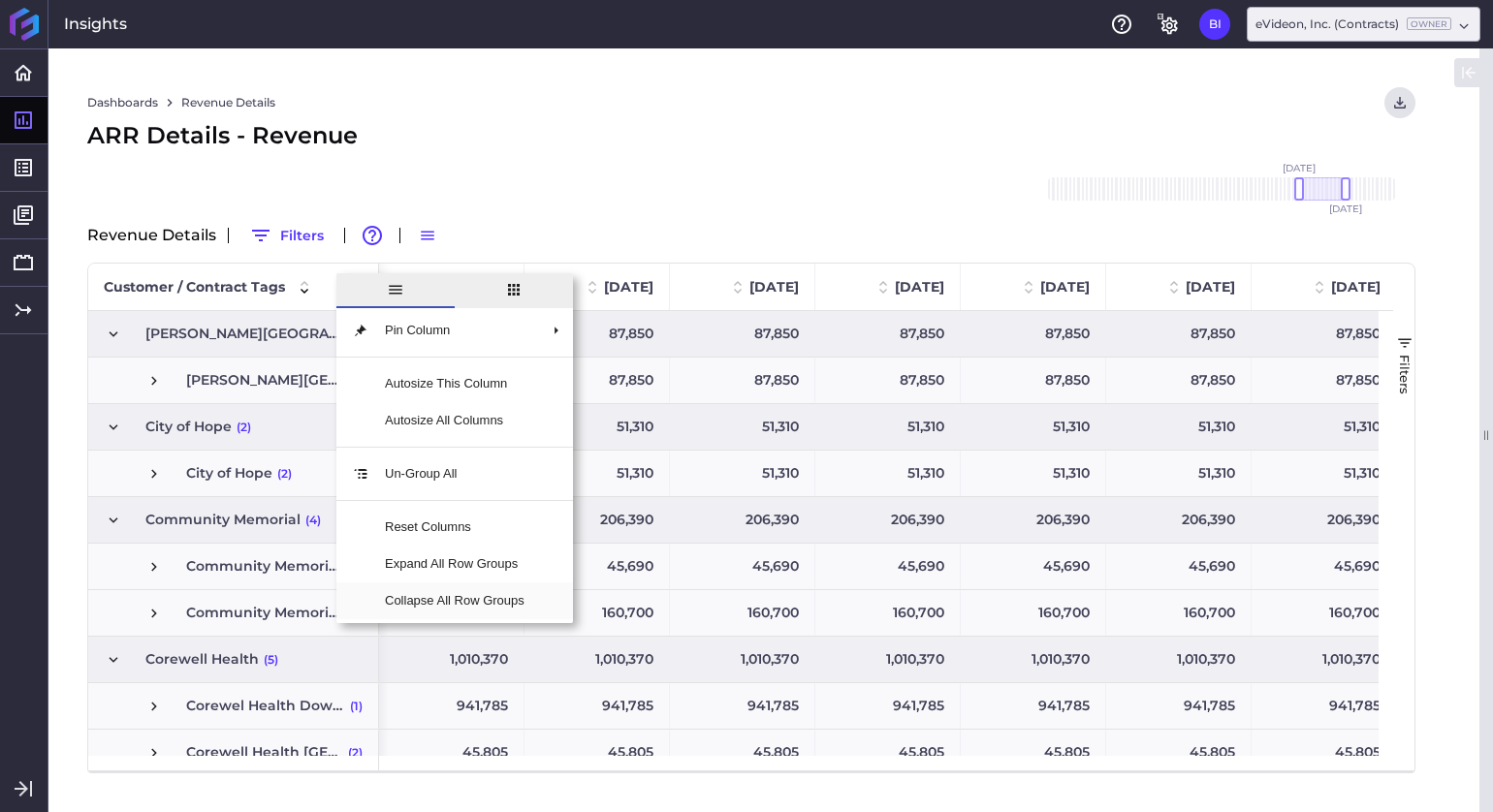 click on "Collapse All Row Groups" at bounding box center (455, 601) 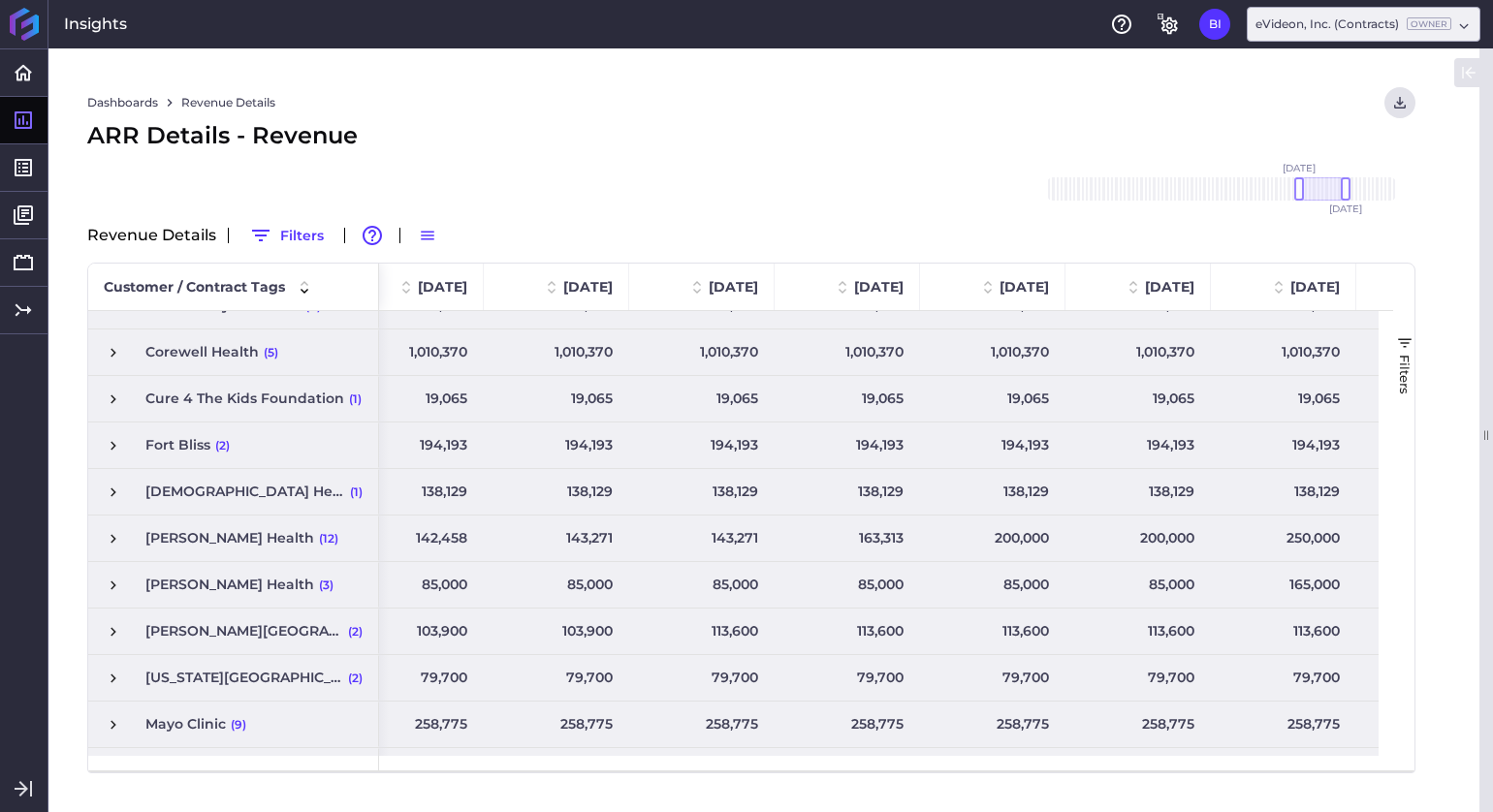 click at bounding box center (113, 539) 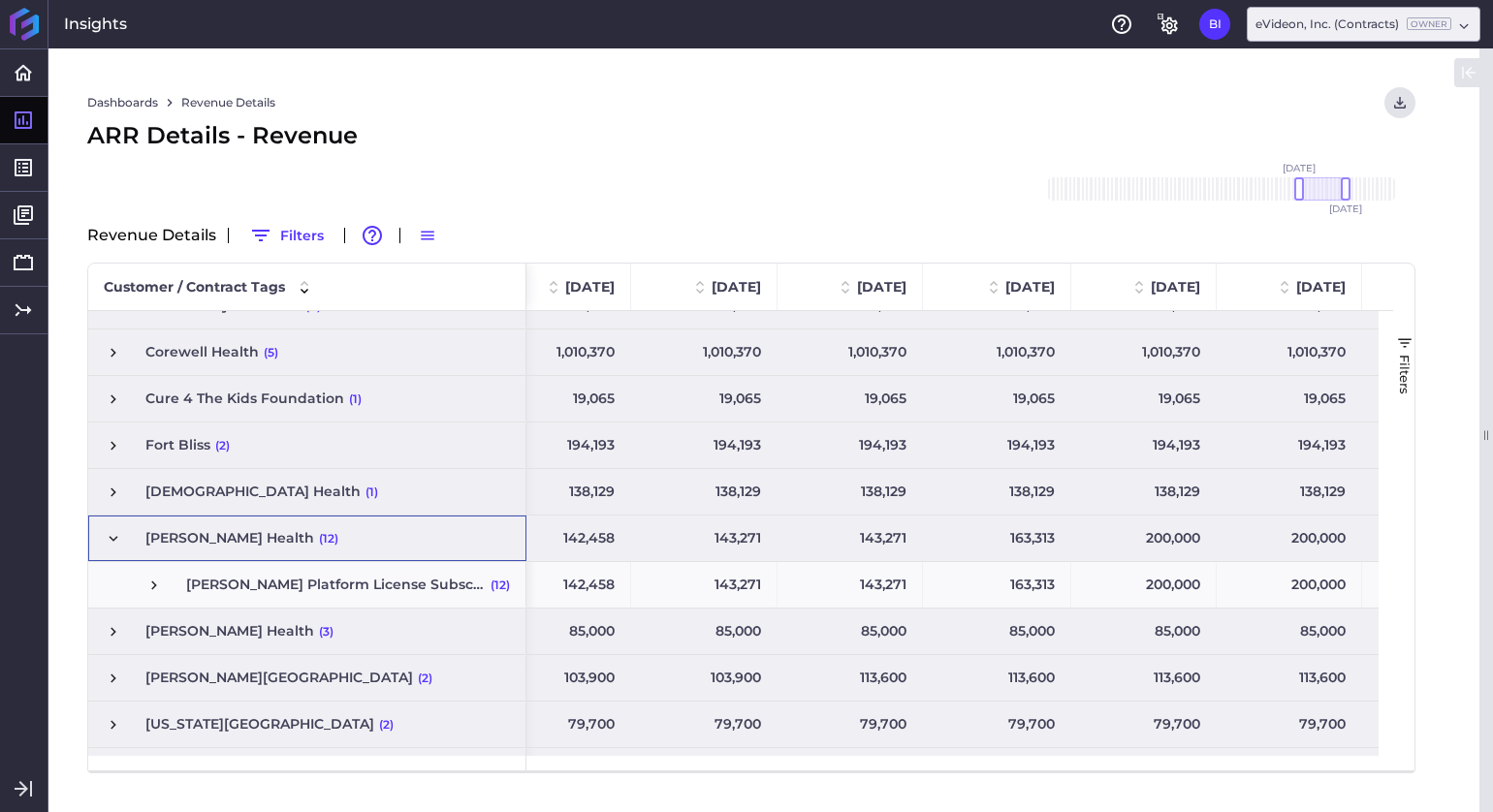 click at bounding box center [113, 539] 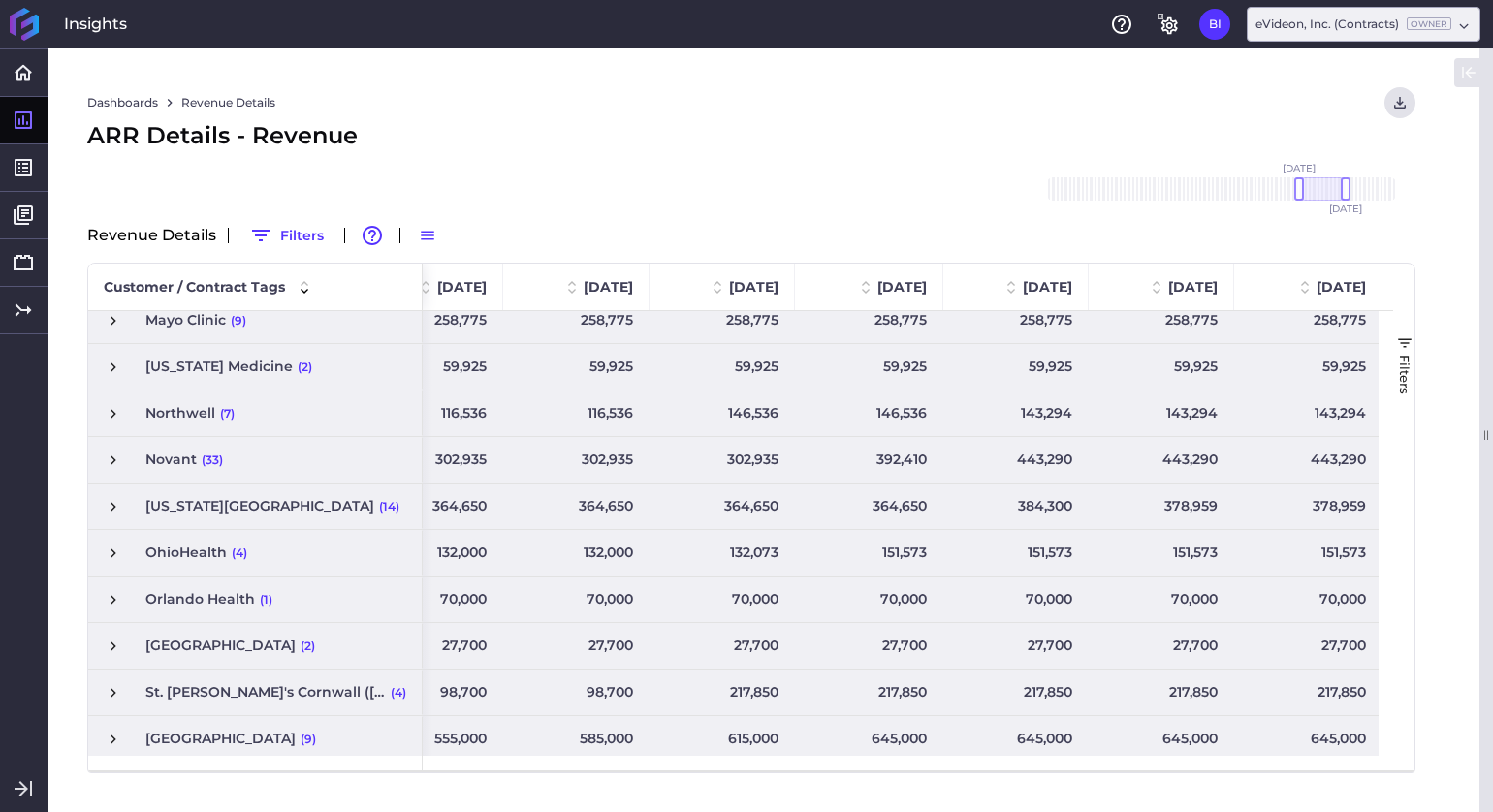 click at bounding box center (113, 460) 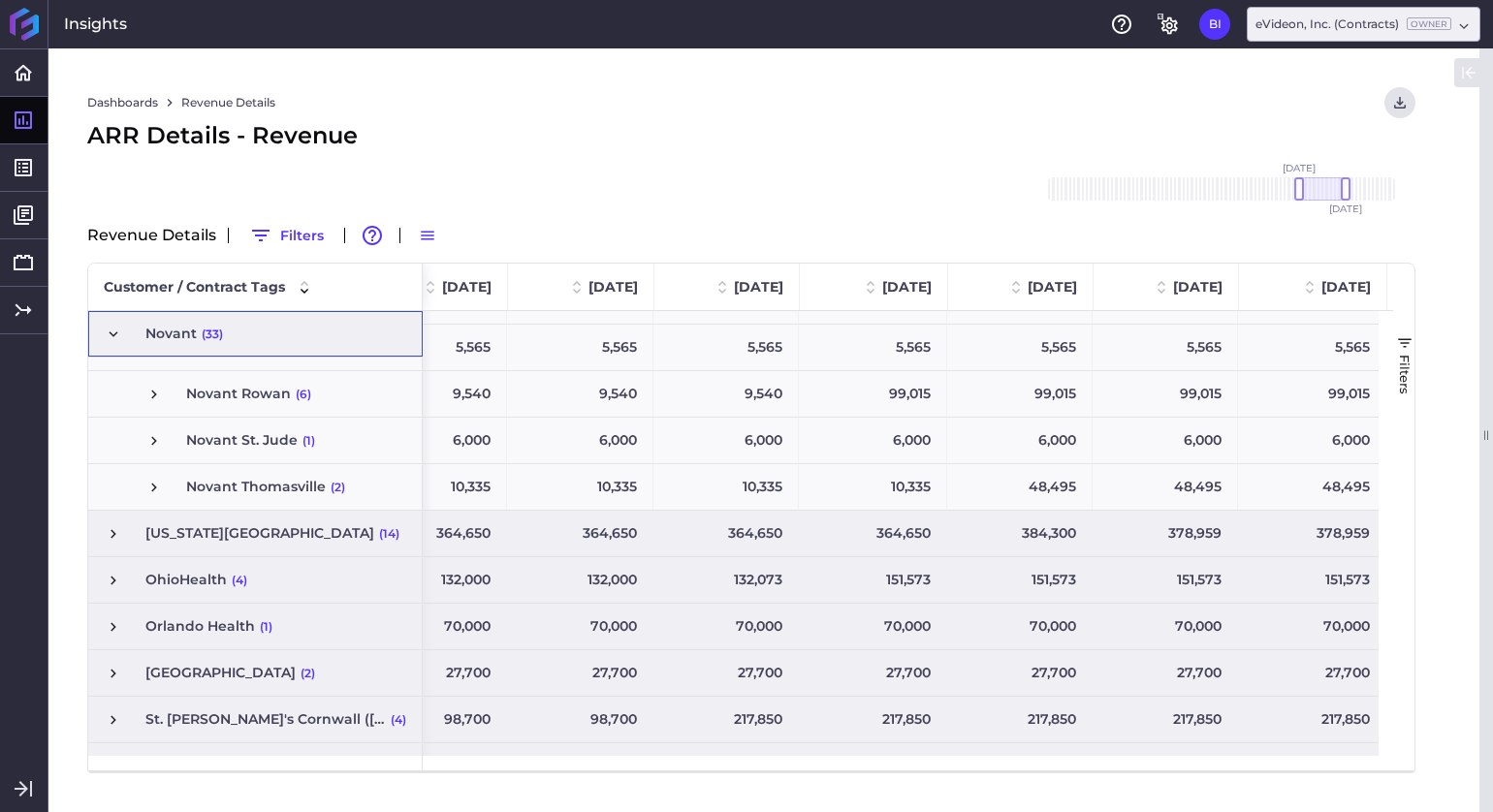 click at bounding box center [113, 334] 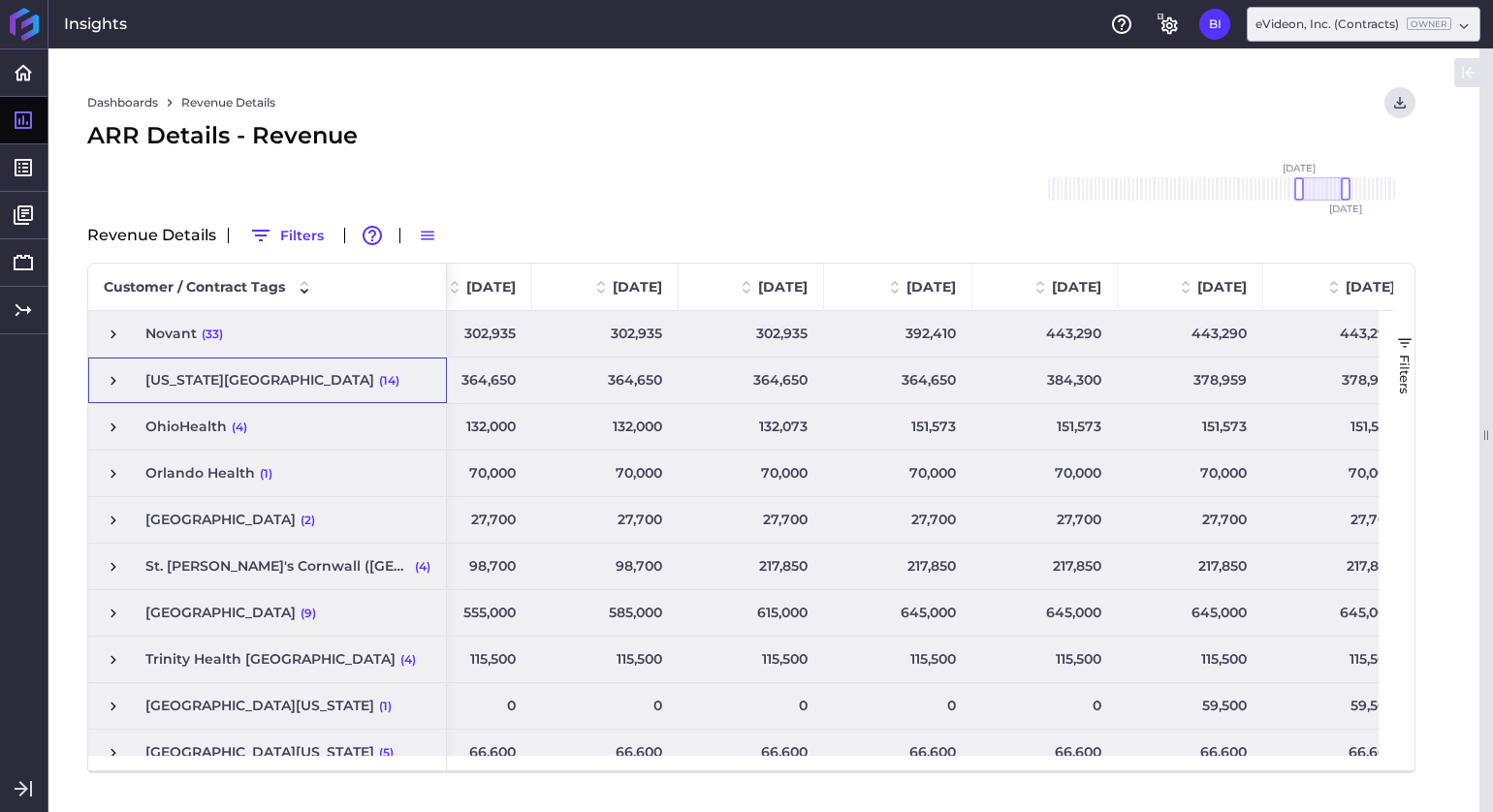 click at bounding box center [113, 381] 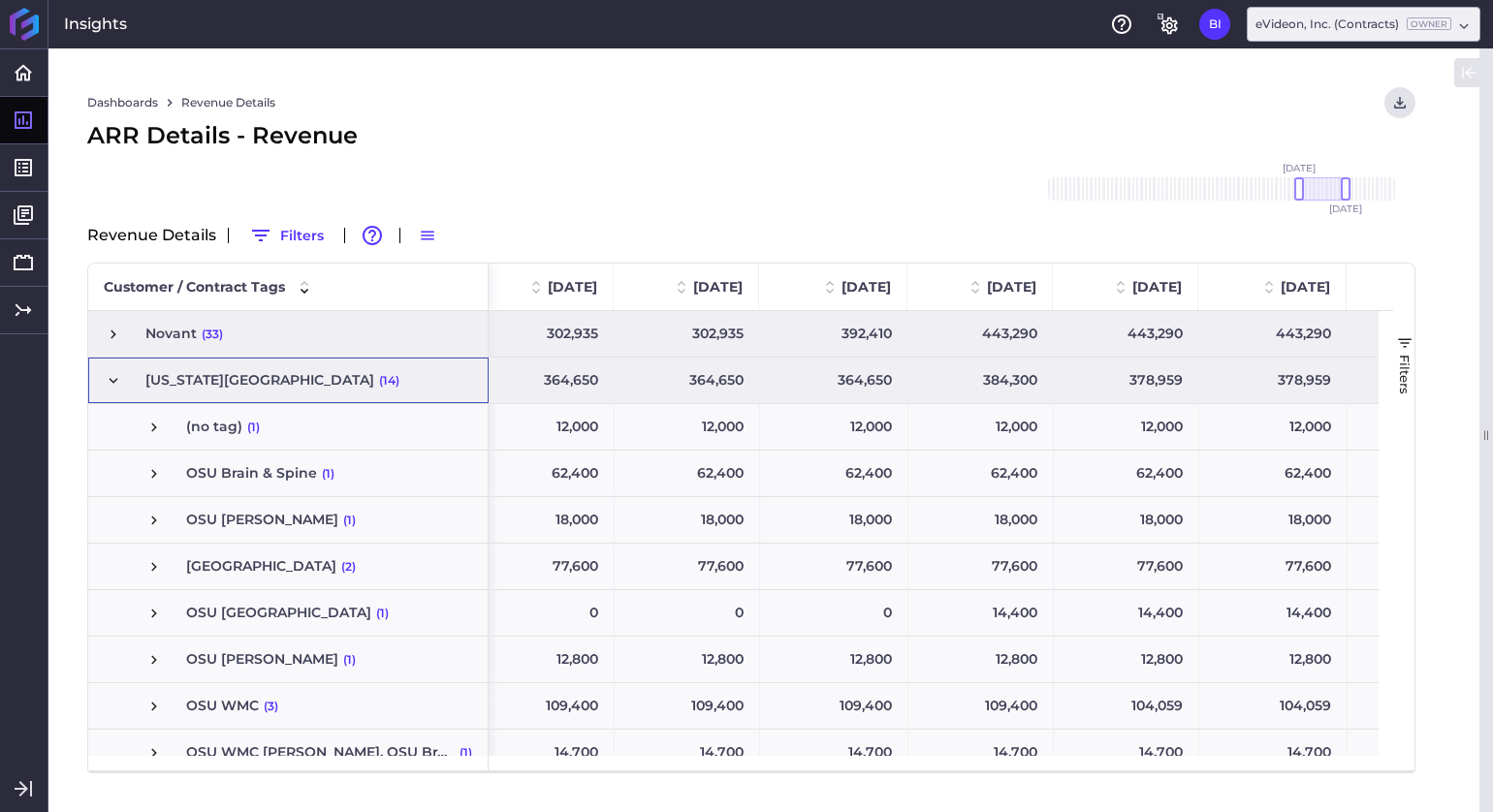 click at bounding box center (113, 381) 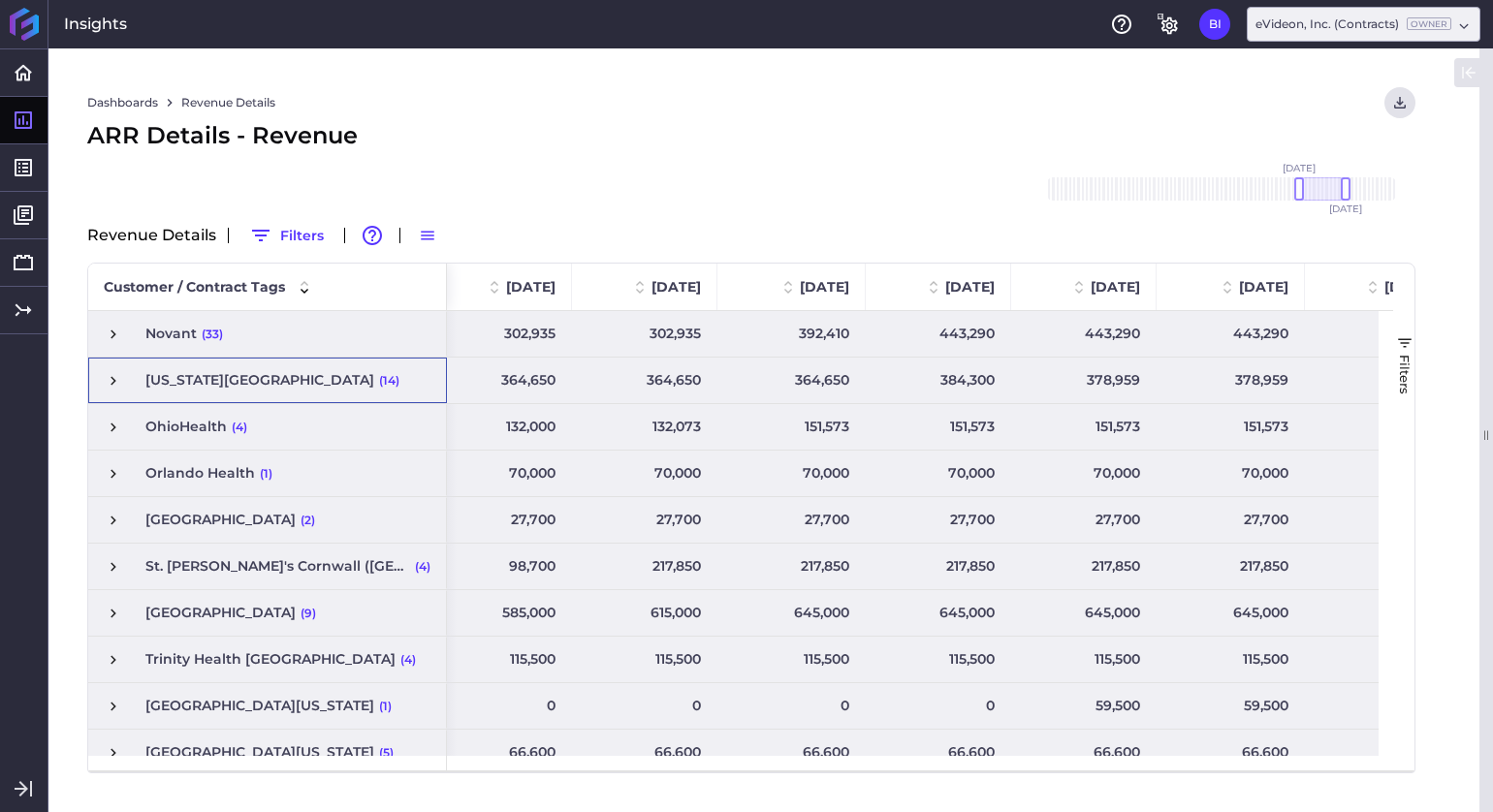 click at bounding box center [113, 381] 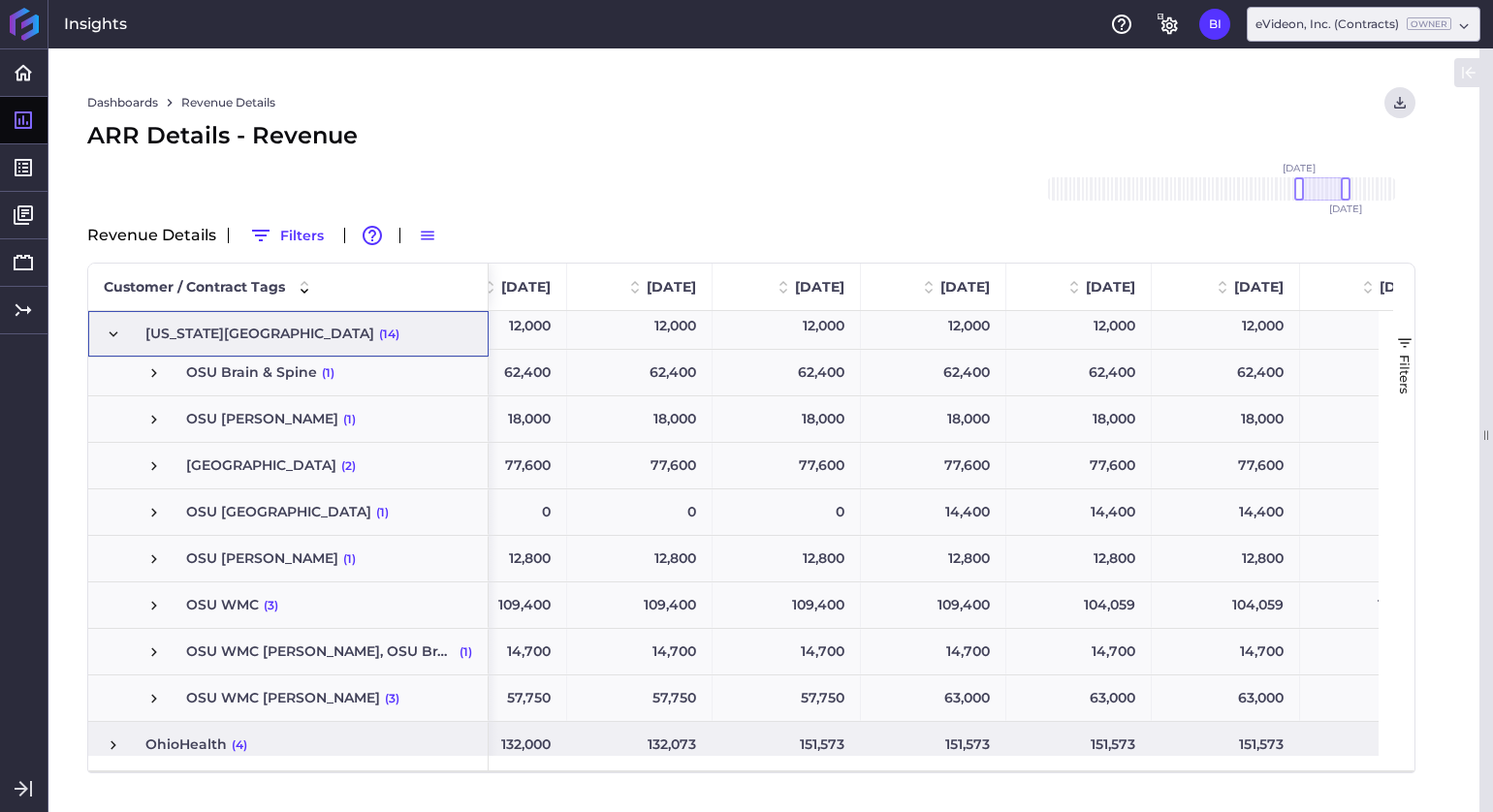 click on "(1)" at bounding box center [328, 372] 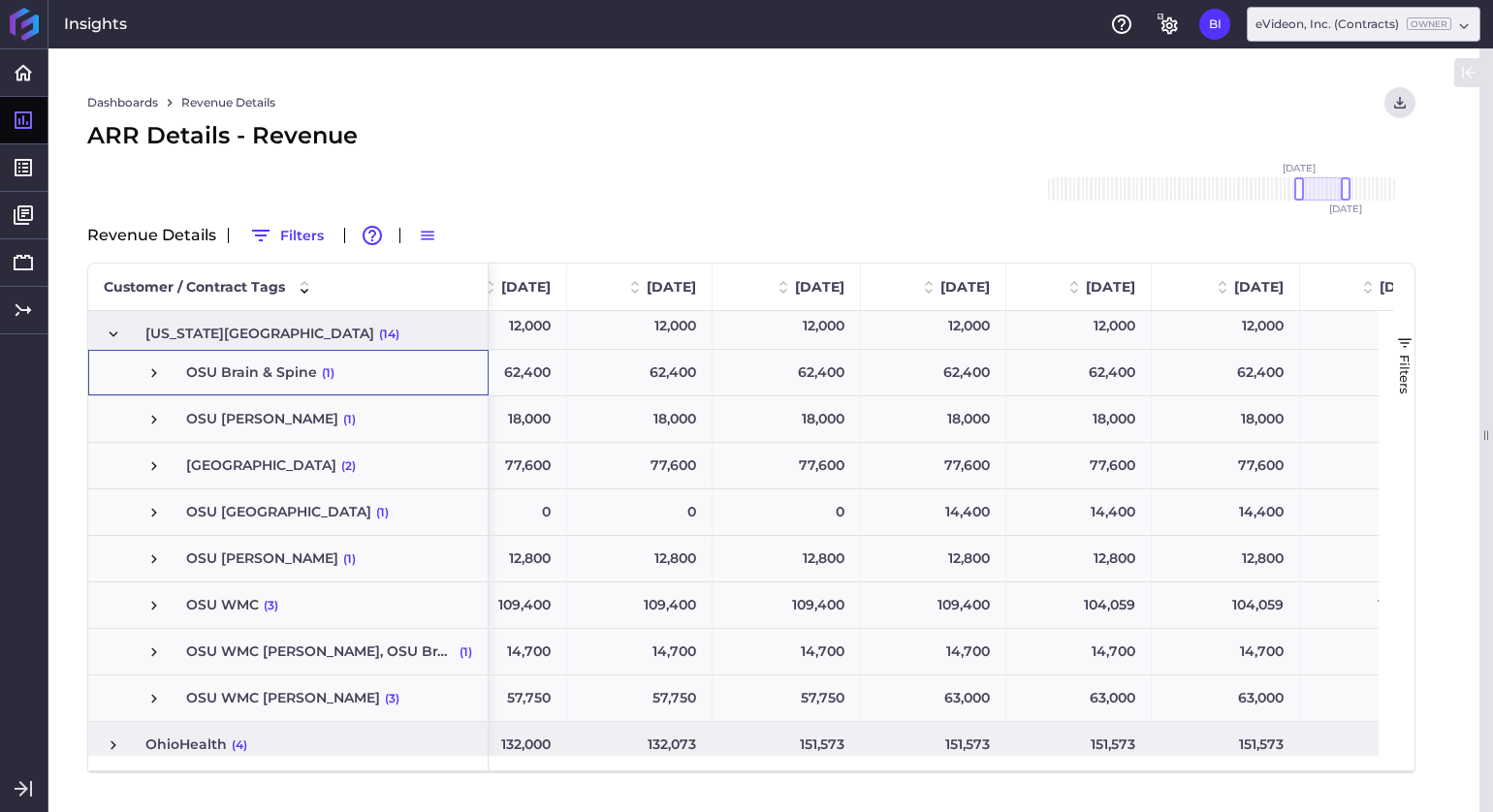 click on "(1)" at bounding box center (328, 372) 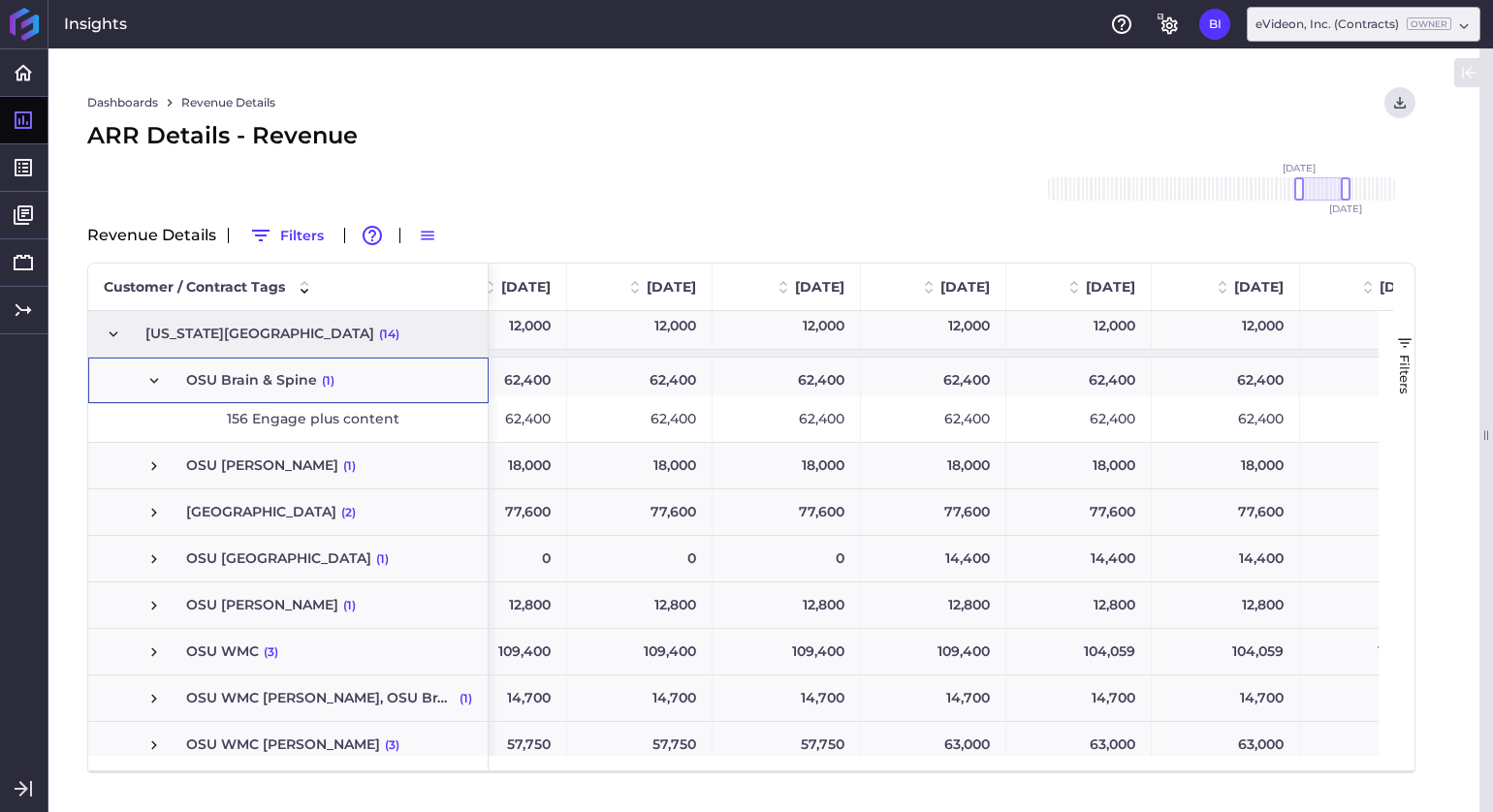 click at bounding box center (154, 381) 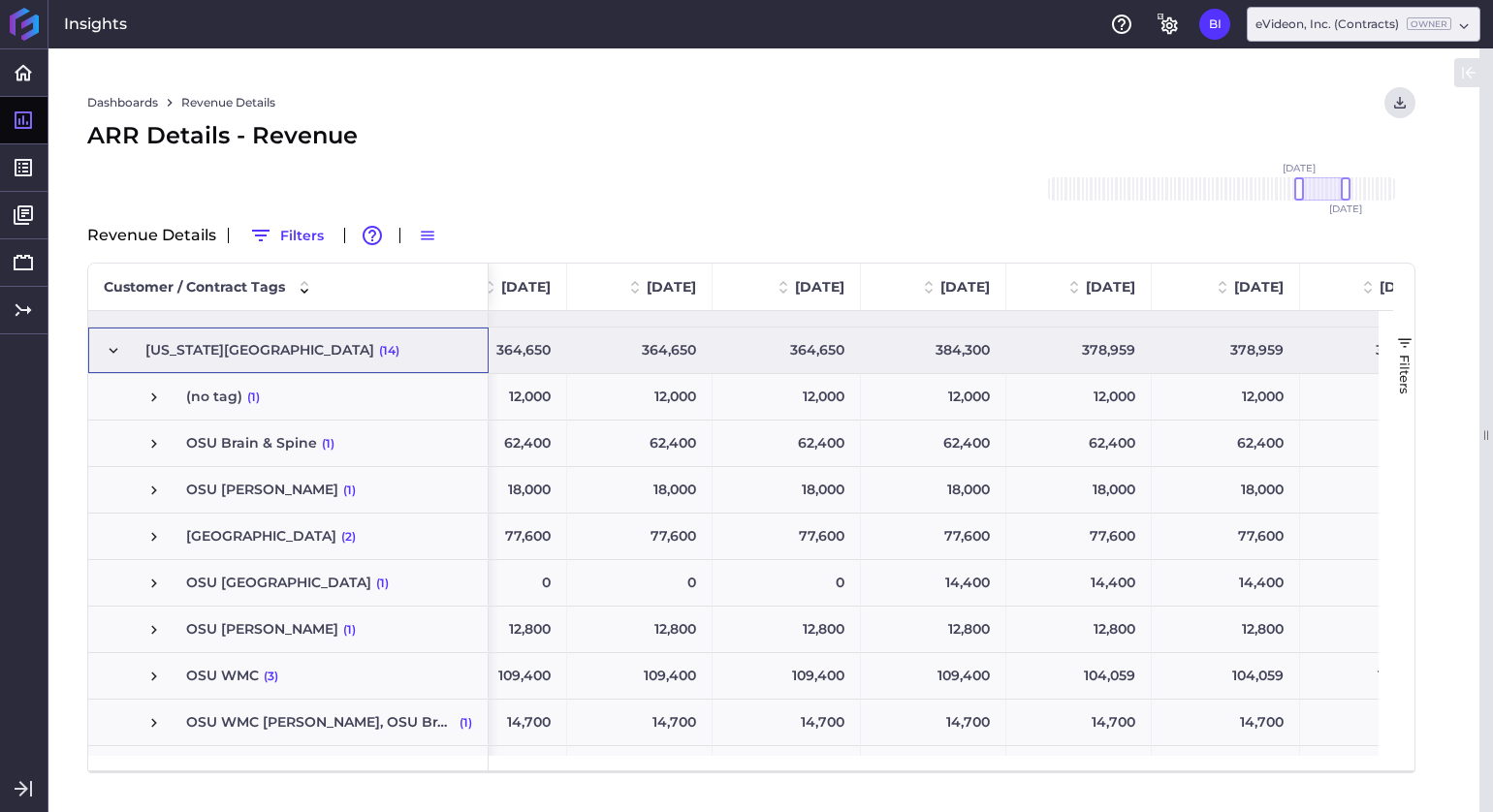 click at bounding box center [113, 351] 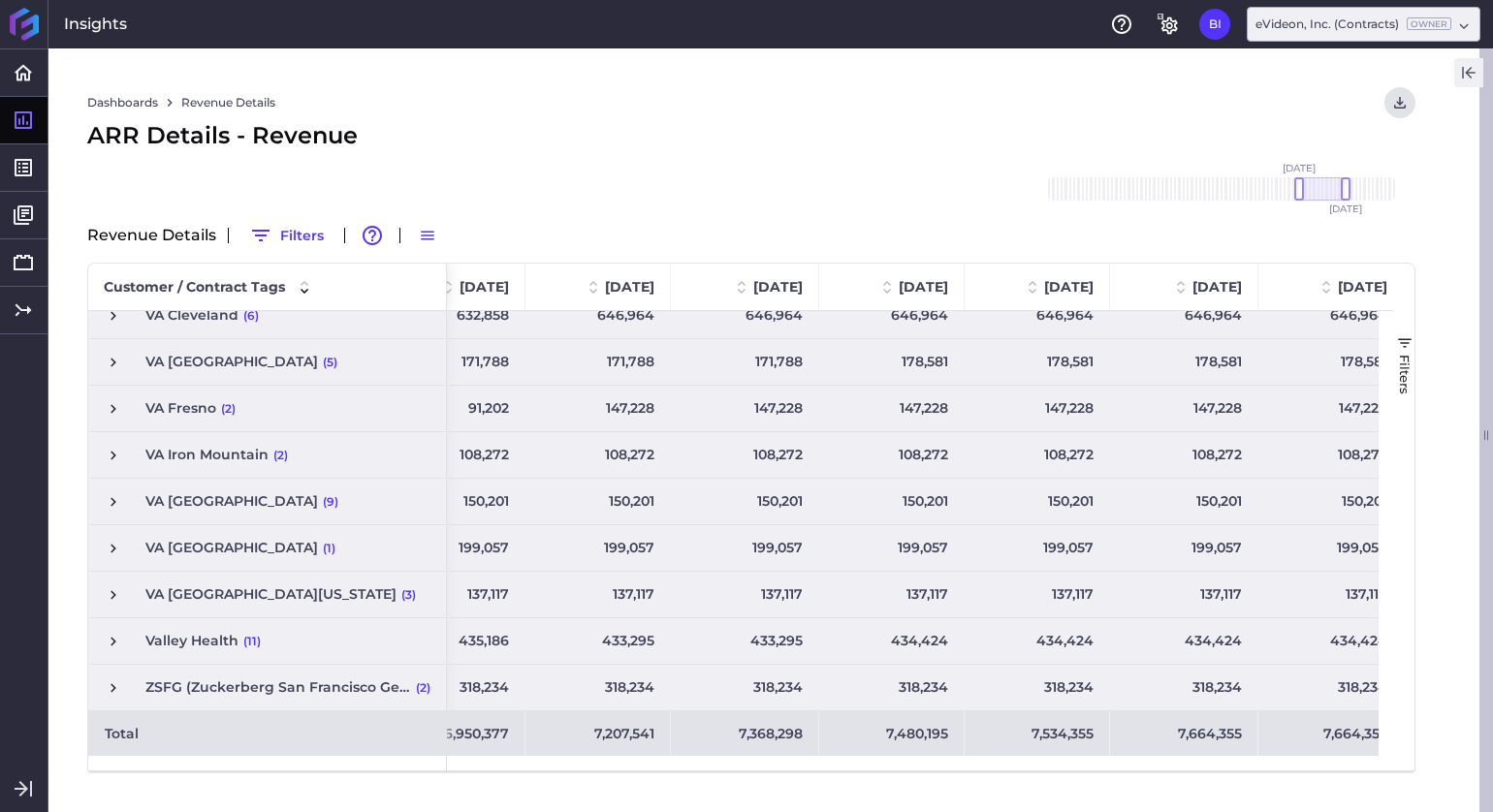 click 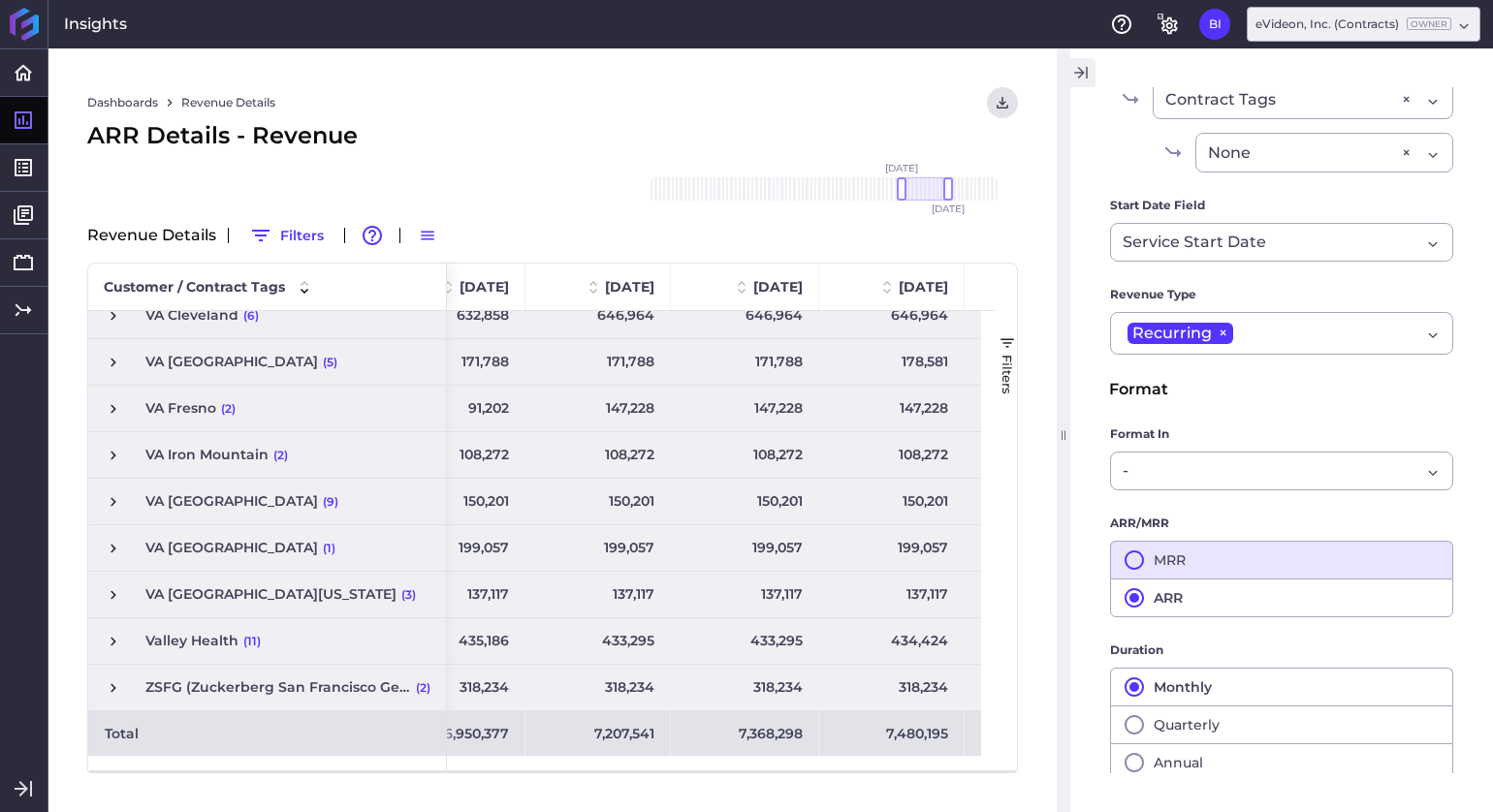 click on "MRR" at bounding box center (1282, 559) 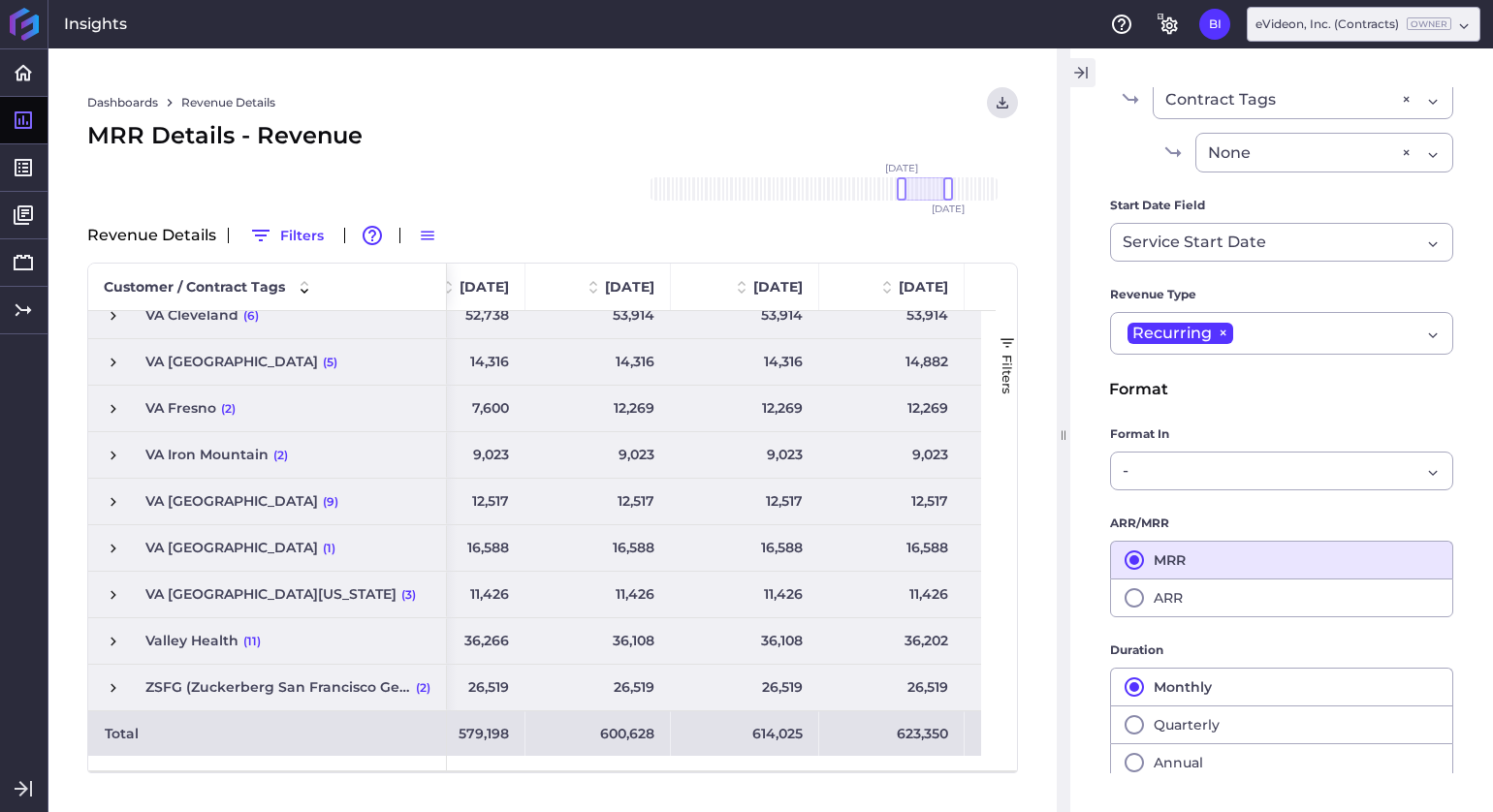 click on "MRR" at bounding box center [1282, 559] 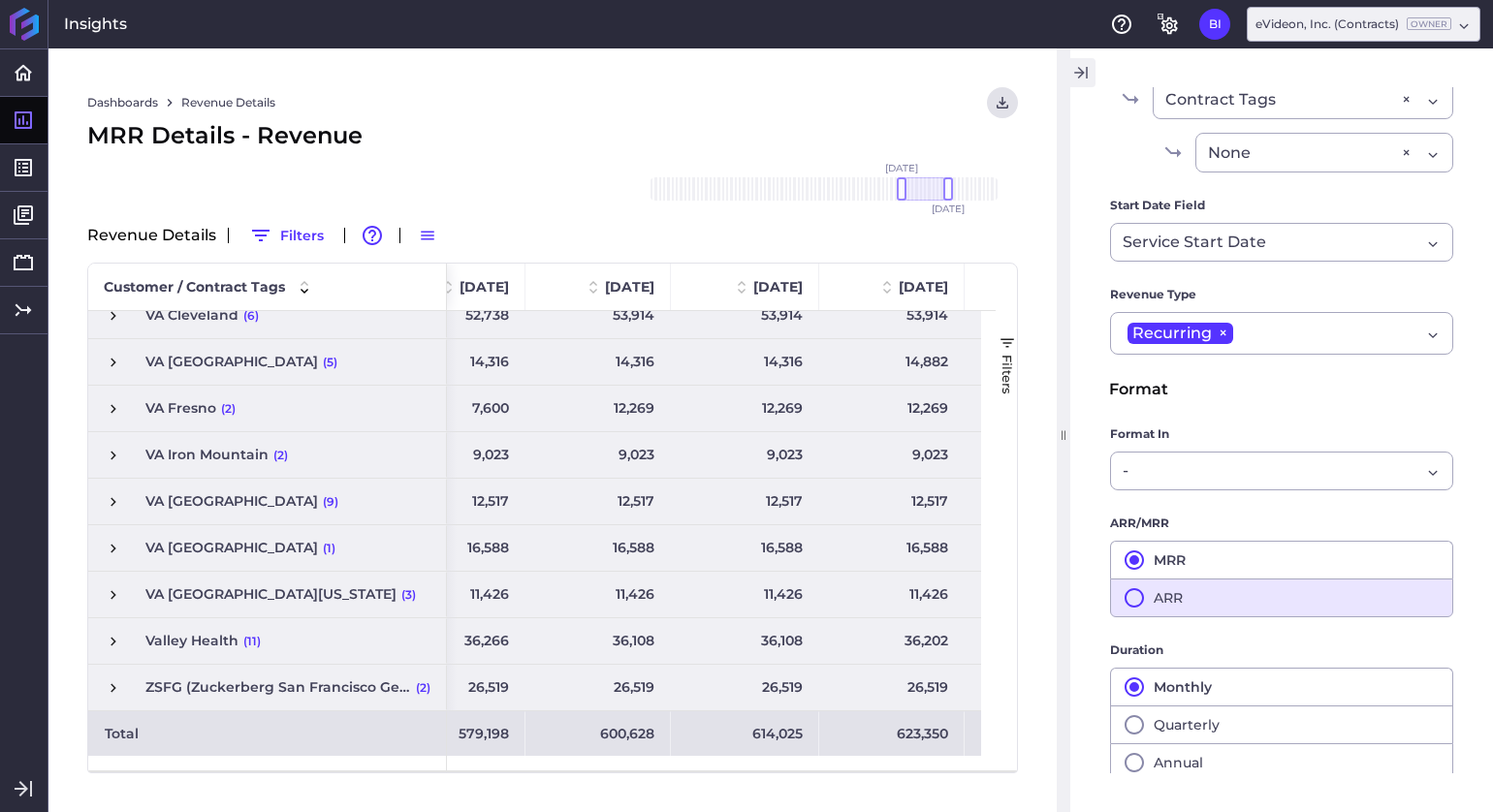 click on "ARR" at bounding box center (1282, 598) 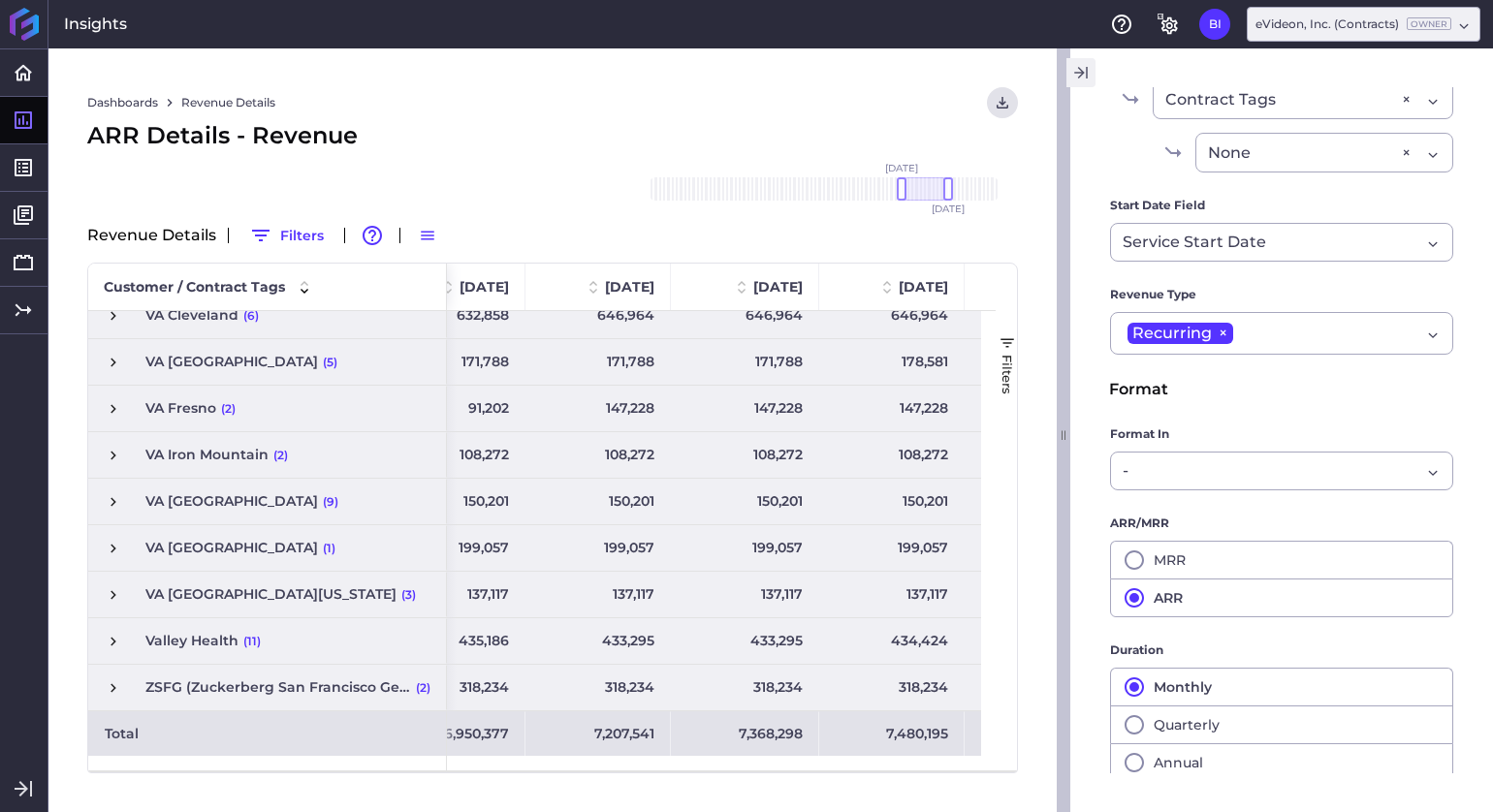 click 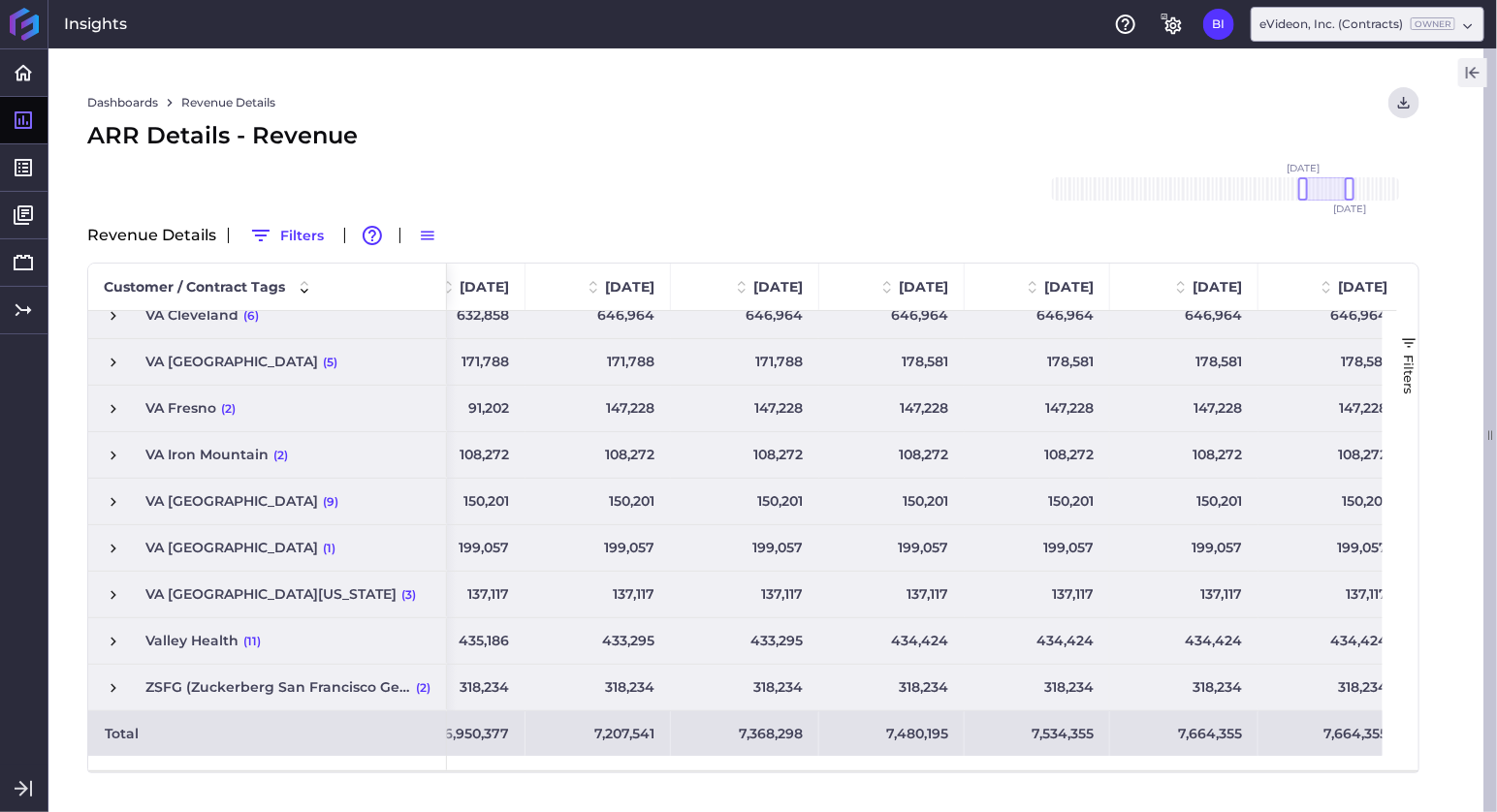 click 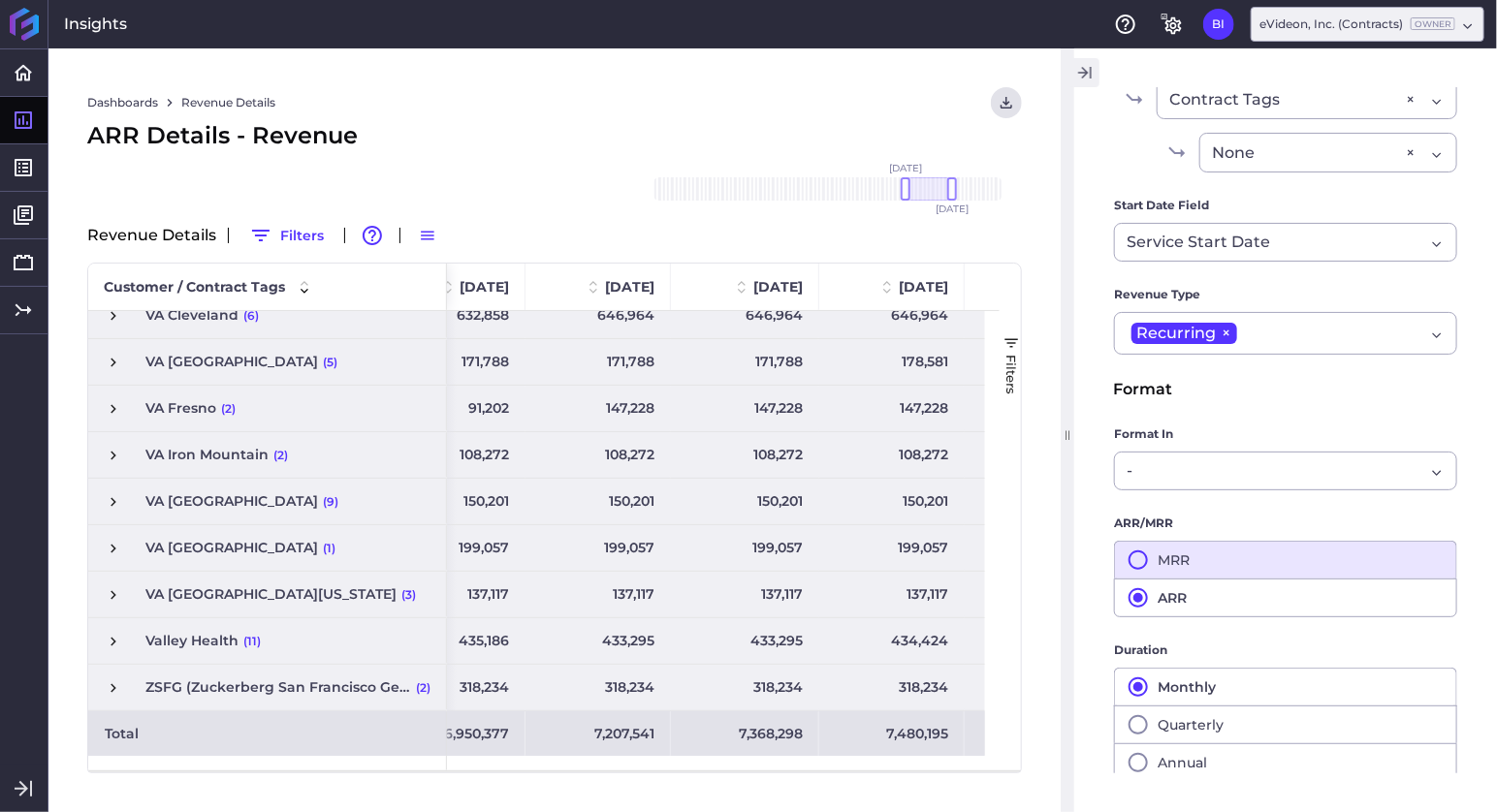 click on "MRR" at bounding box center [1286, 559] 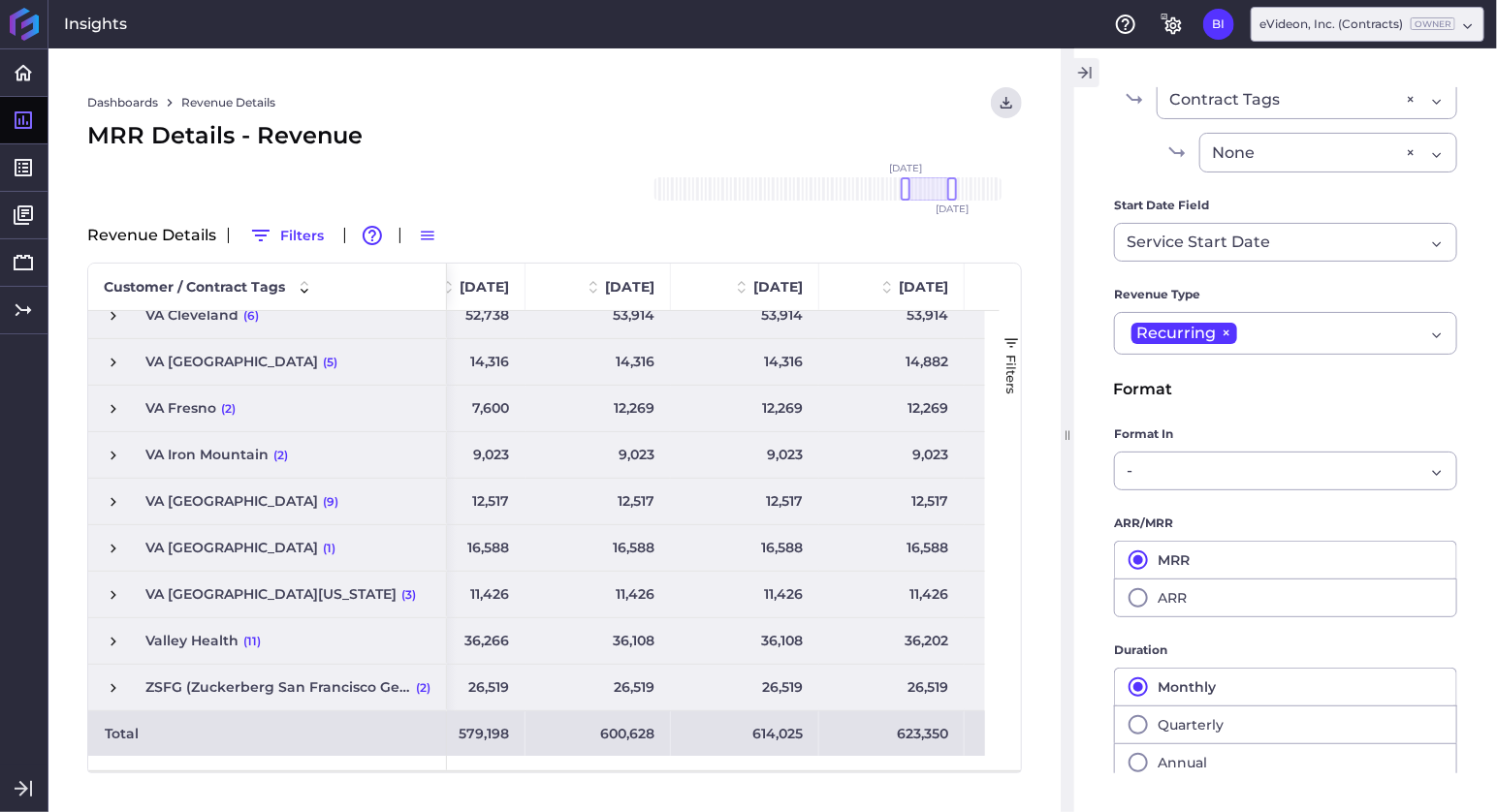 click 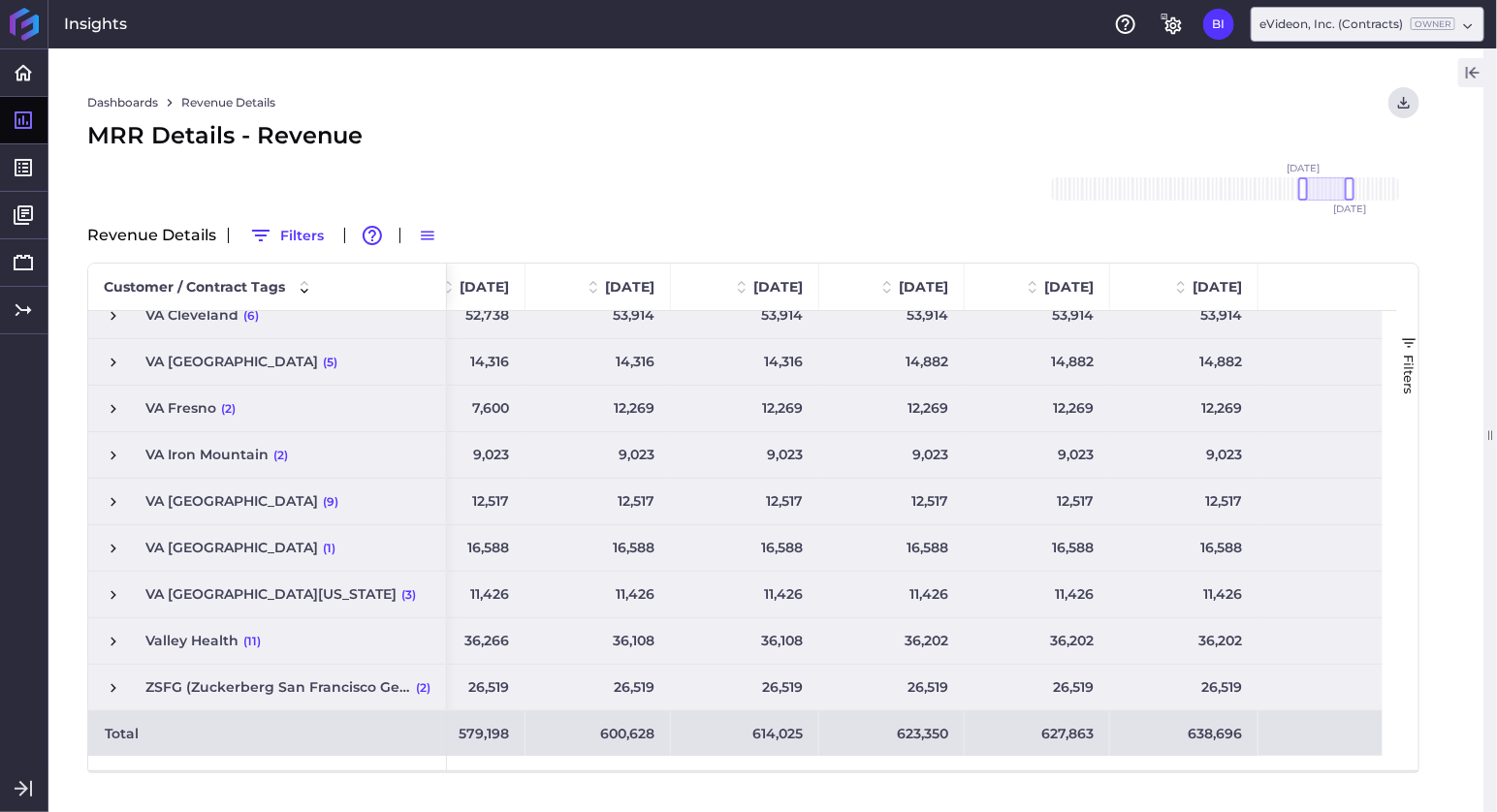 scroll, scrollTop: 329, scrollLeft: 0, axis: vertical 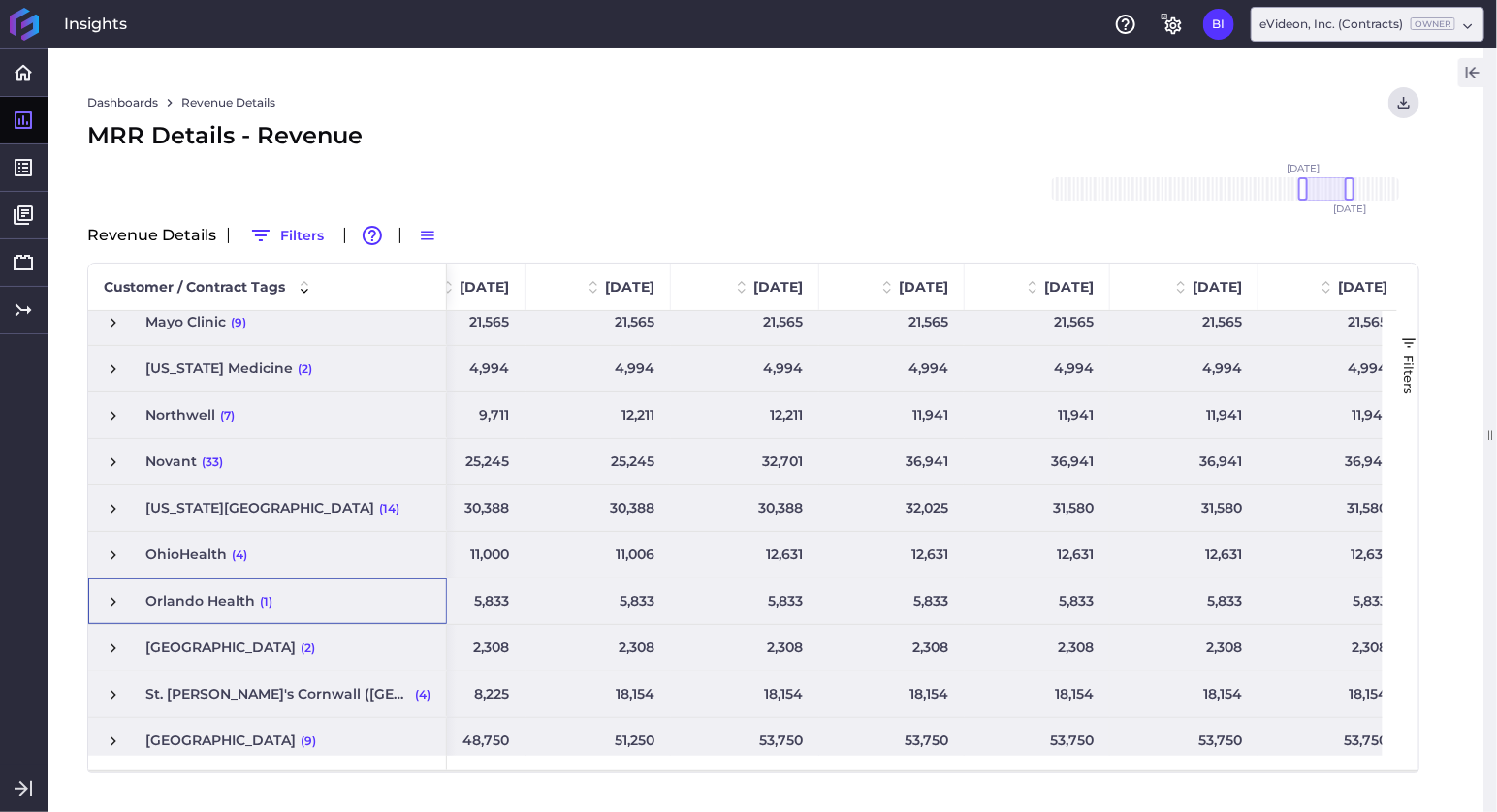 click at bounding box center (113, 602) 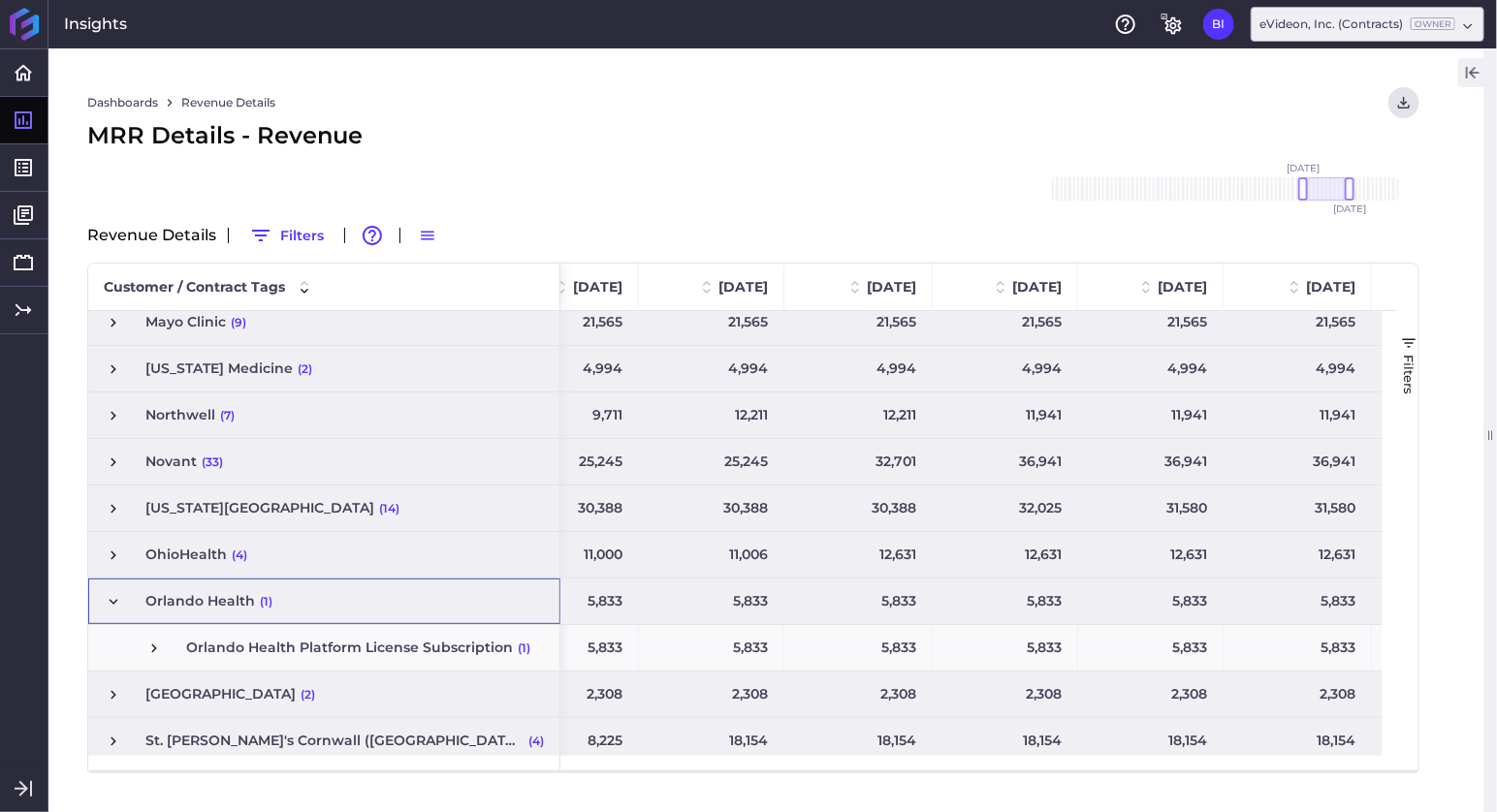 click at bounding box center [113, 602] 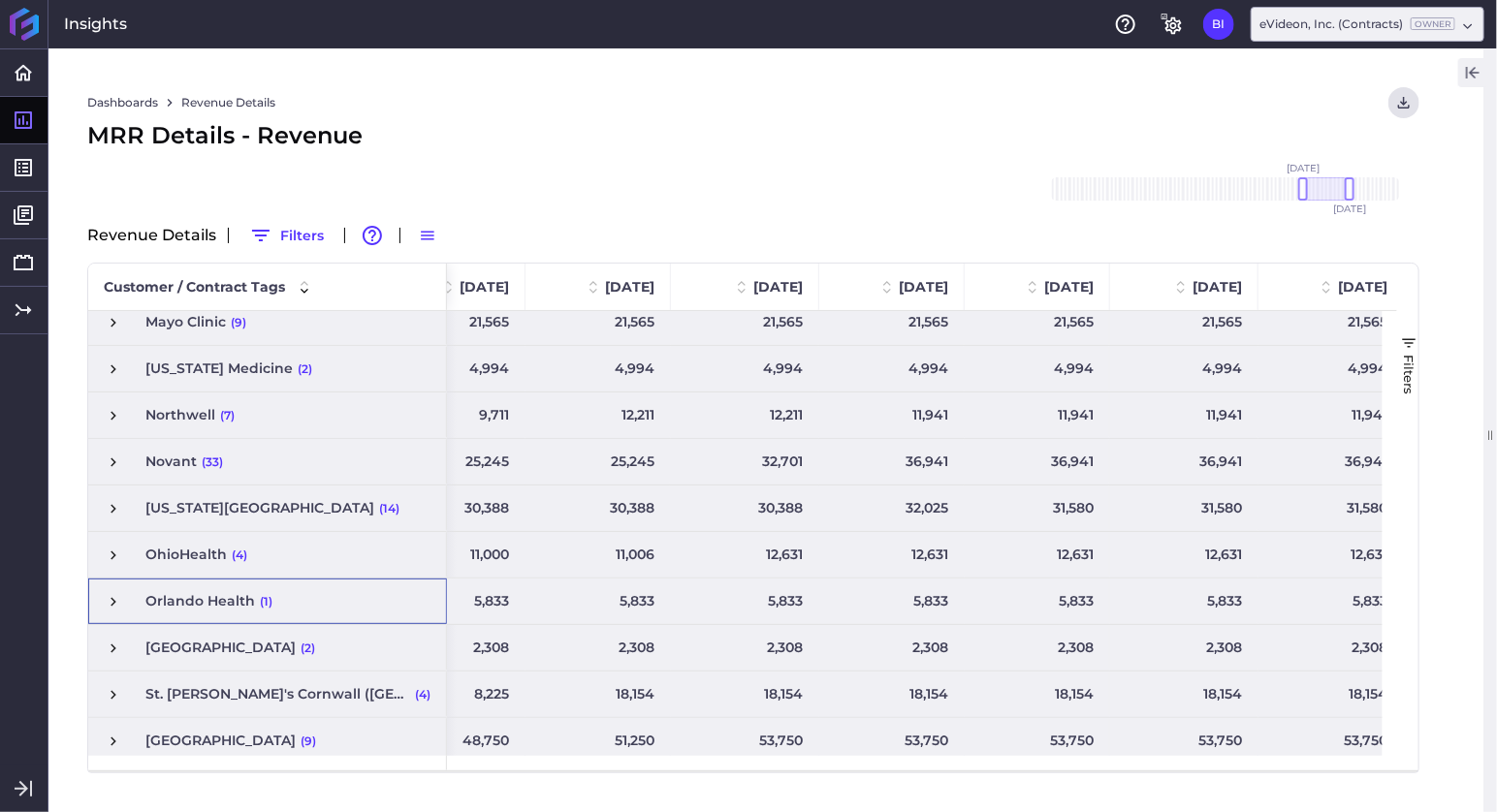 scroll, scrollTop: 0, scrollLeft: 390, axis: horizontal 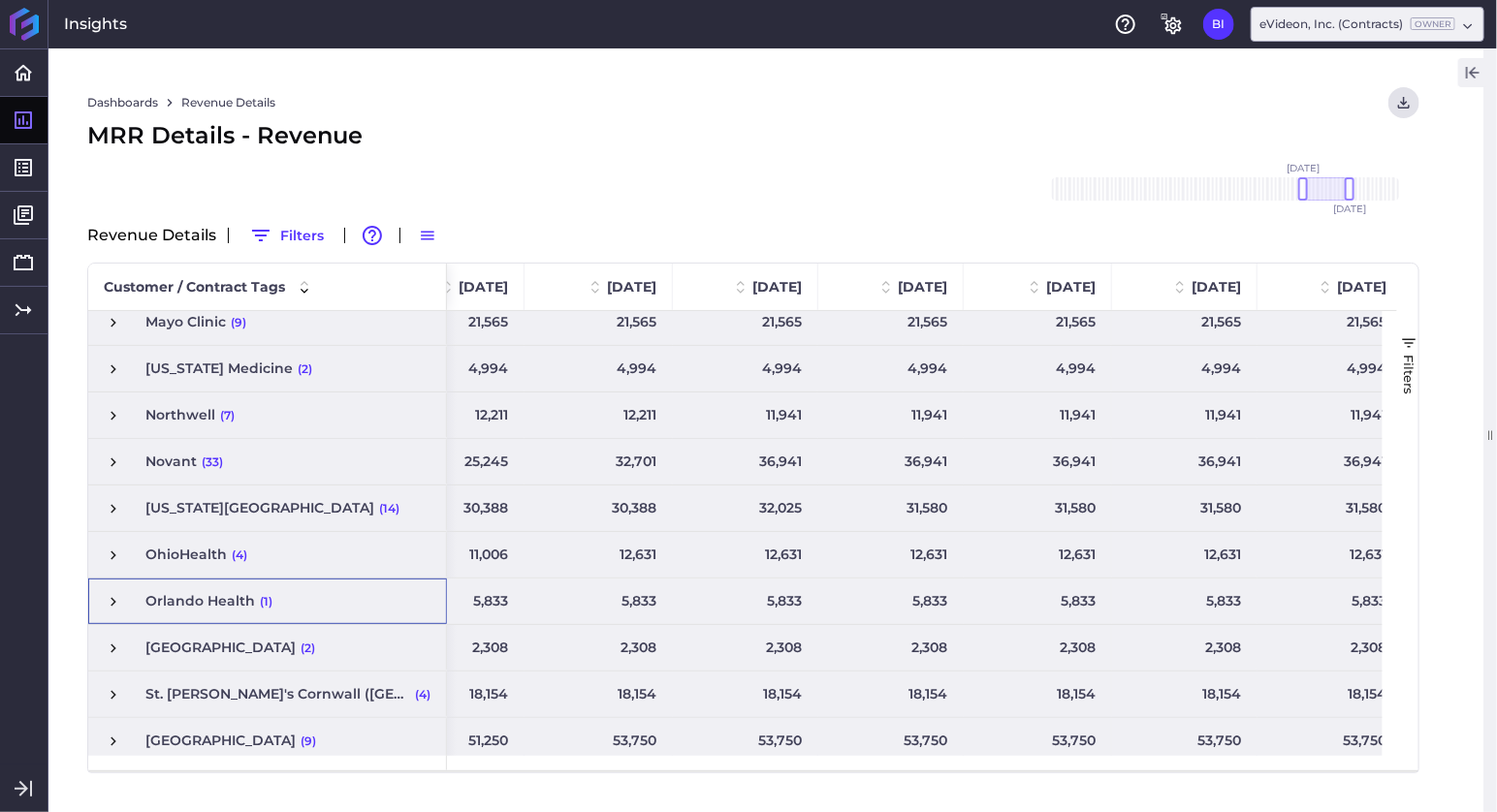 click at bounding box center (113, 602) 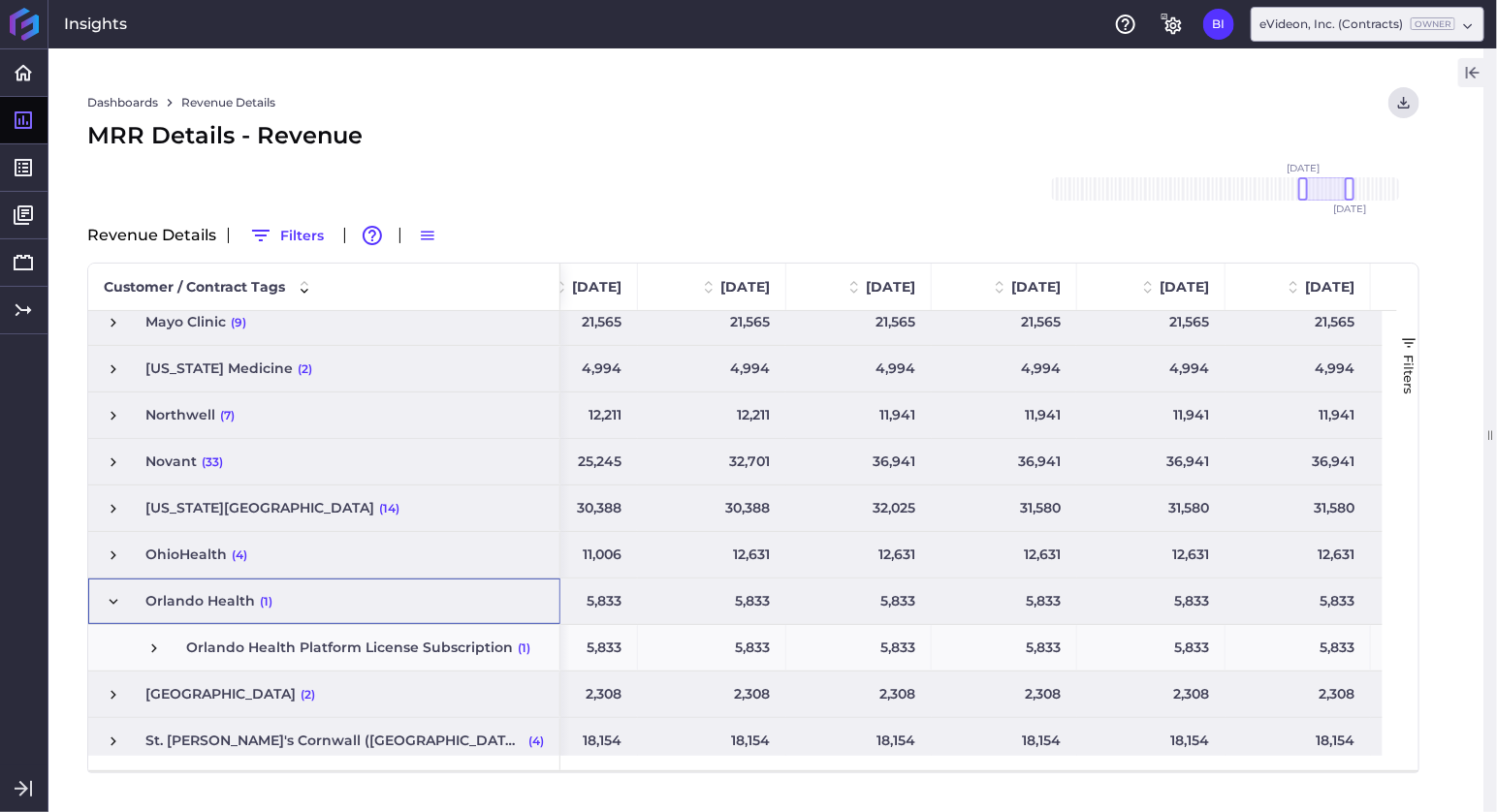 click at bounding box center [154, 648] 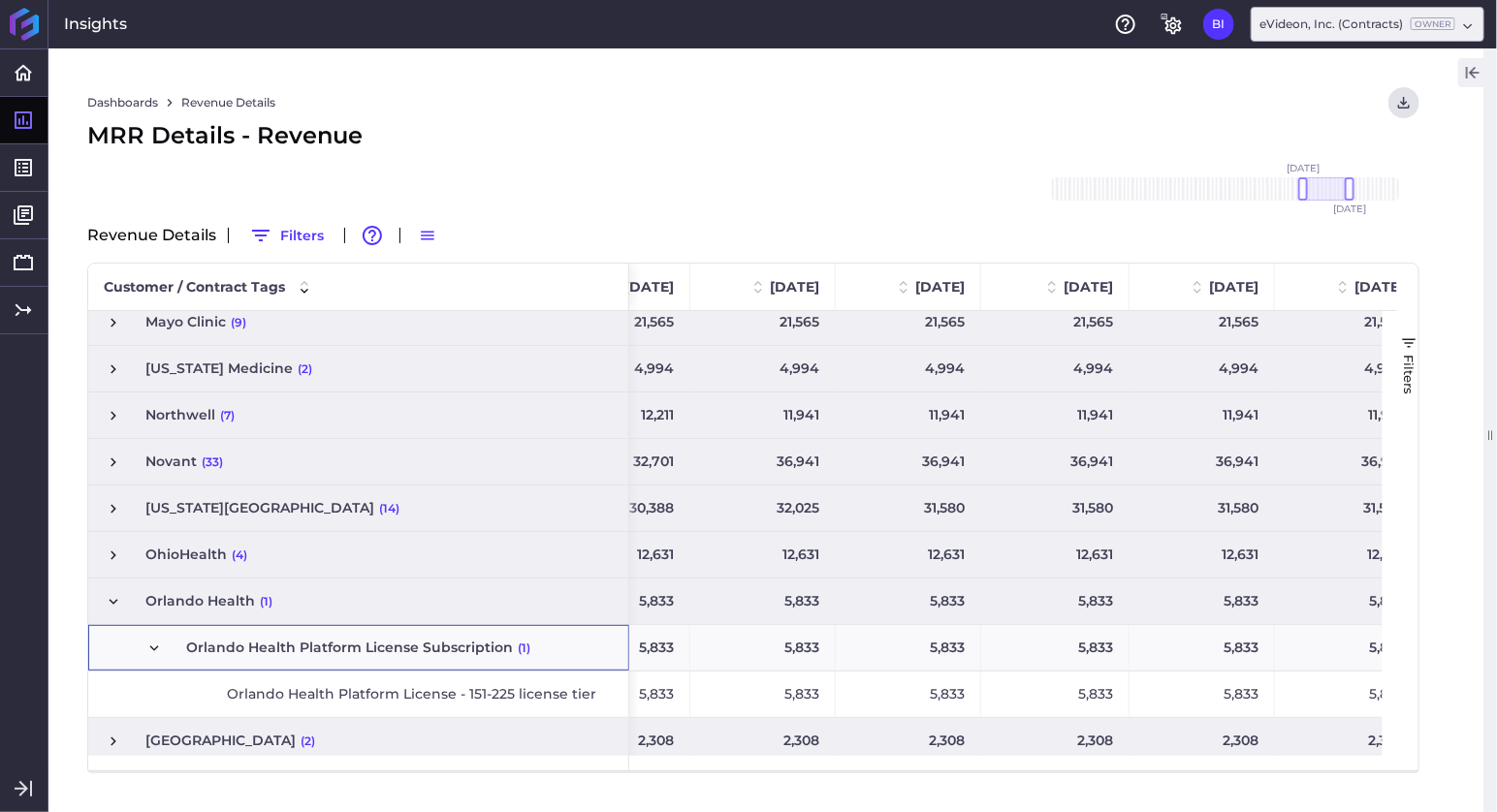 click at bounding box center (154, 648) 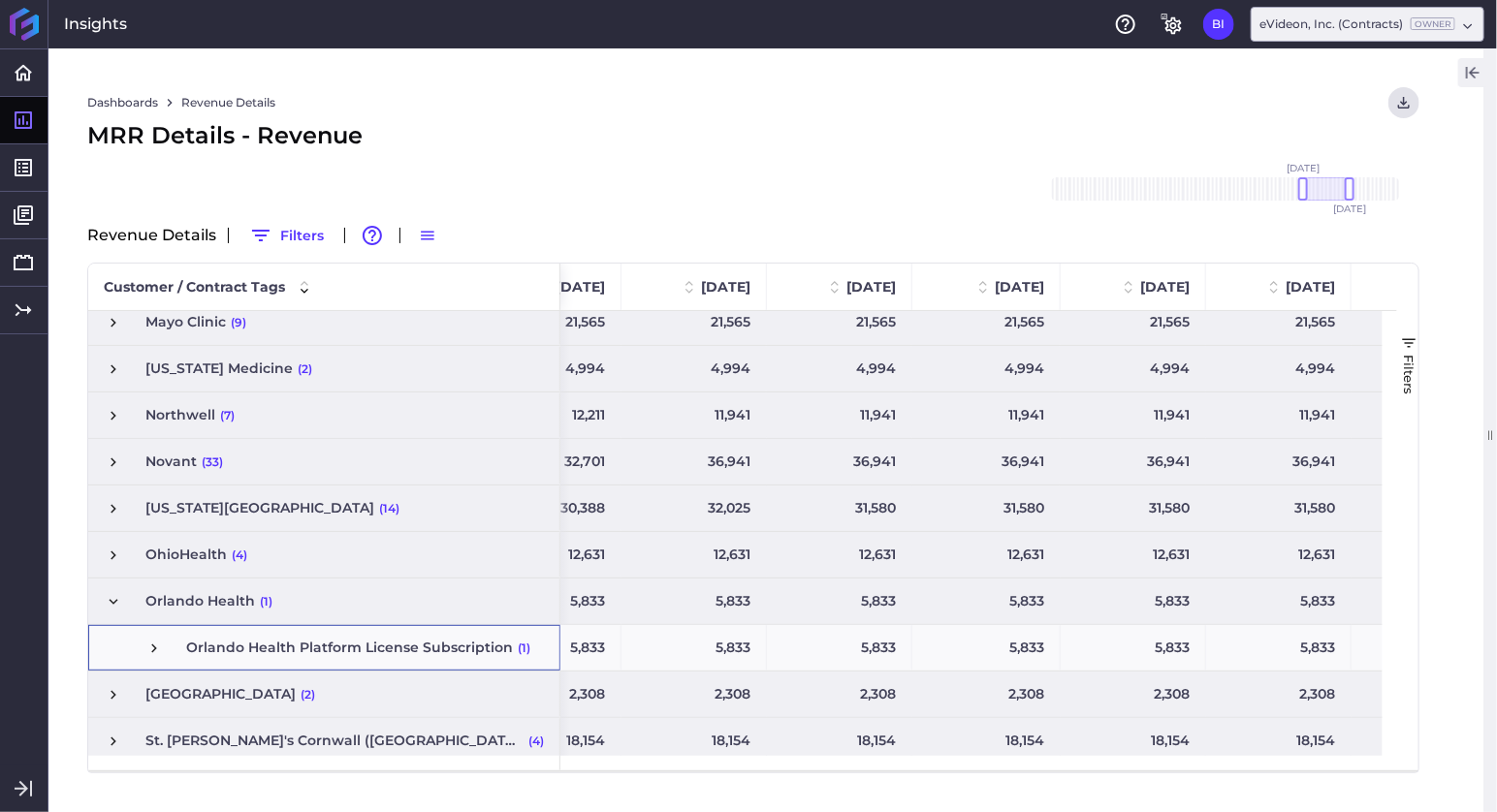 click at bounding box center [113, 602] 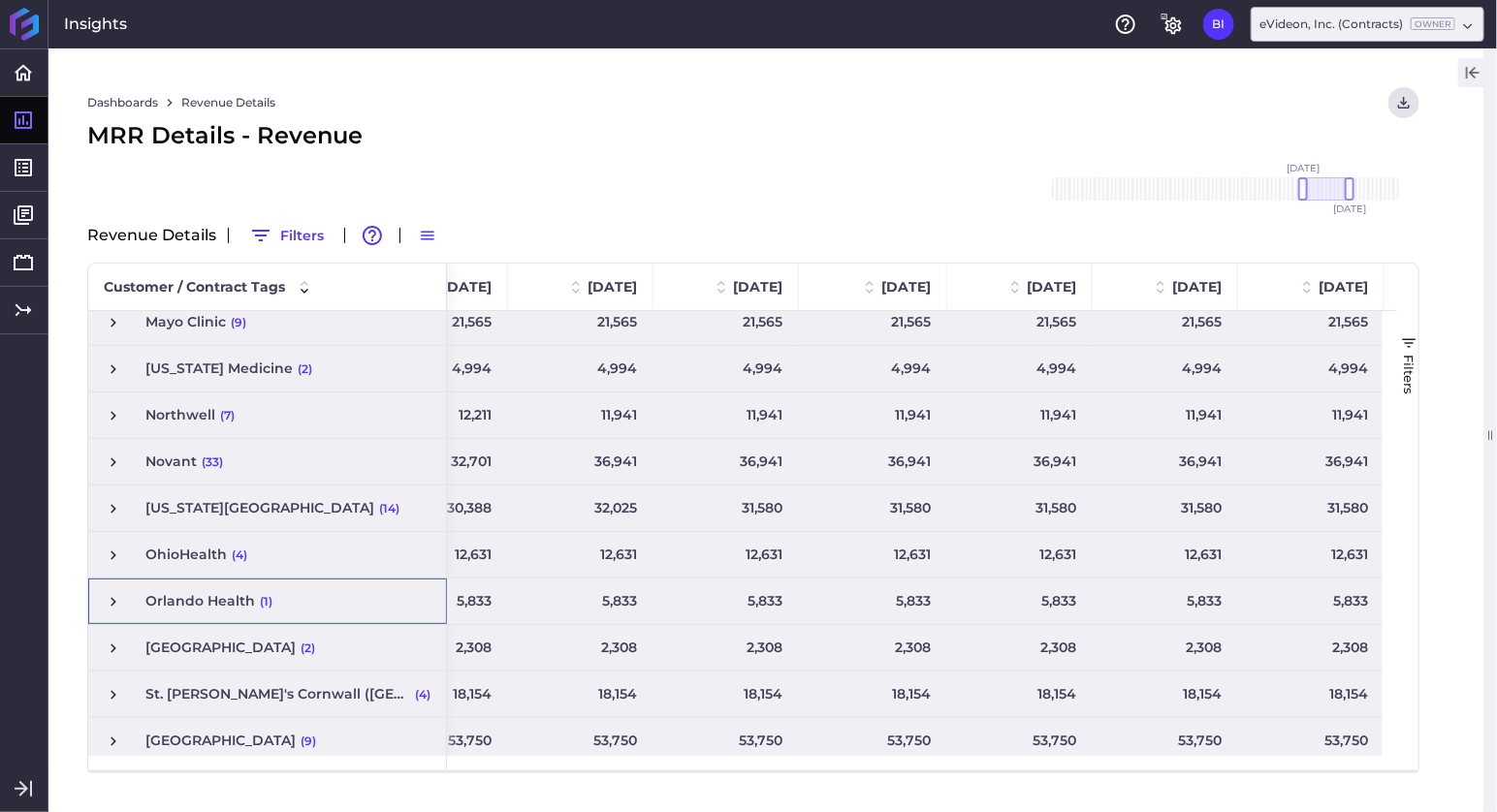 scroll, scrollTop: 422, scrollLeft: 0, axis: vertical 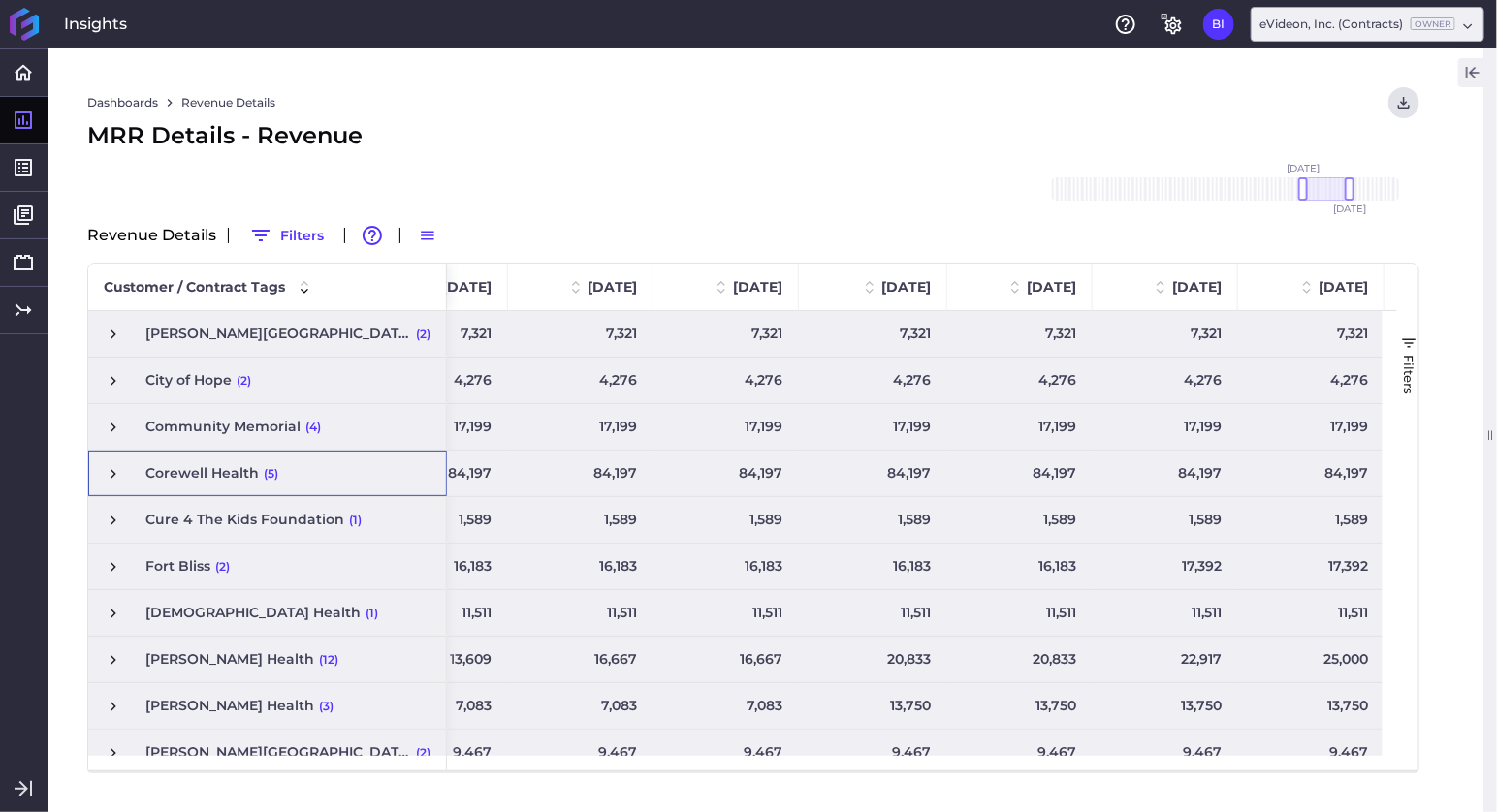 click at bounding box center (113, 474) 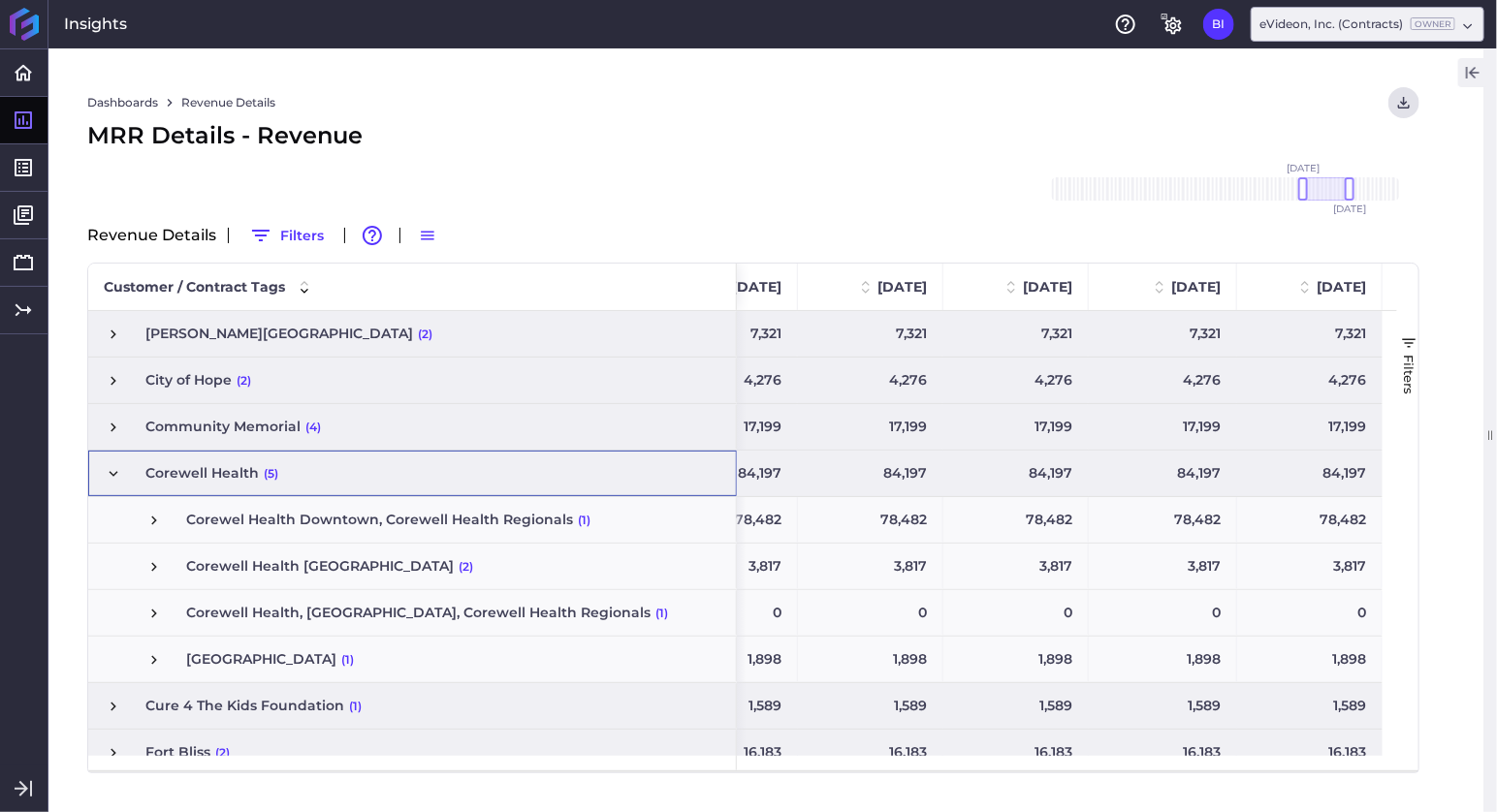 scroll, scrollTop: 0, scrollLeft: 628, axis: horizontal 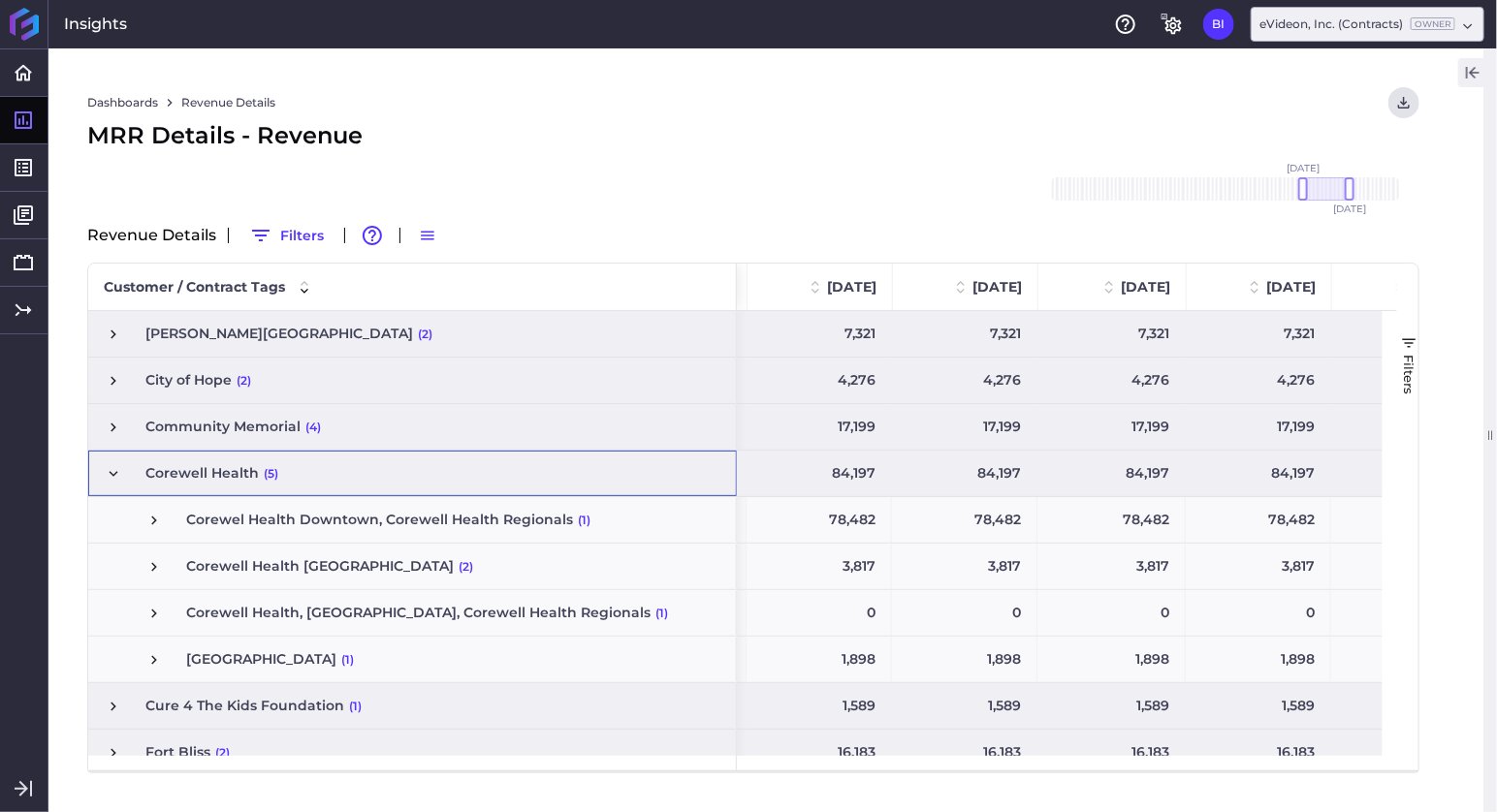 click at bounding box center [113, 474] 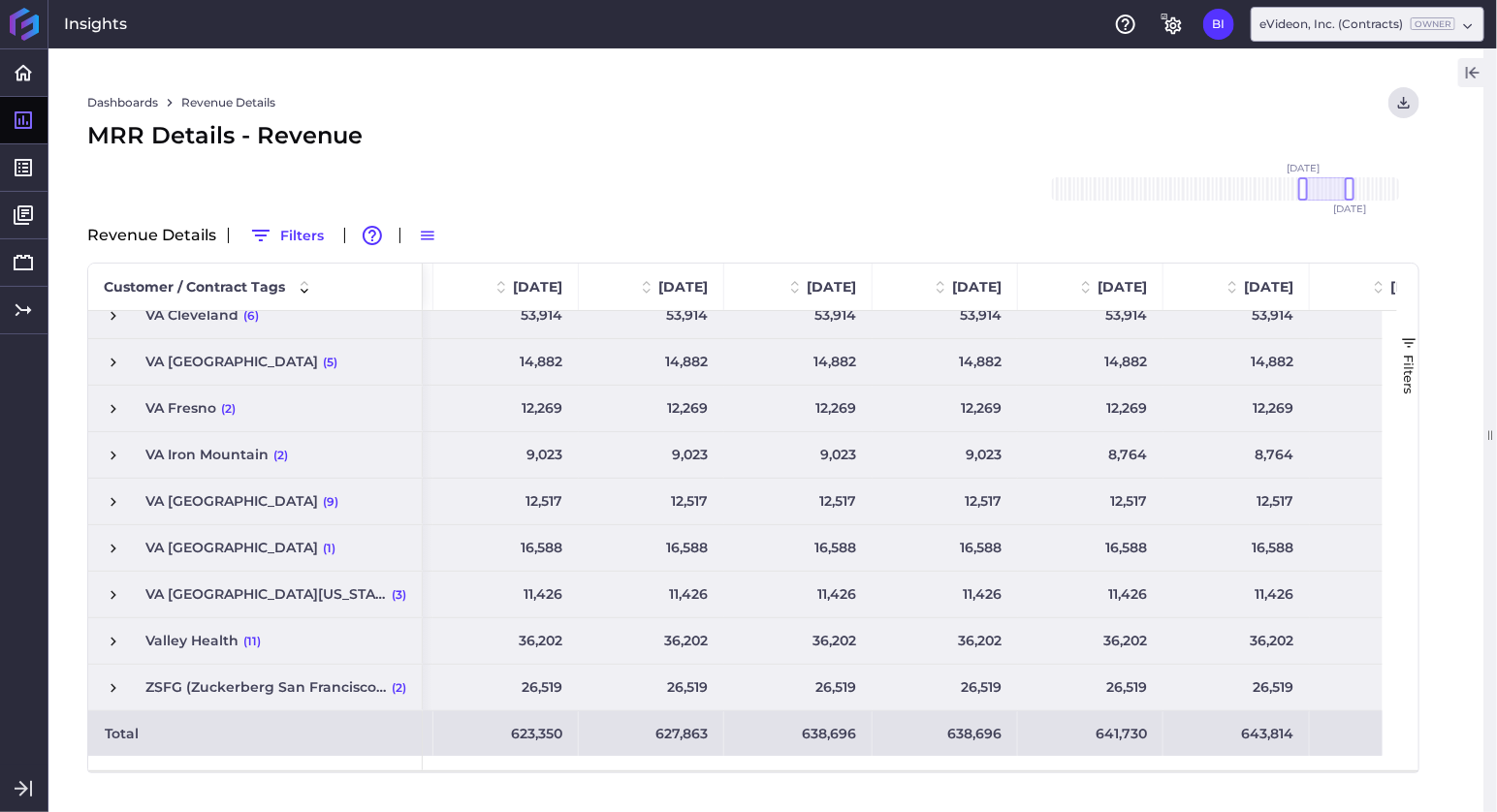 scroll, scrollTop: 1243, scrollLeft: 0, axis: vertical 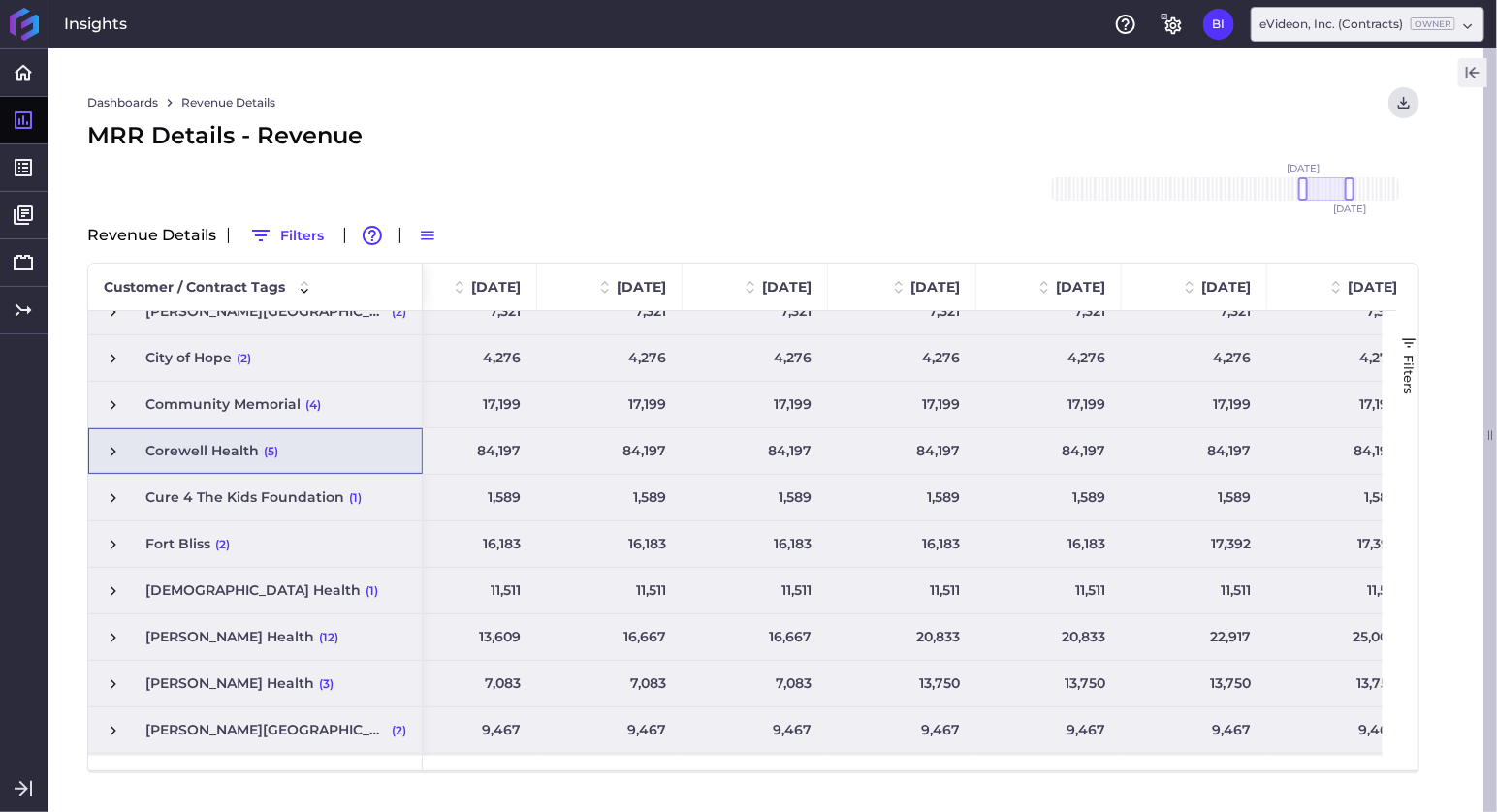 click 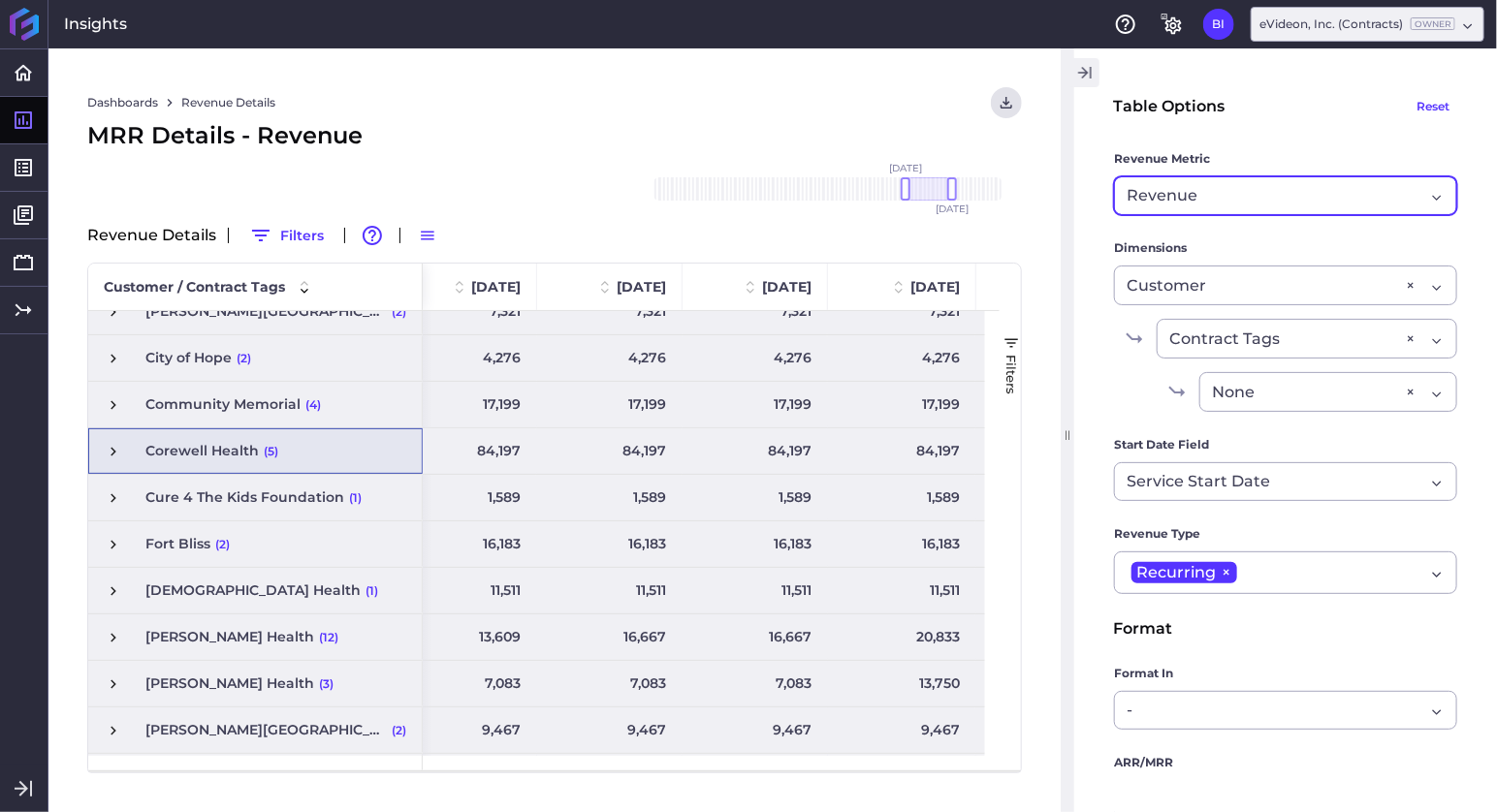 click on "Revenue" at bounding box center (1275, 196) 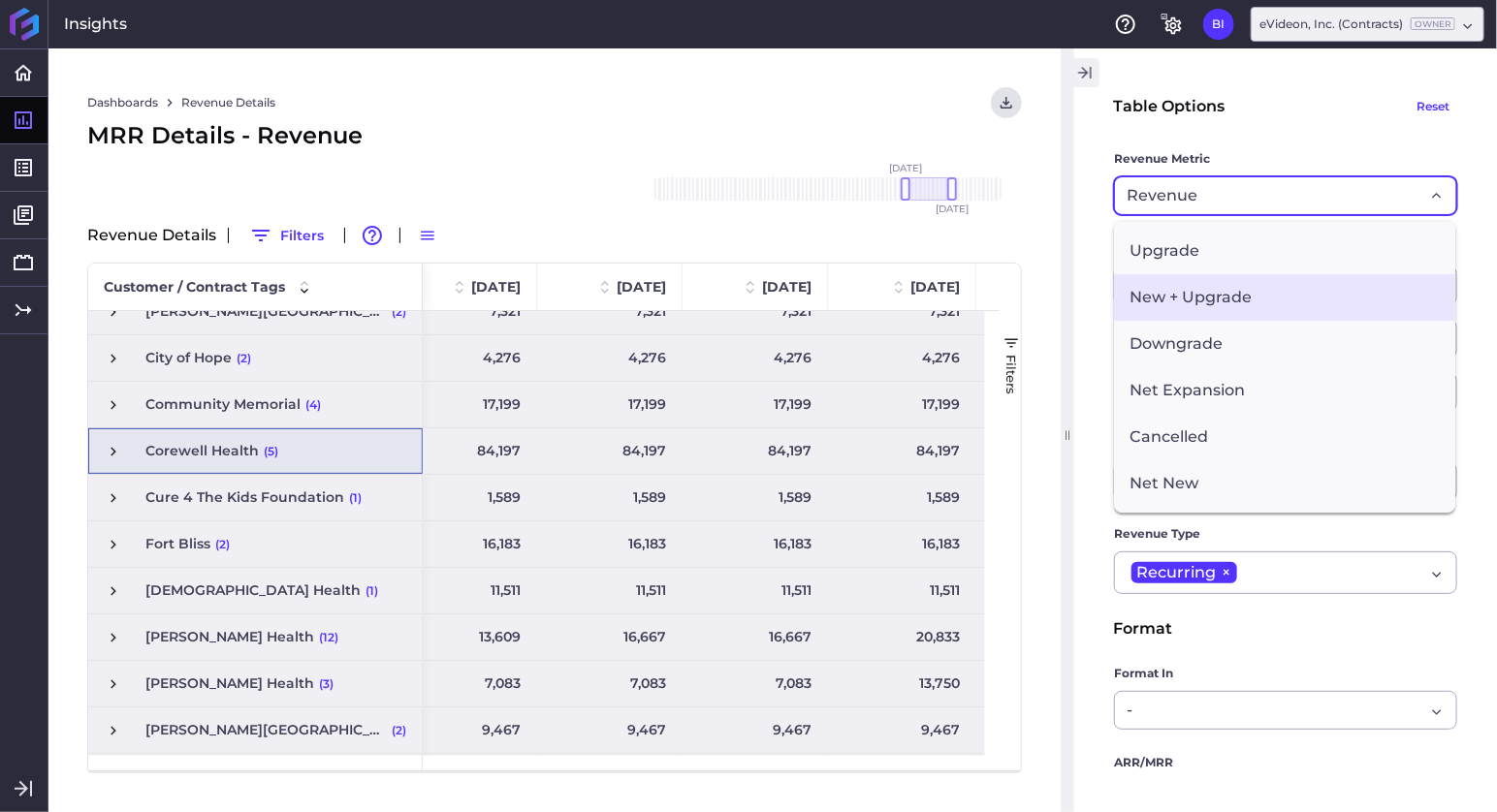 click on "Net Expansion" at bounding box center (1285, 390) 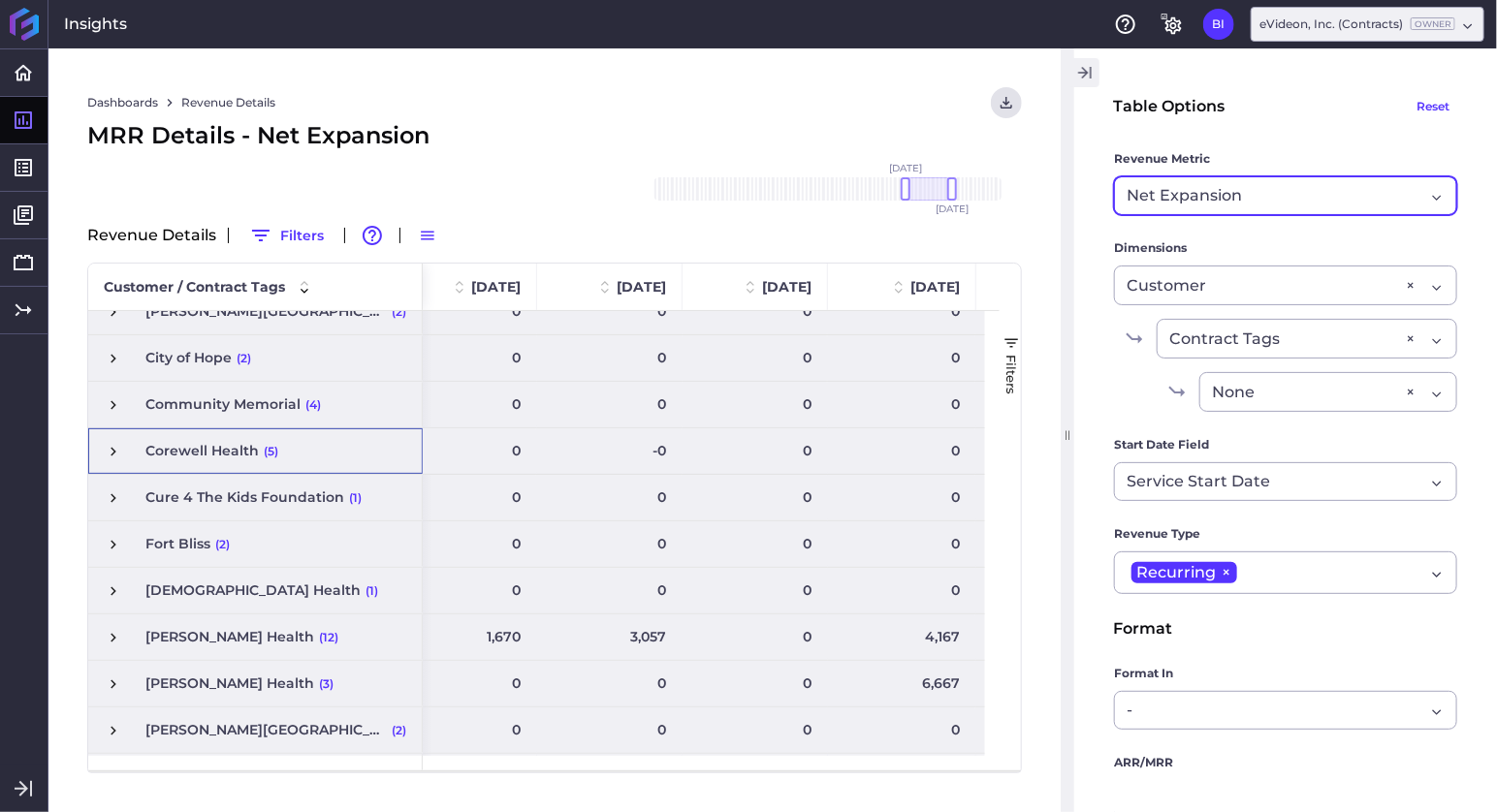 click 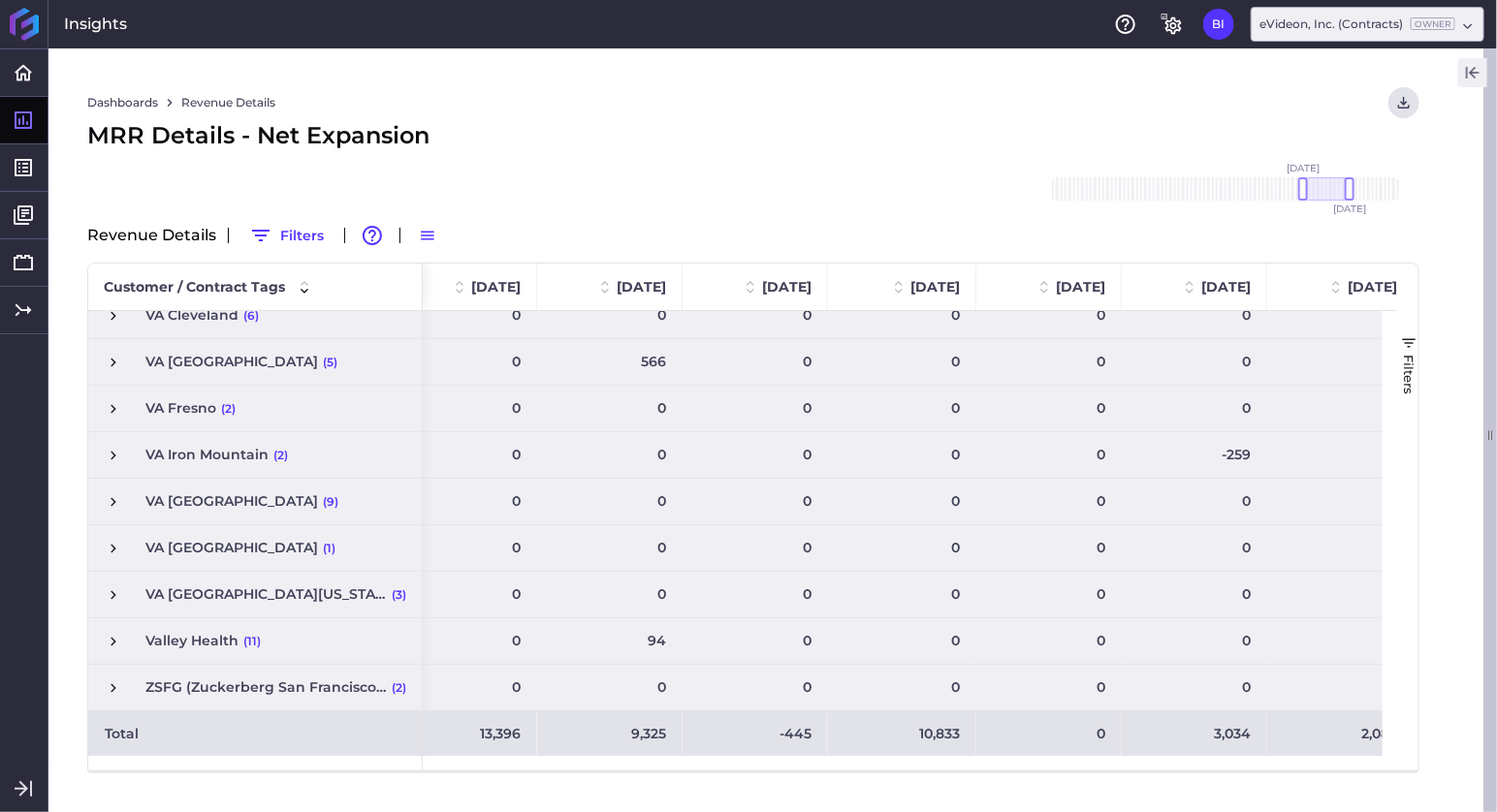 click at bounding box center (1473, 73) 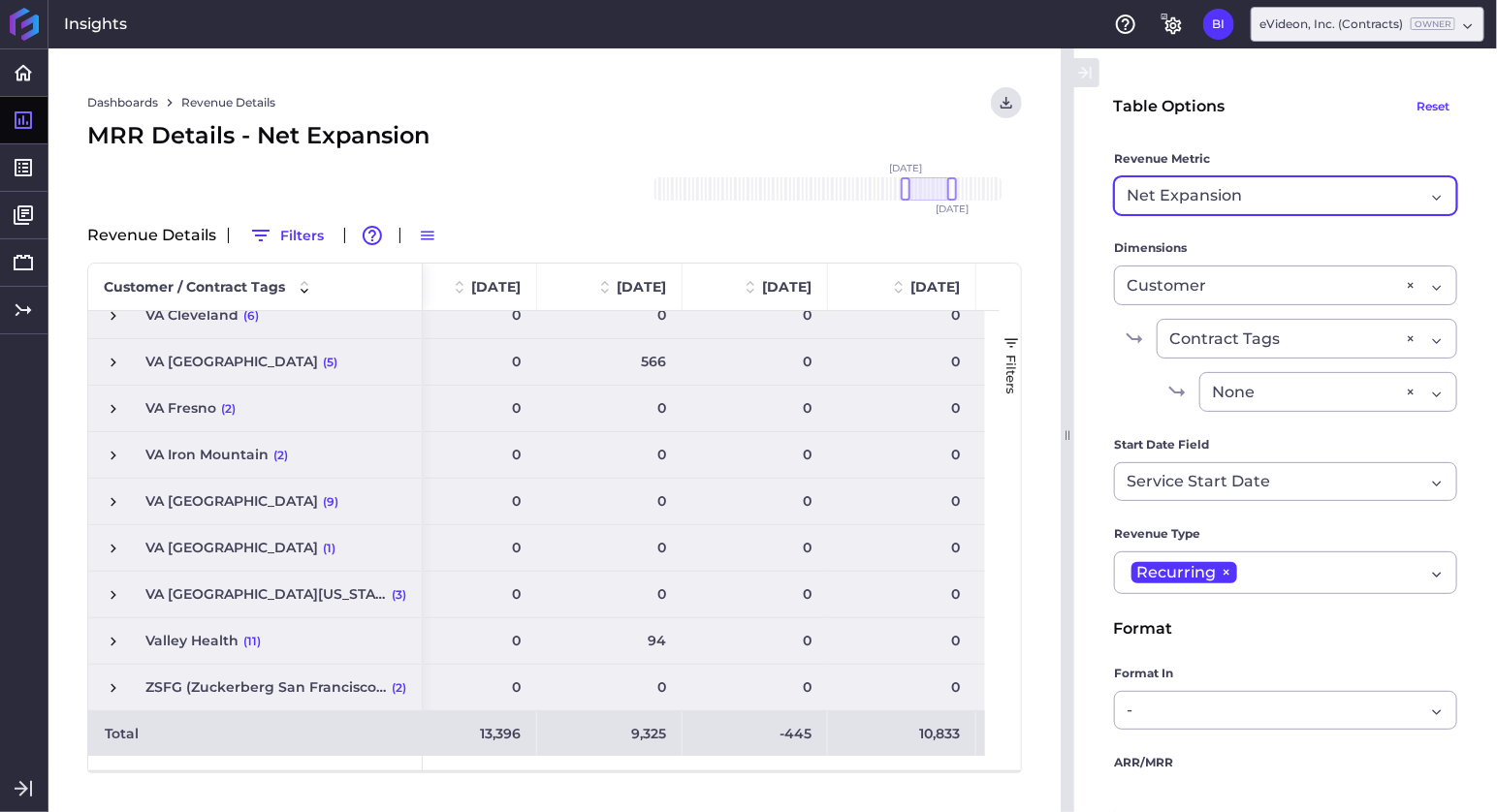 click on "Net Expansion" at bounding box center (1275, 196) 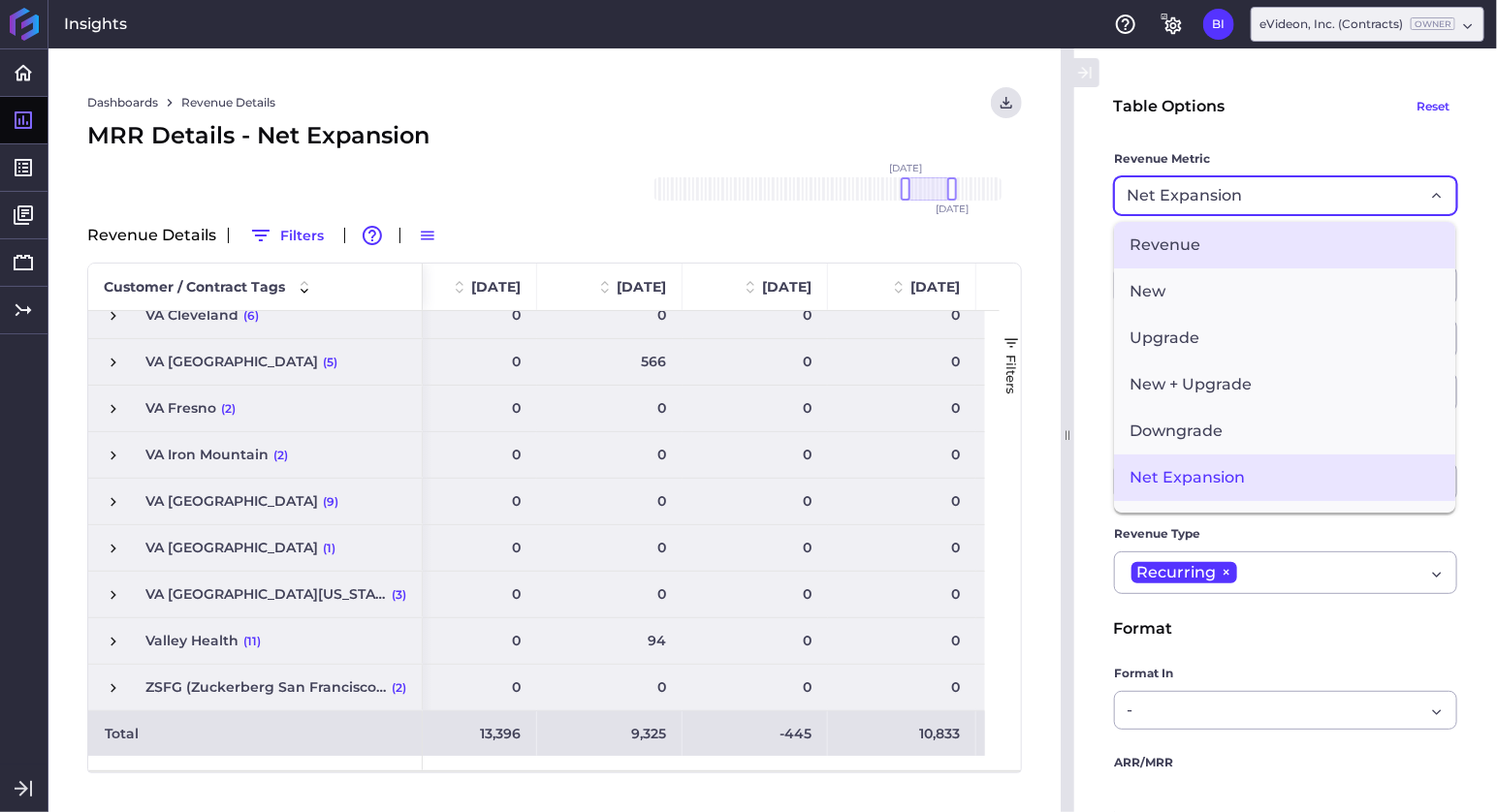 click on "Revenue" at bounding box center (1285, 245) 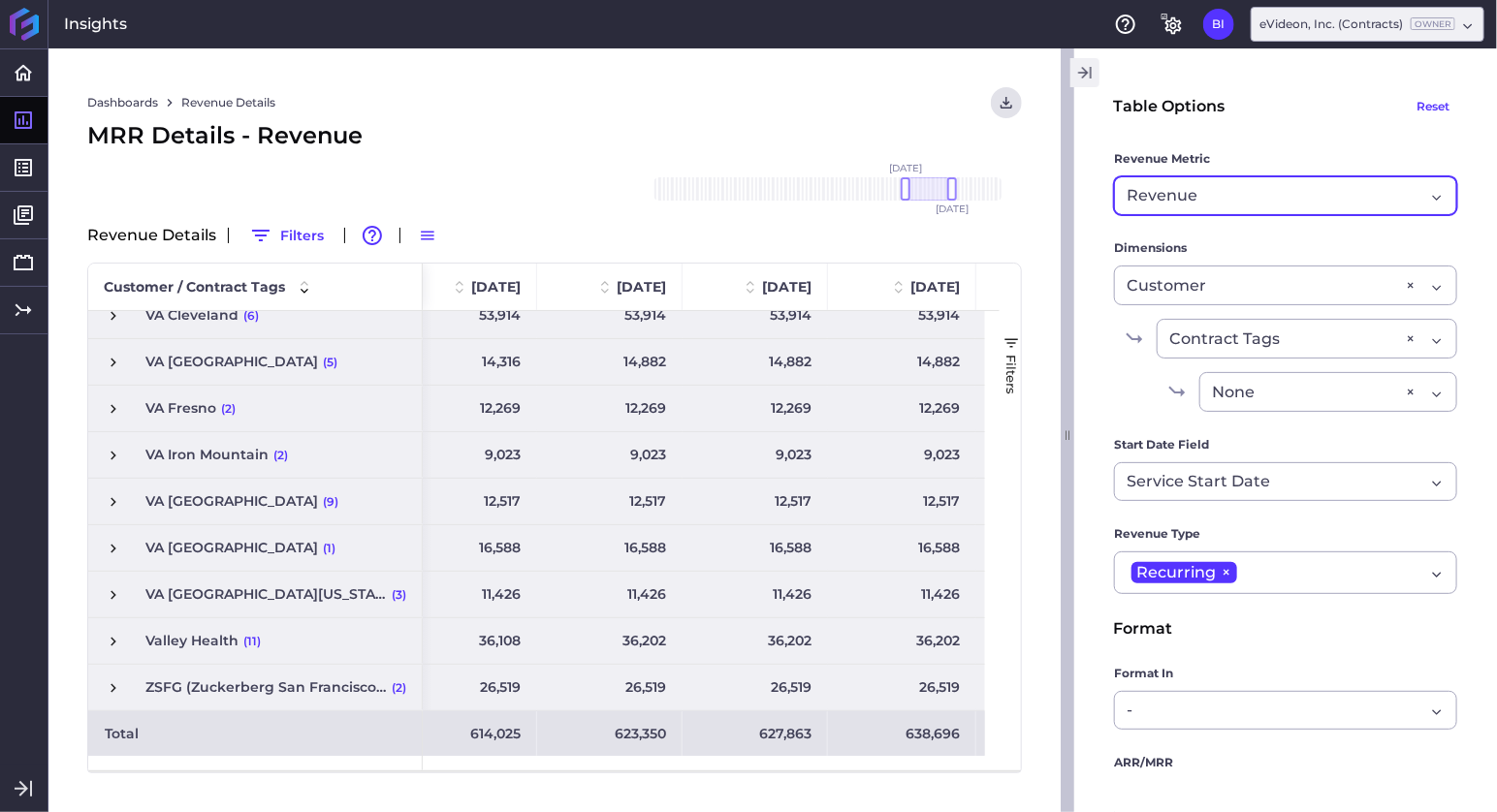 click 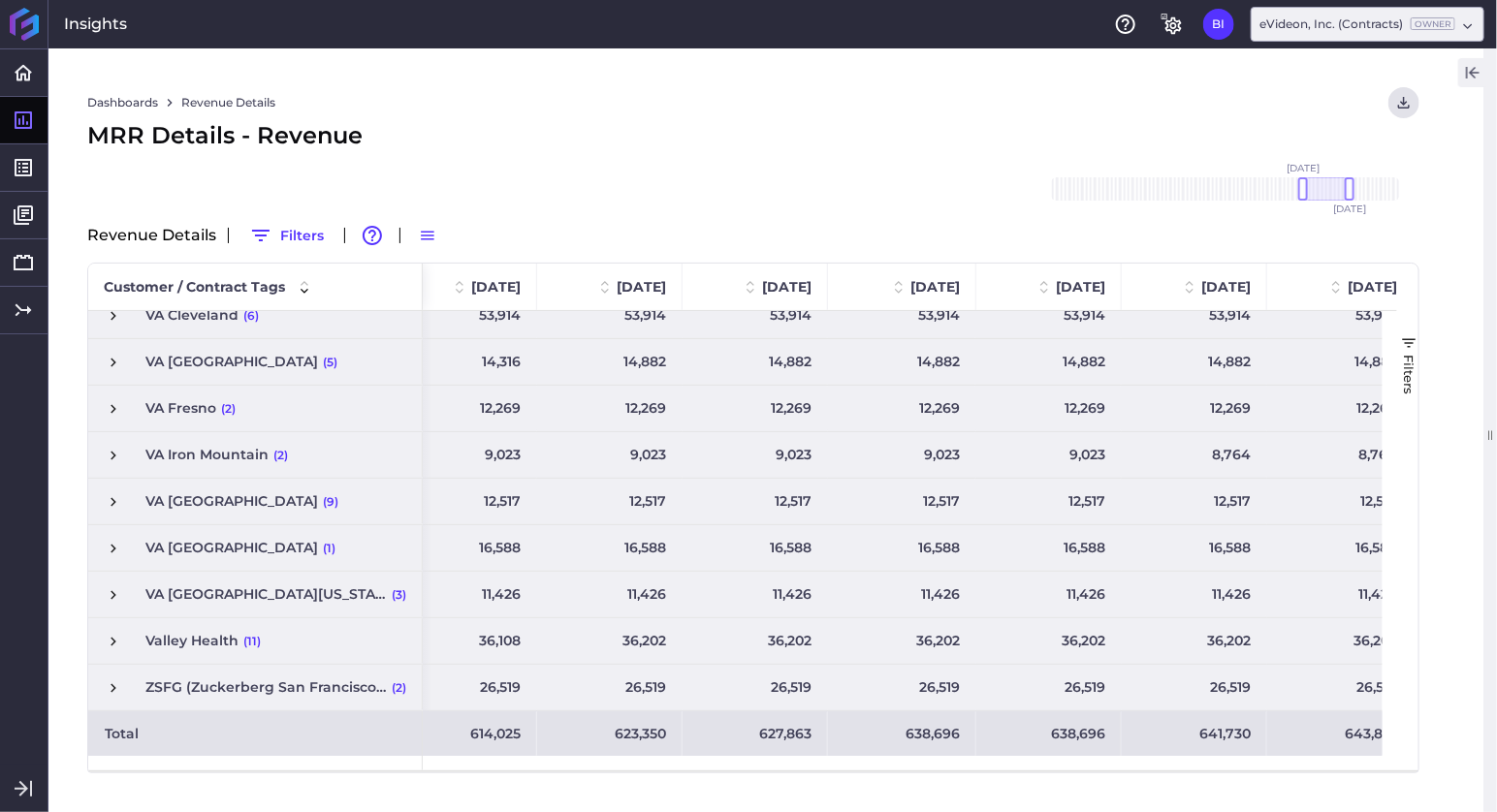 scroll, scrollTop: 0, scrollLeft: 685, axis: horizontal 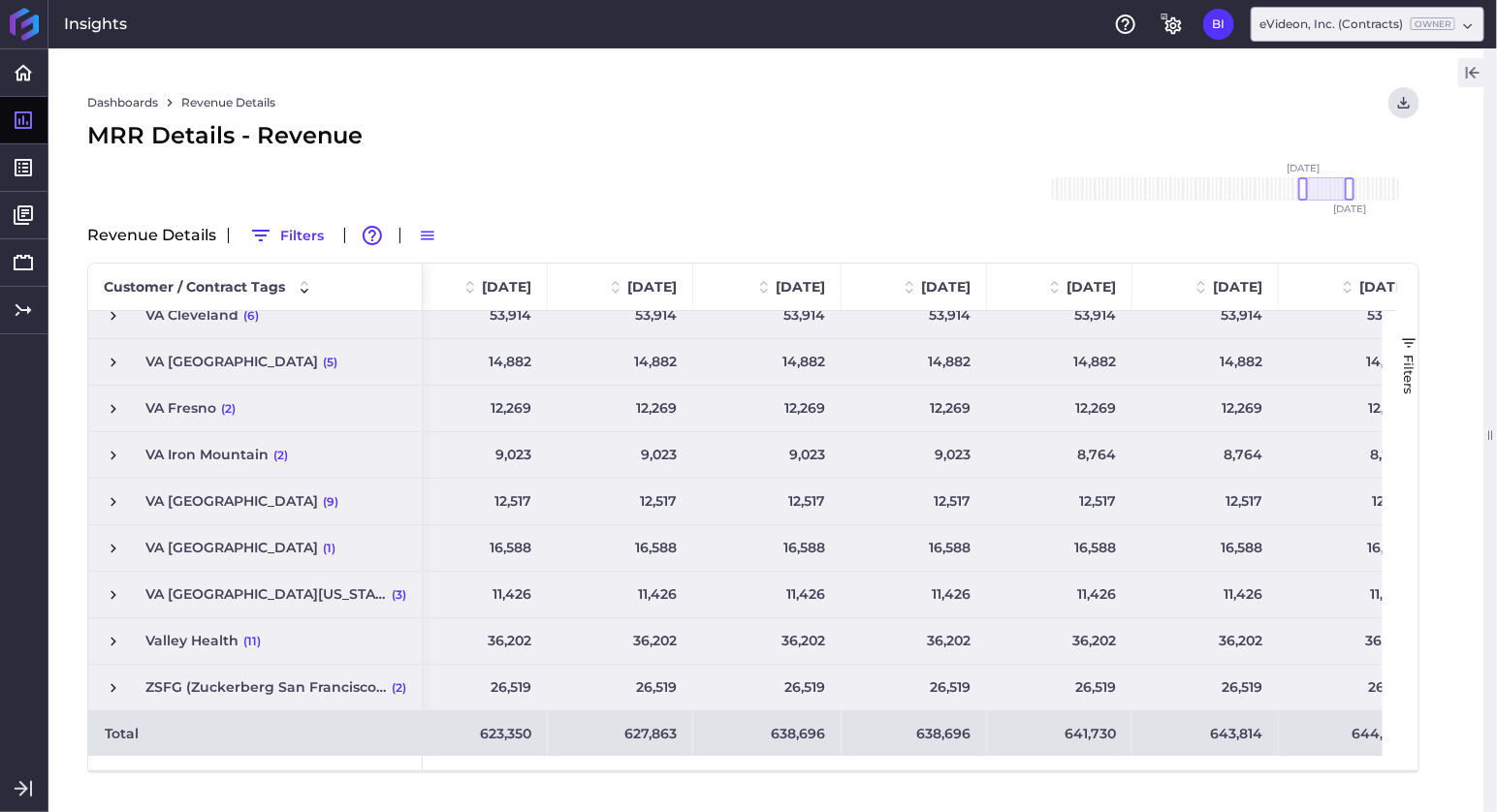 click 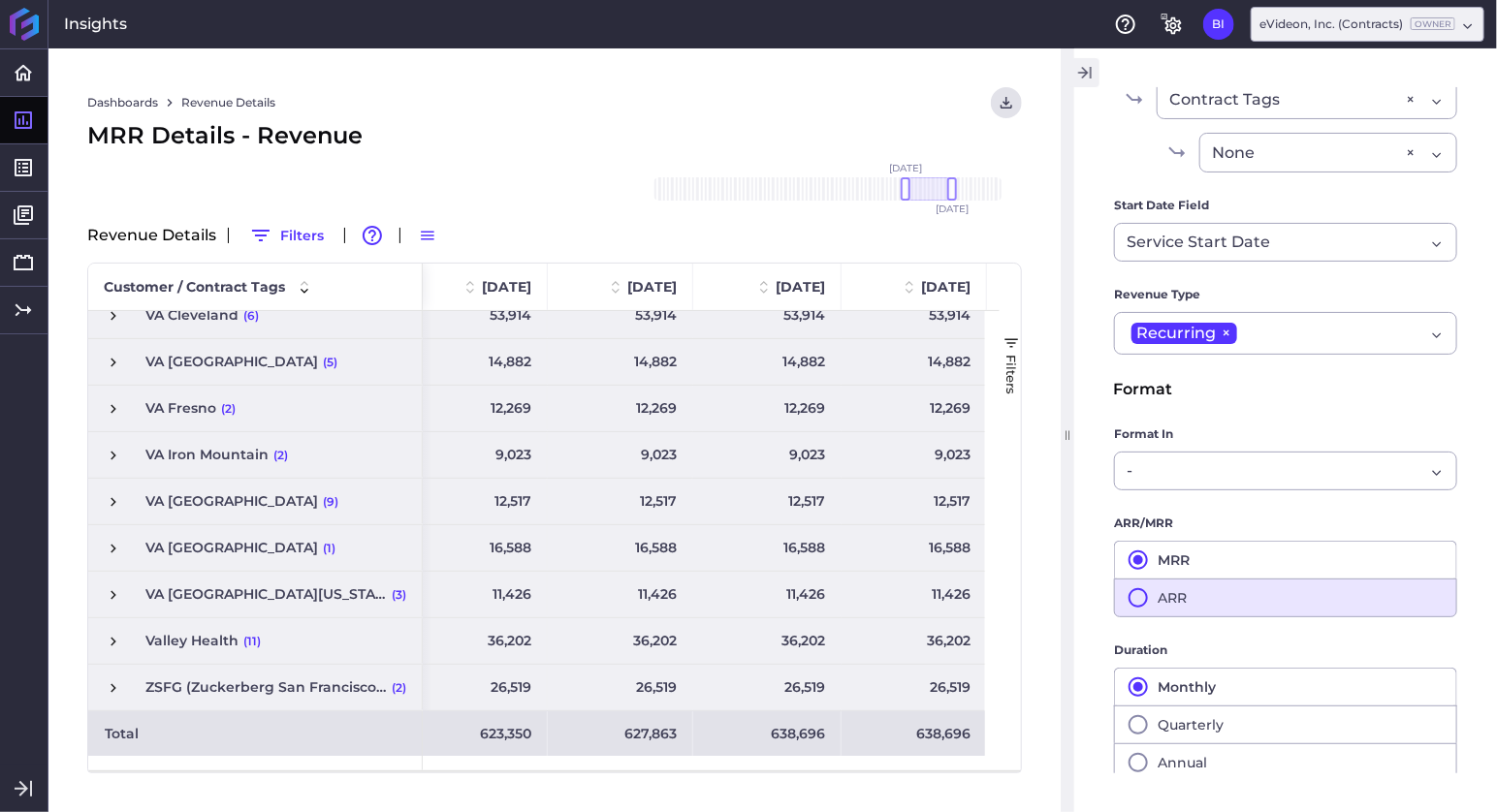 click on "ARR" at bounding box center [1286, 598] 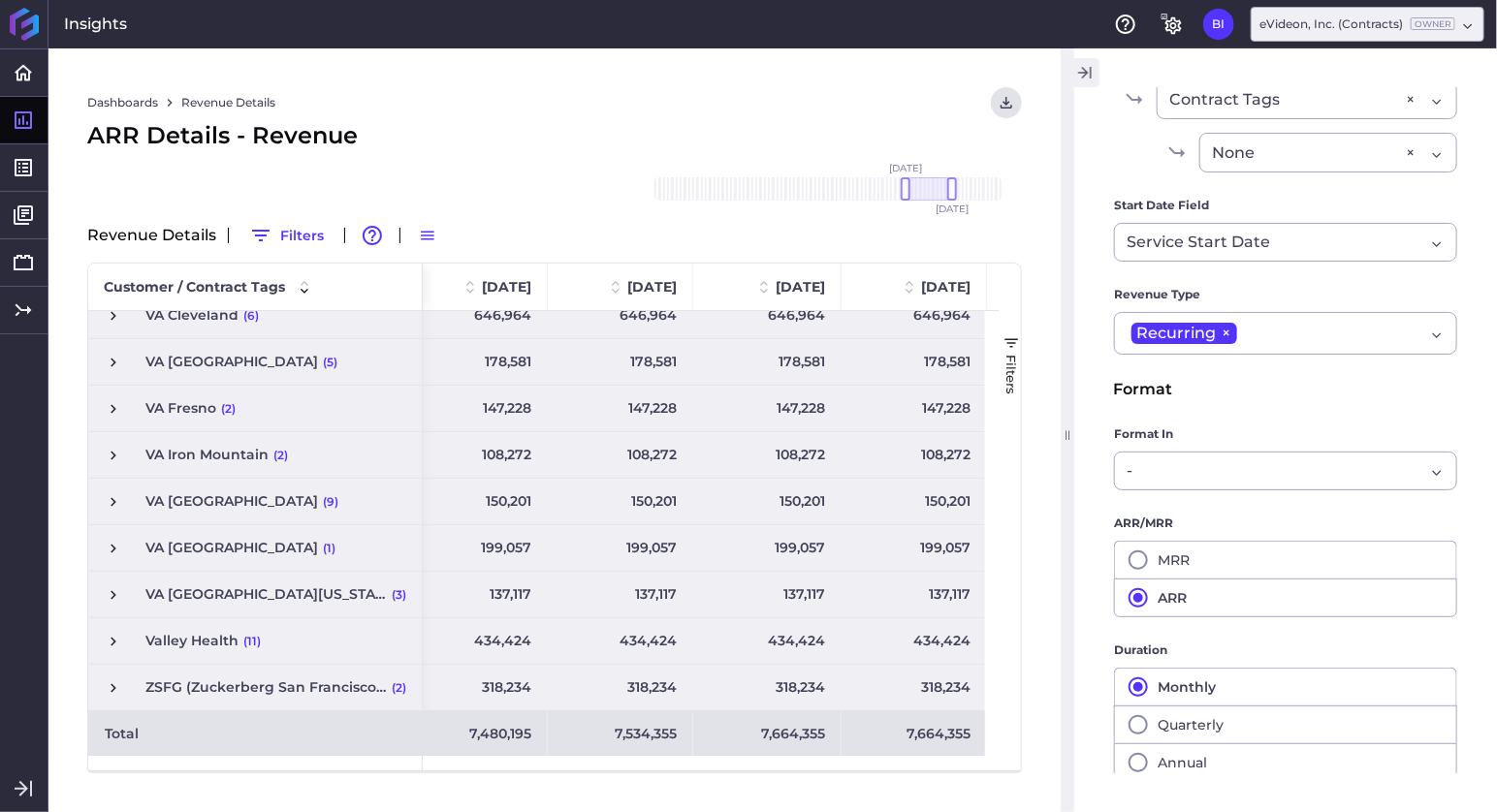 click 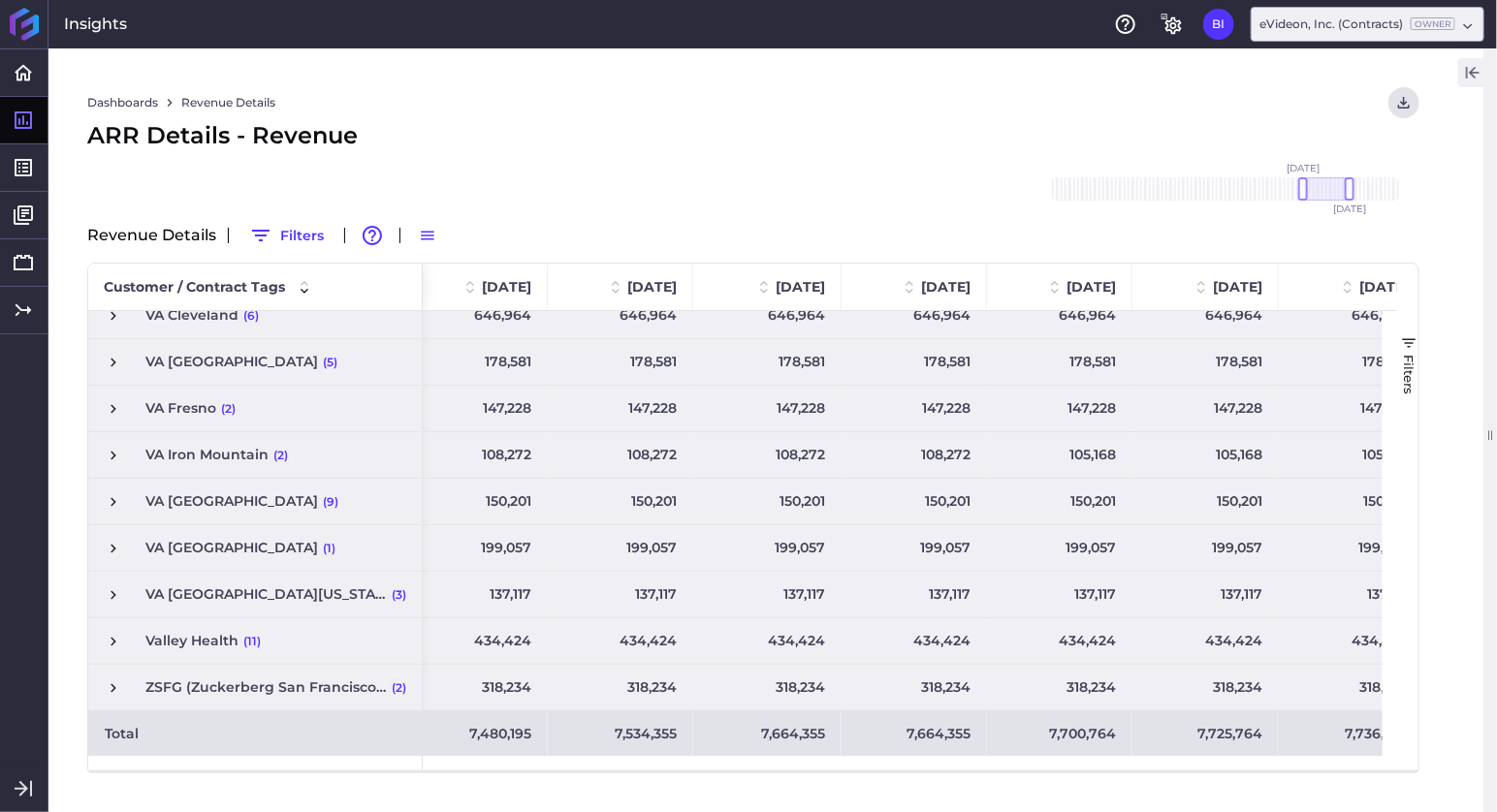 scroll, scrollTop: 1216, scrollLeft: 0, axis: vertical 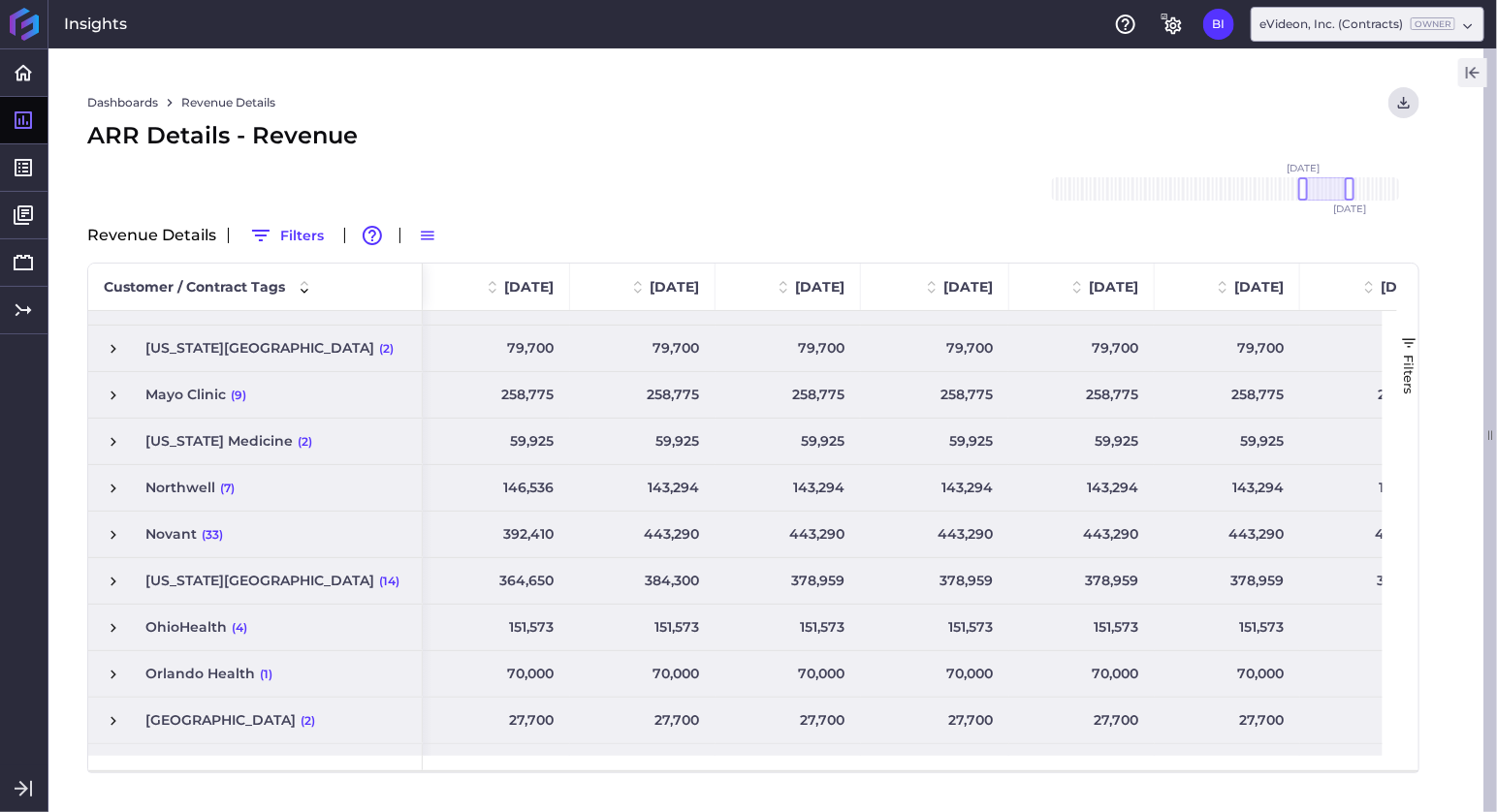 click 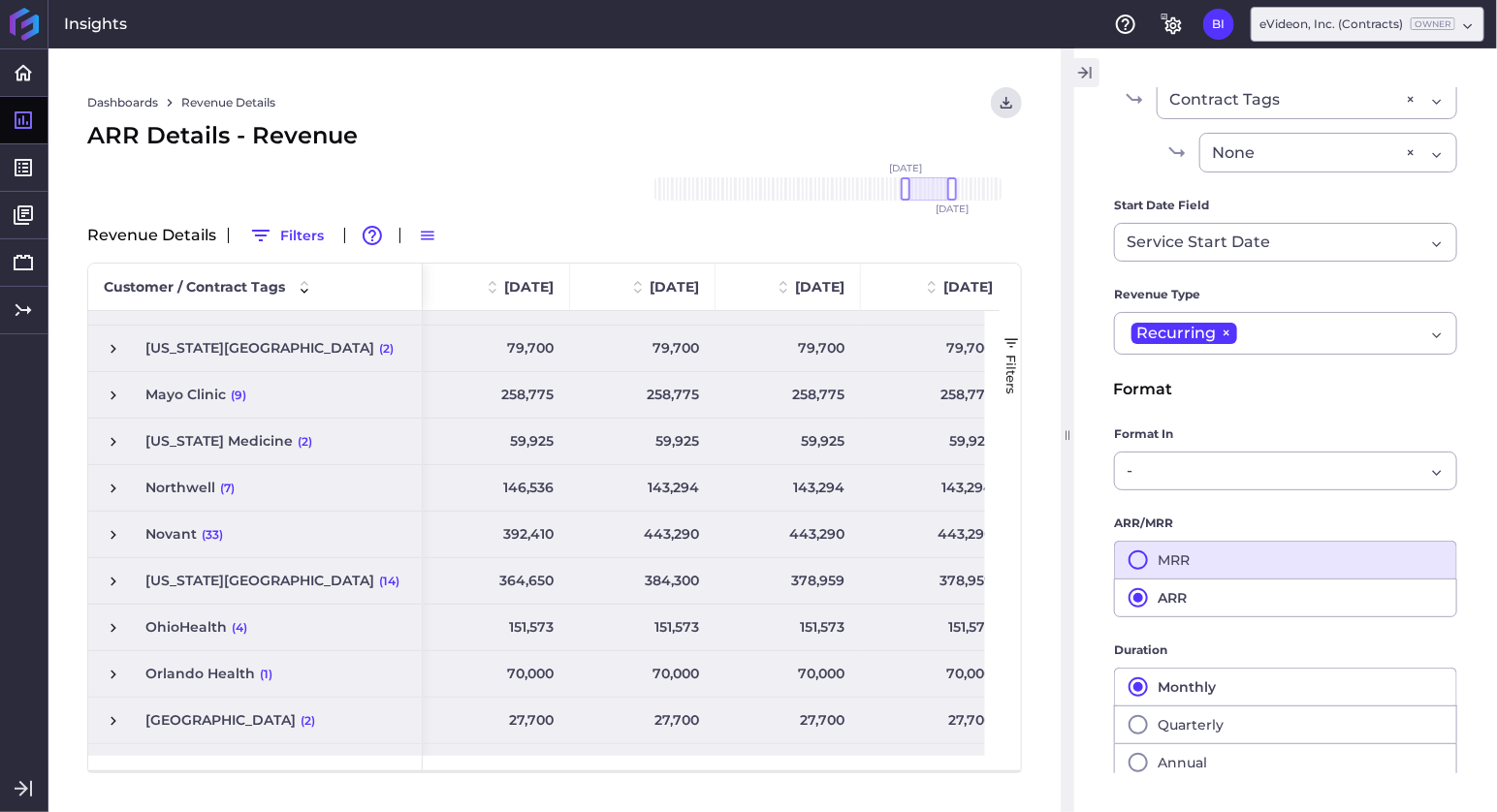 click on "MRR" at bounding box center [1286, 559] 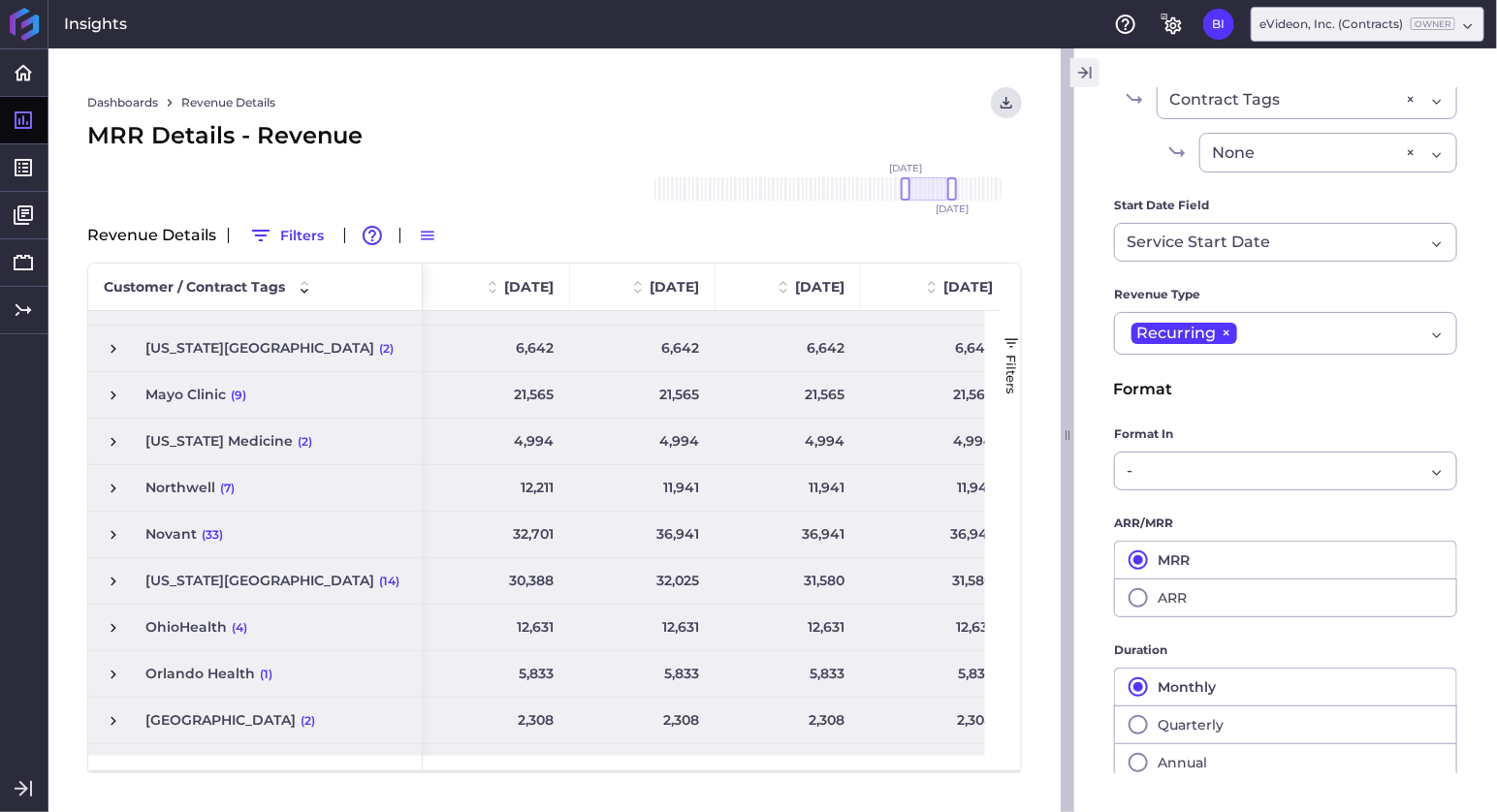click 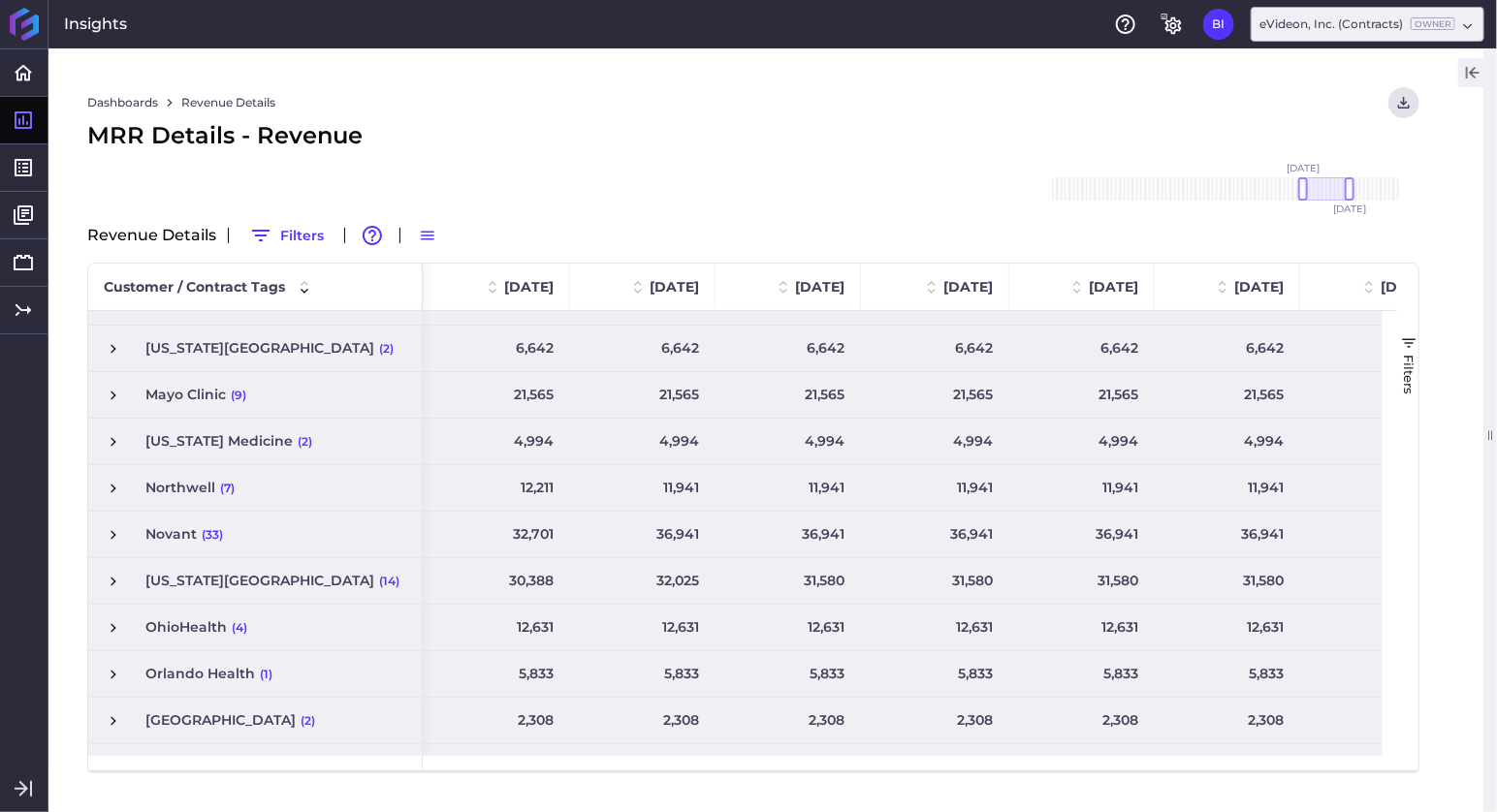 scroll, scrollTop: 0, scrollLeft: 792, axis: horizontal 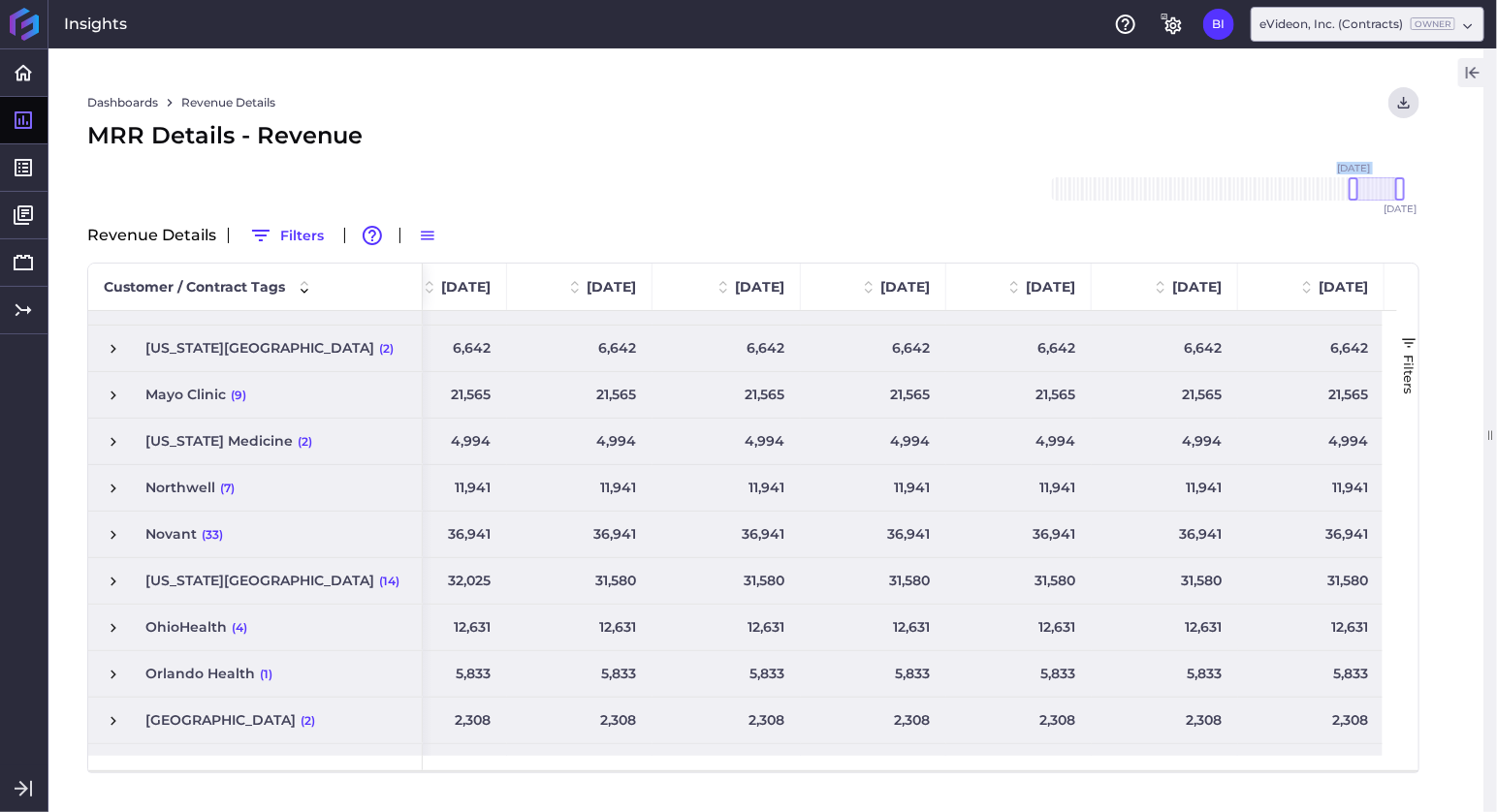 drag, startPoint x: 1331, startPoint y: 186, endPoint x: 1407, endPoint y: 187, distance: 76.00658 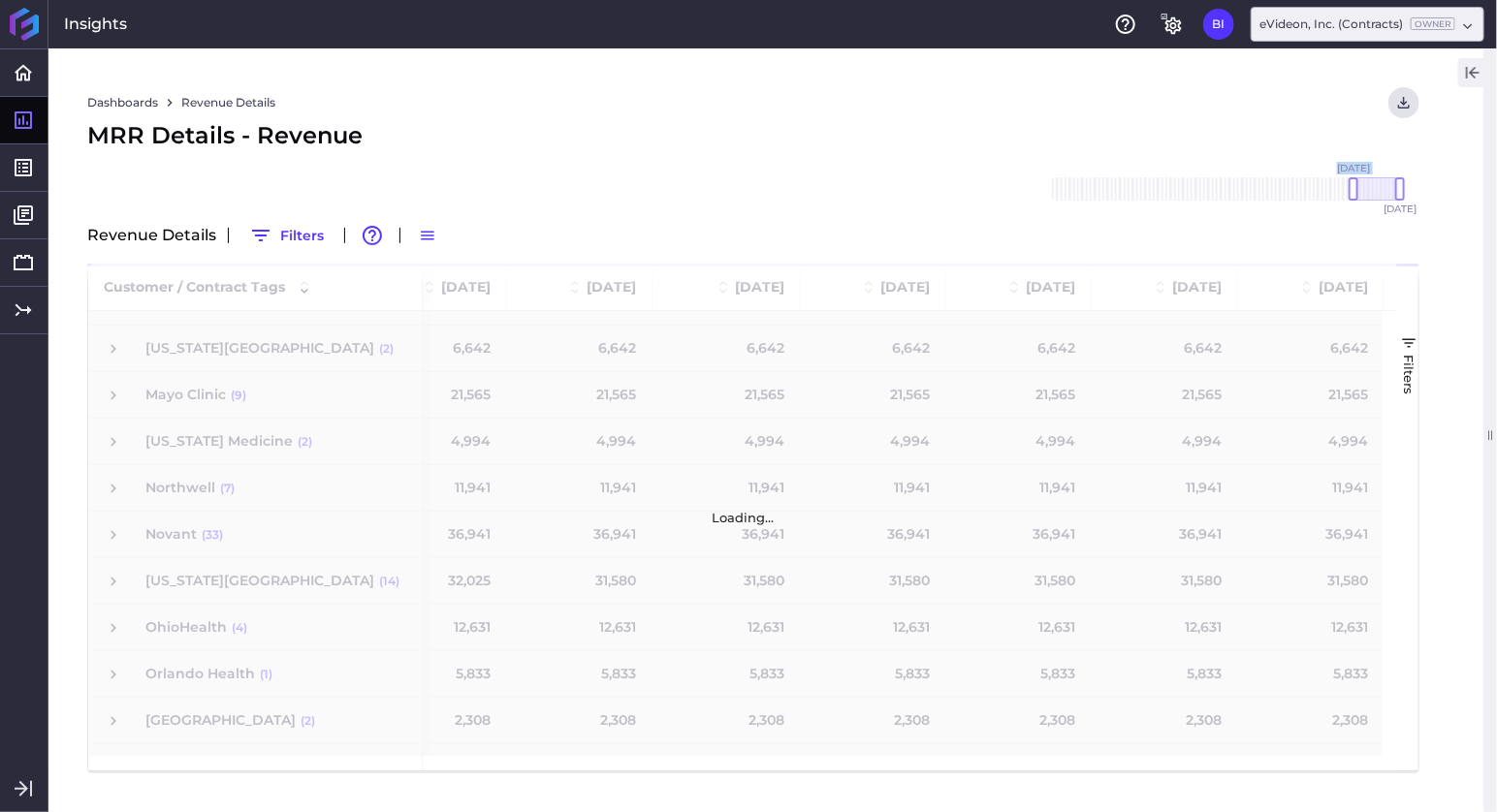 scroll, scrollTop: 0, scrollLeft: 783, axis: horizontal 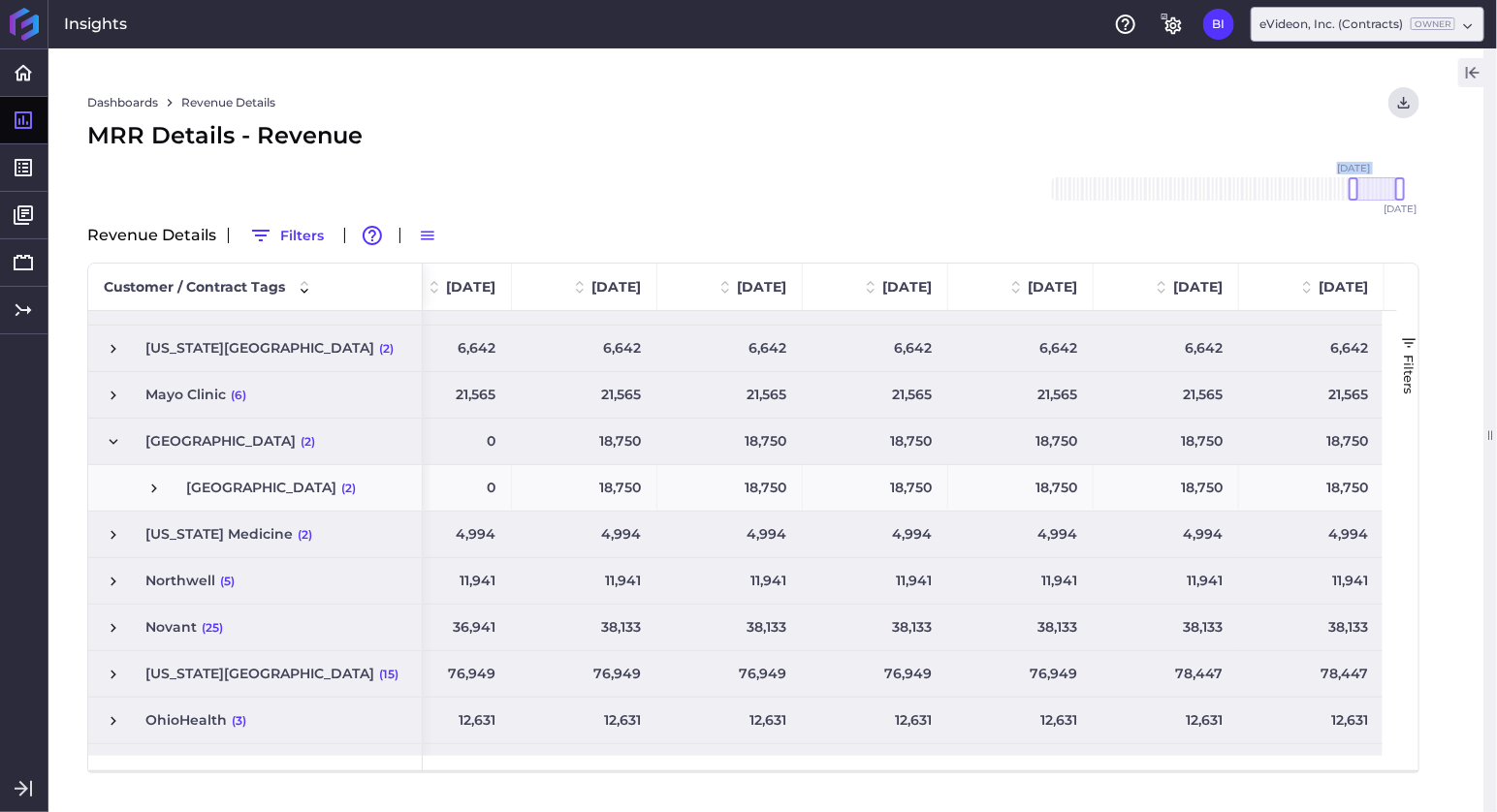 click at bounding box center (113, 442) 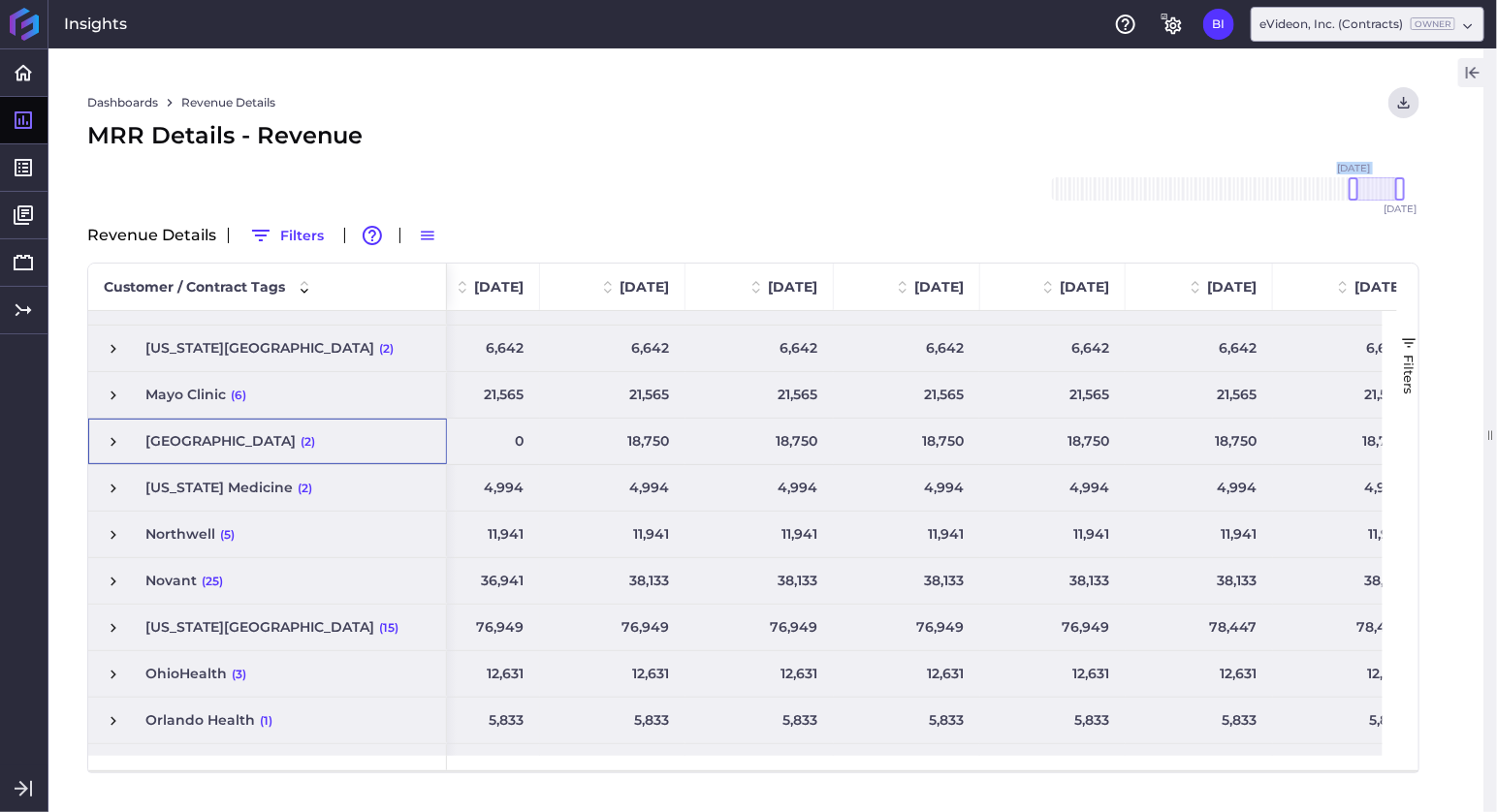 scroll, scrollTop: 0, scrollLeft: 0, axis: both 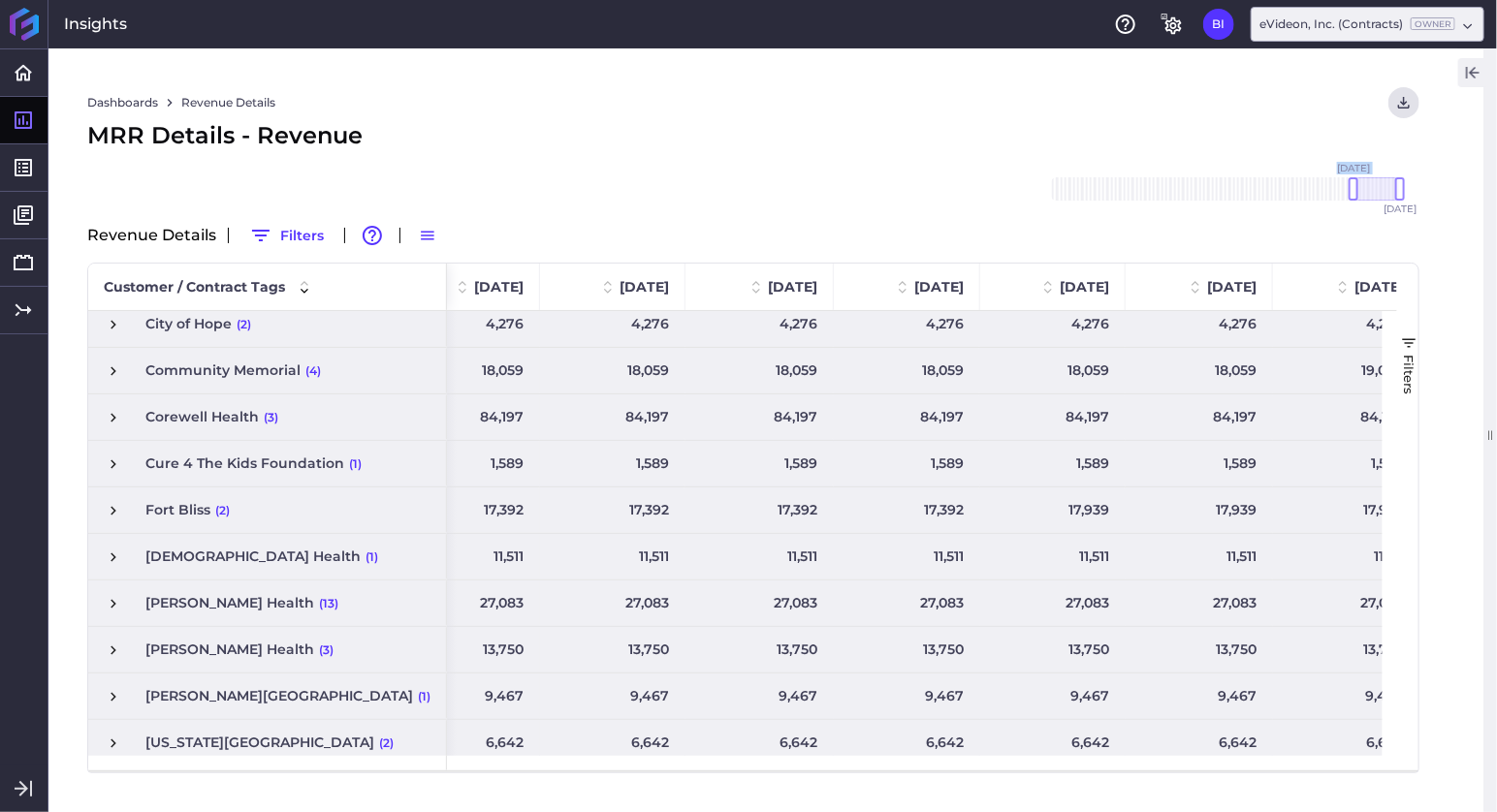 click 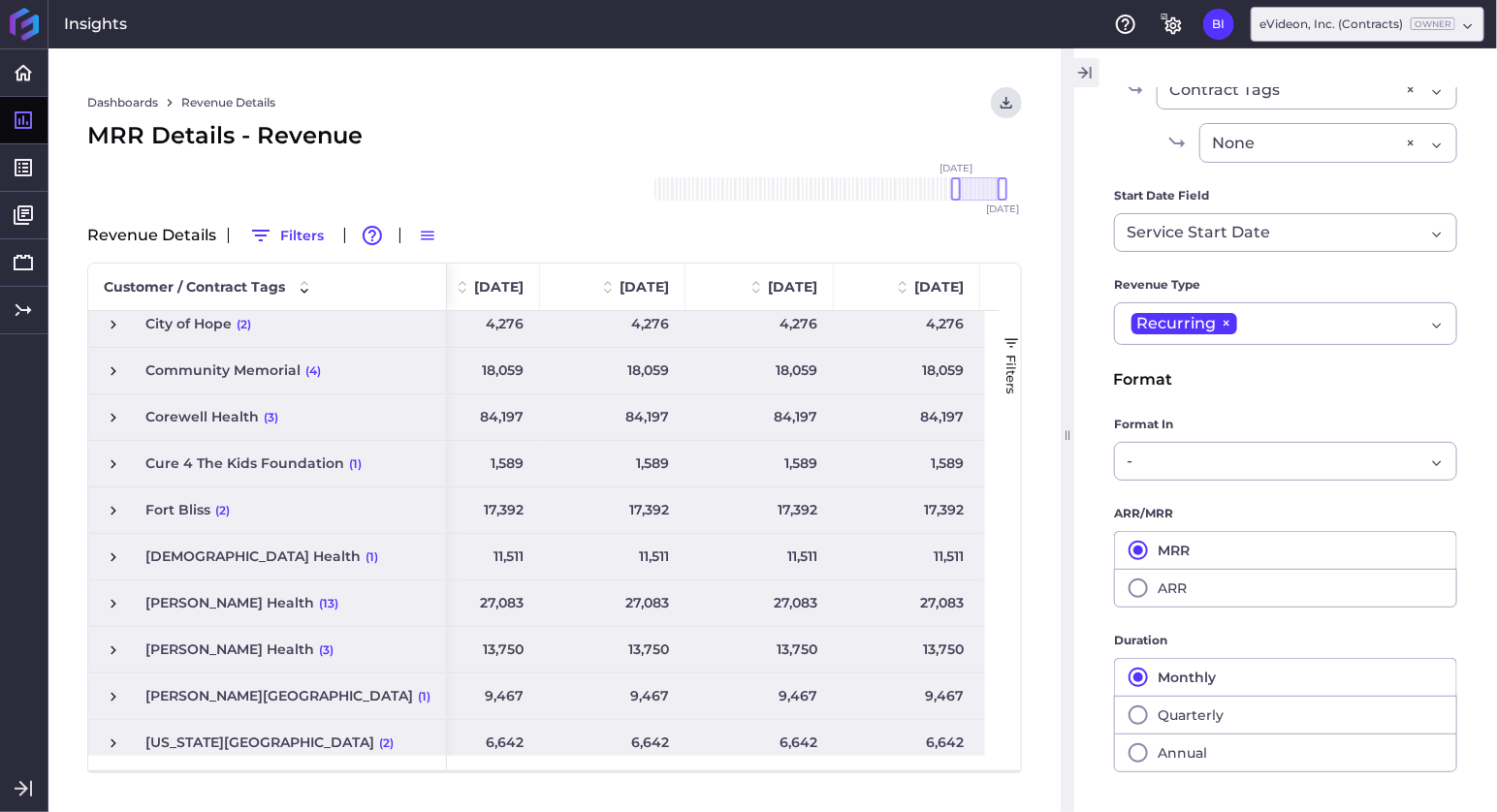 scroll, scrollTop: 239, scrollLeft: 0, axis: vertical 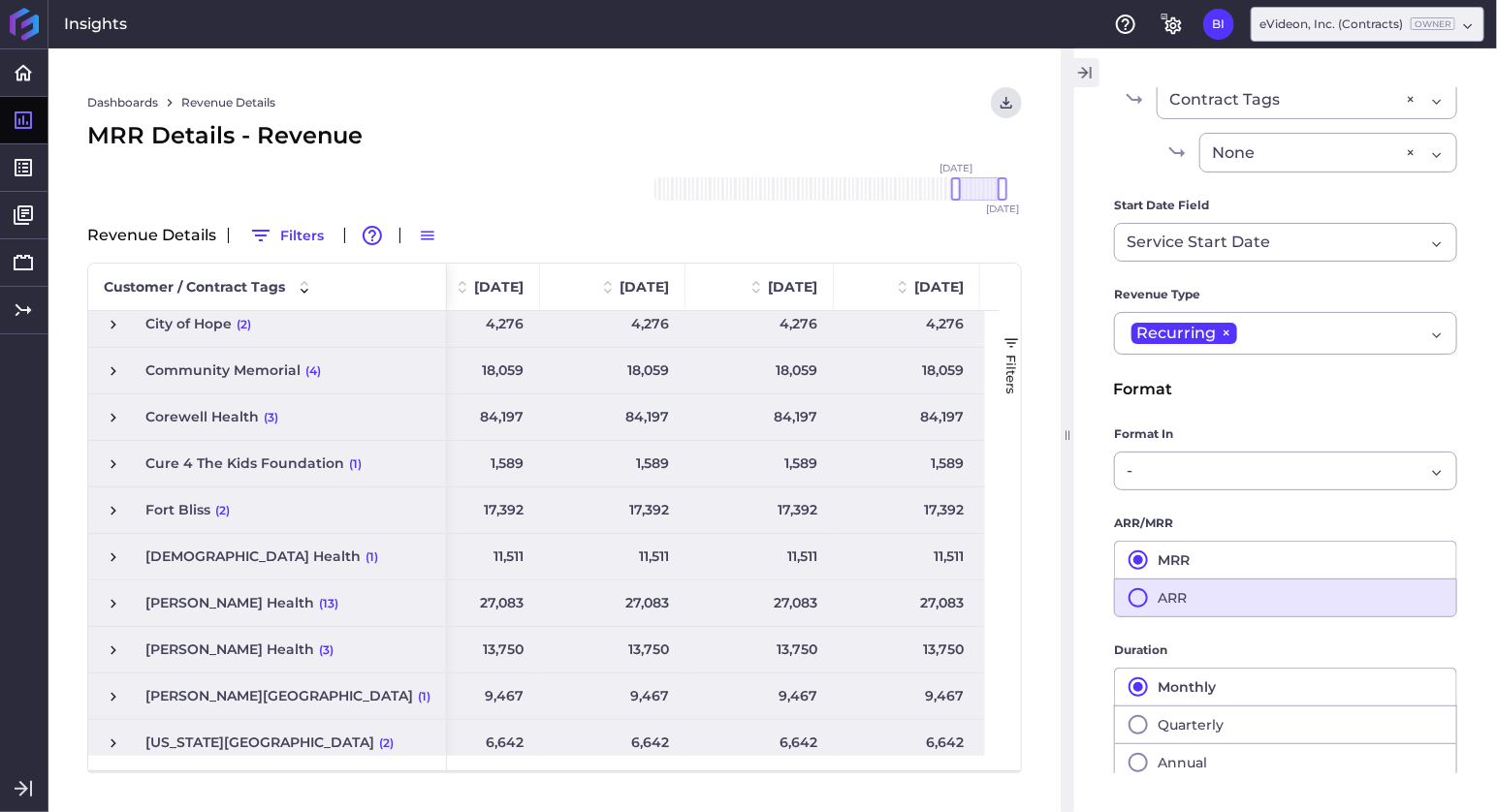 click on "ARR" at bounding box center (1286, 598) 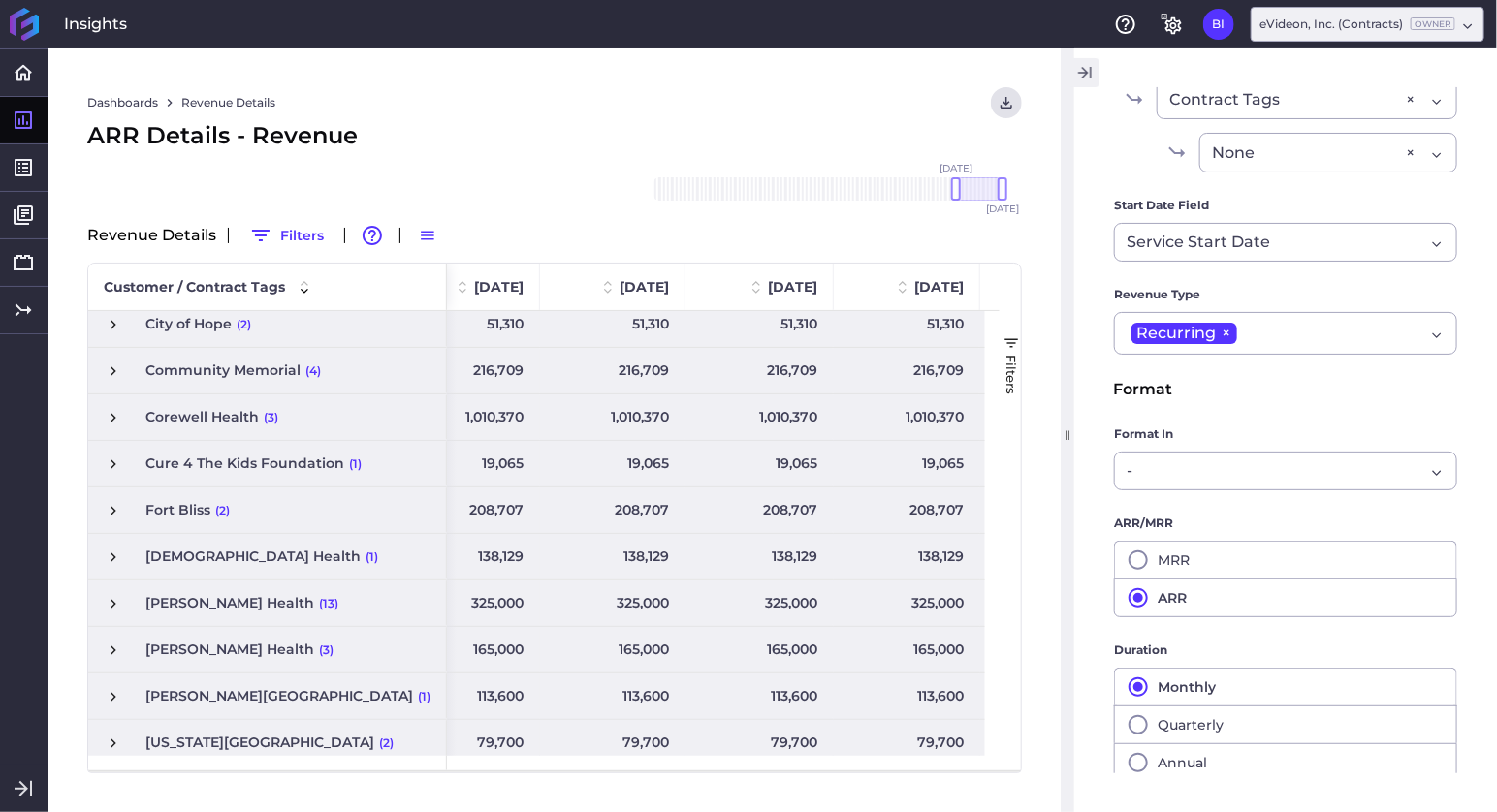click 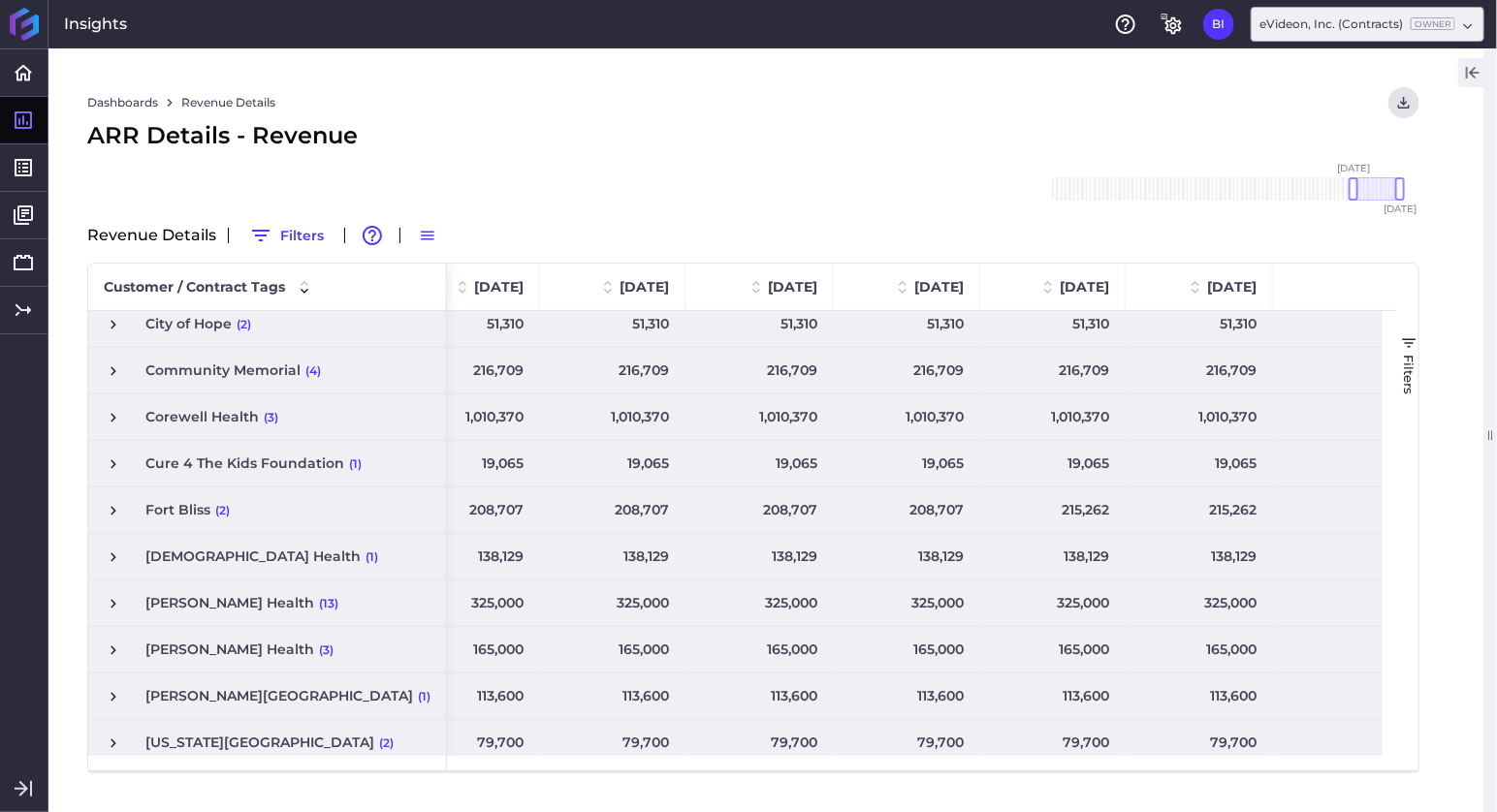 scroll, scrollTop: 329, scrollLeft: 0, axis: vertical 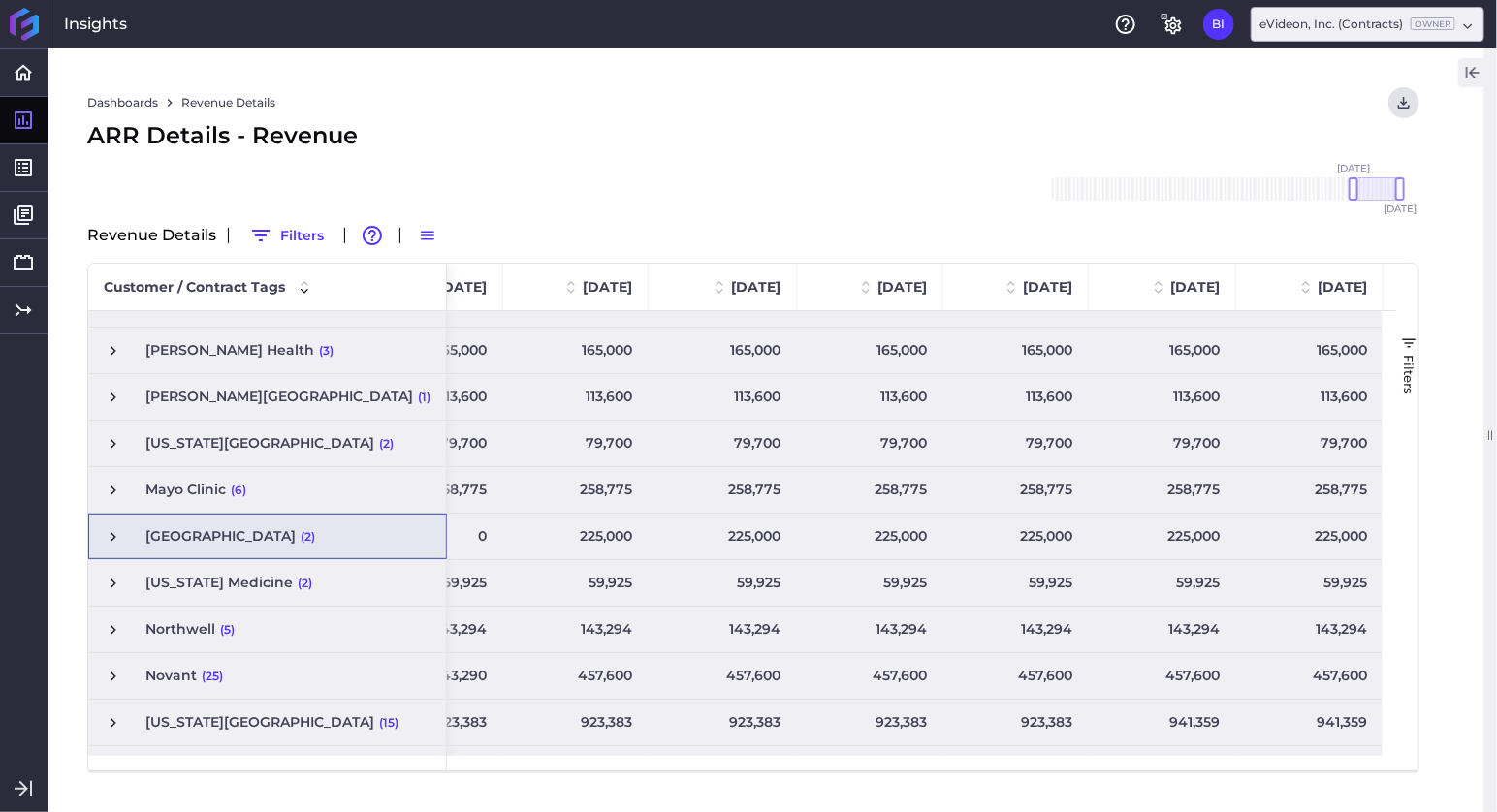 click 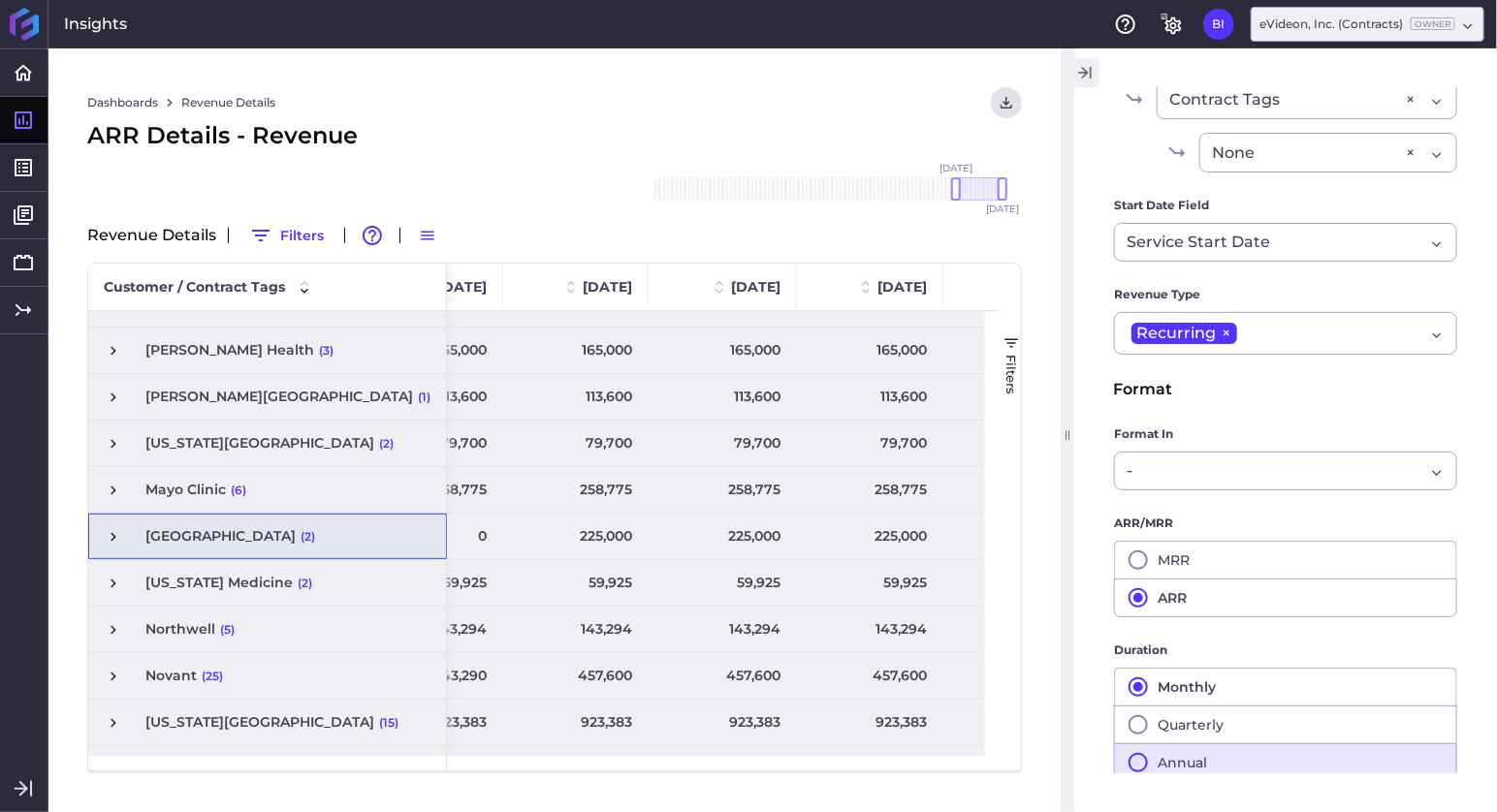 click on "Annual" at bounding box center [1286, 763] 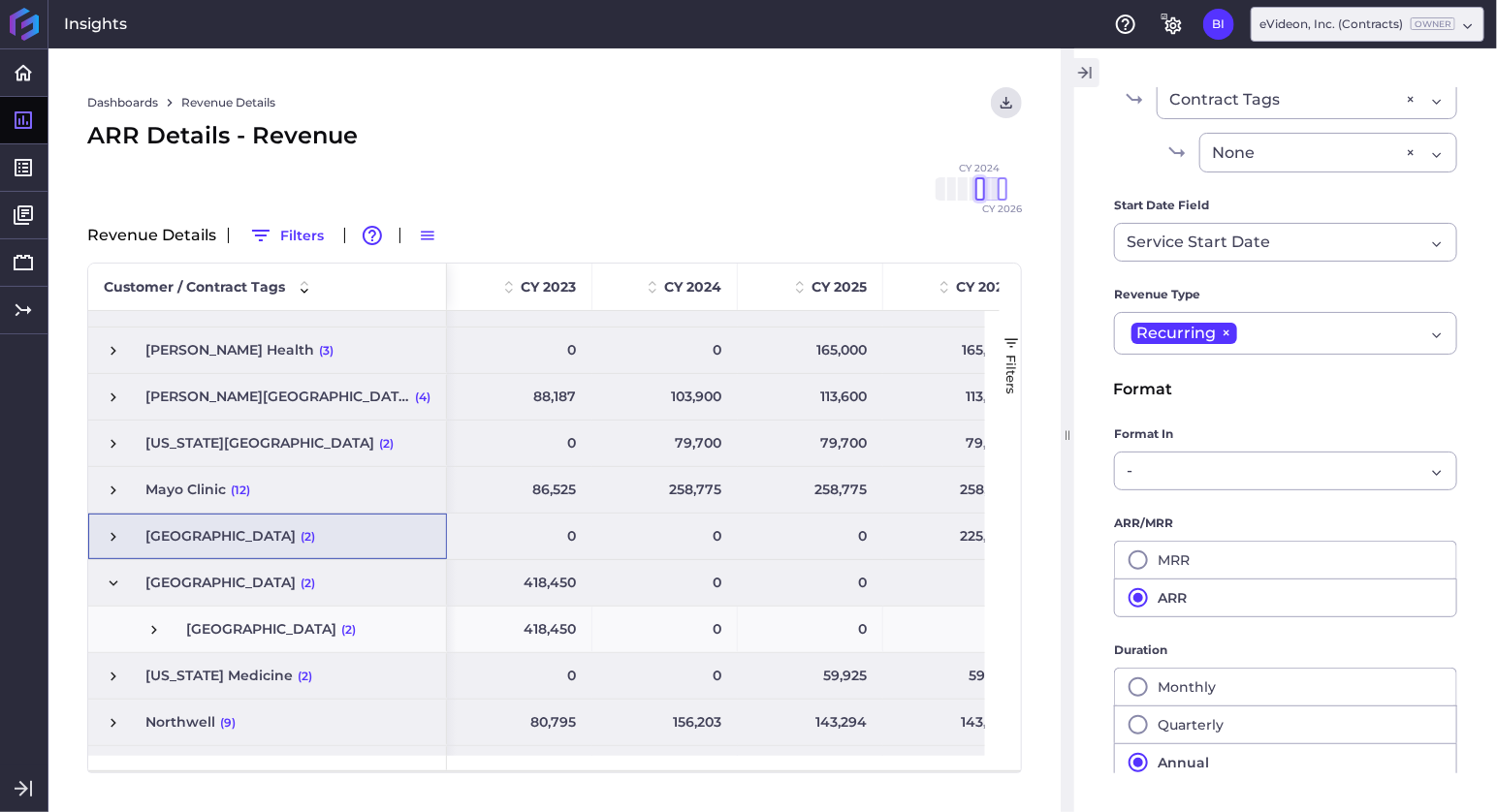 click at bounding box center (980, 189) 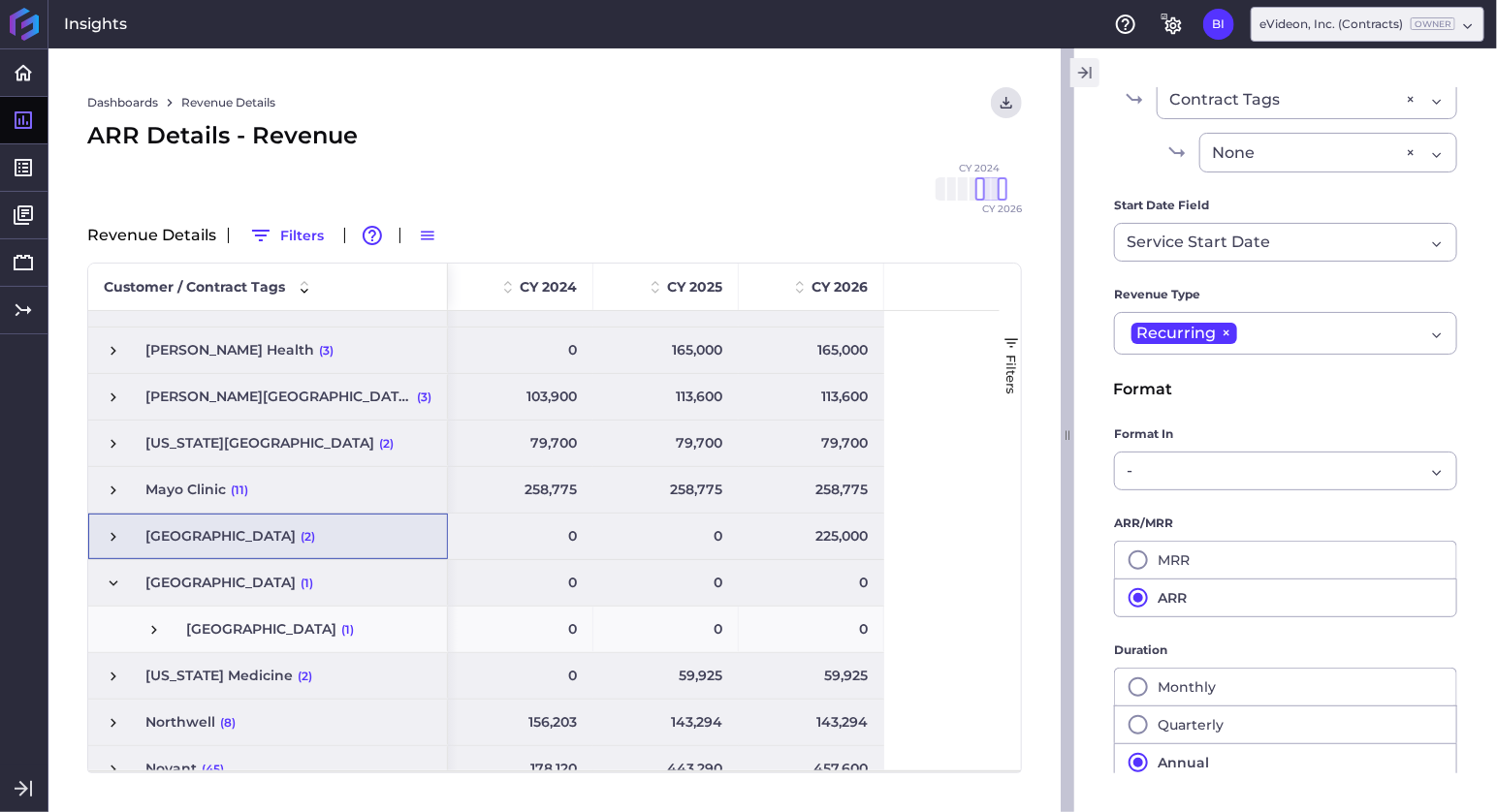 click 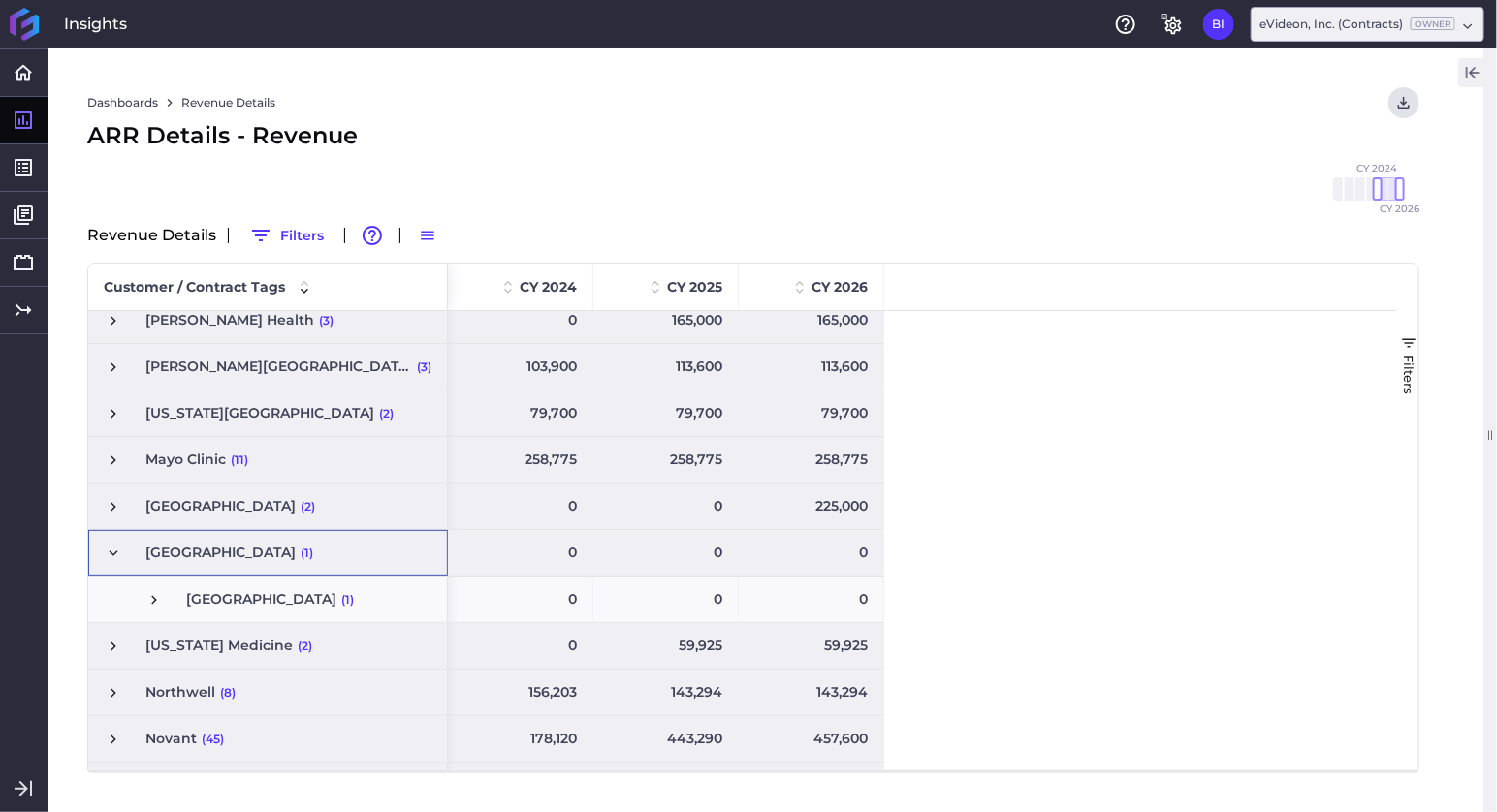 click at bounding box center (113, 553) 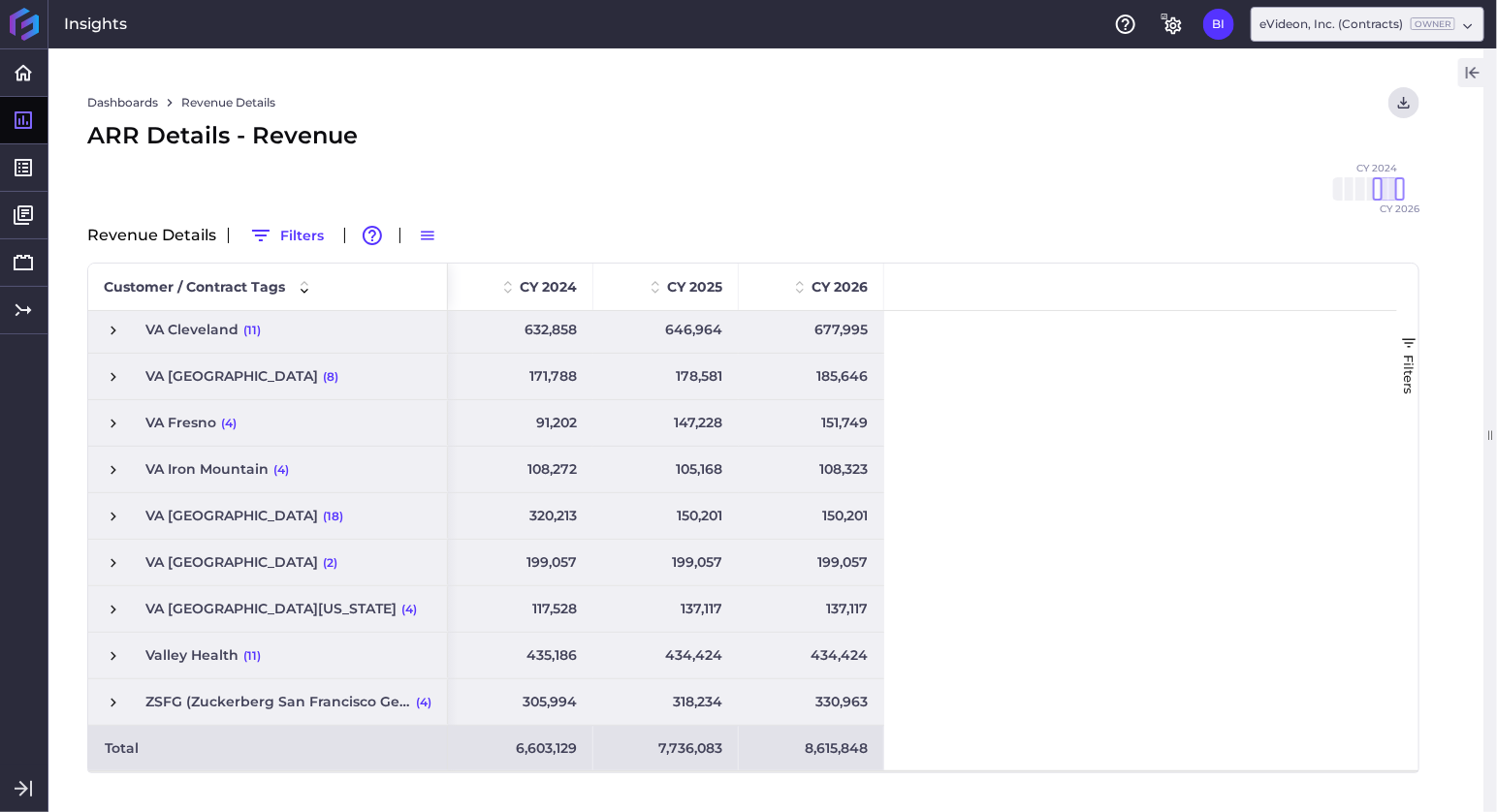 click 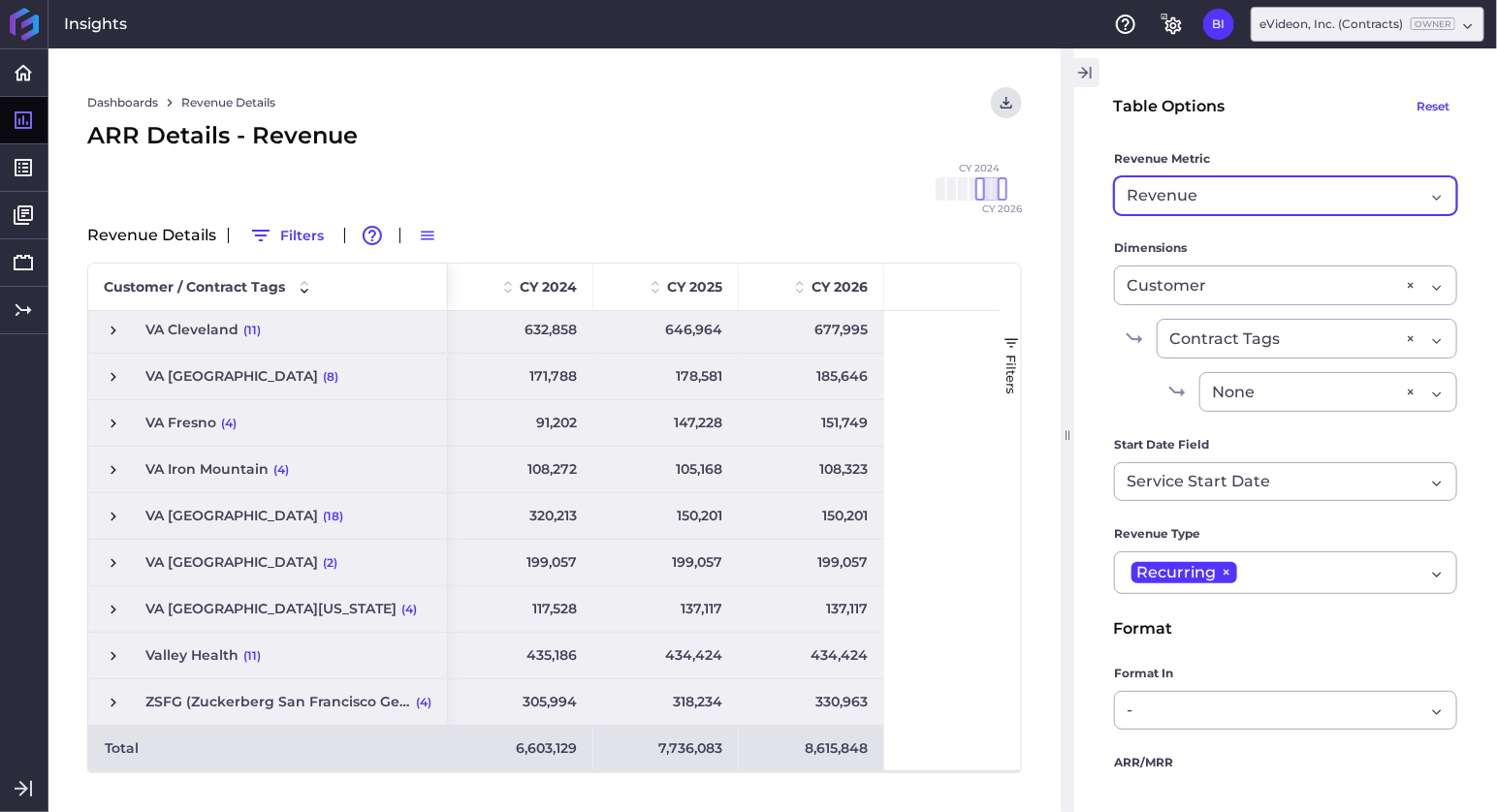 click on "Revenue" at bounding box center [1275, 196] 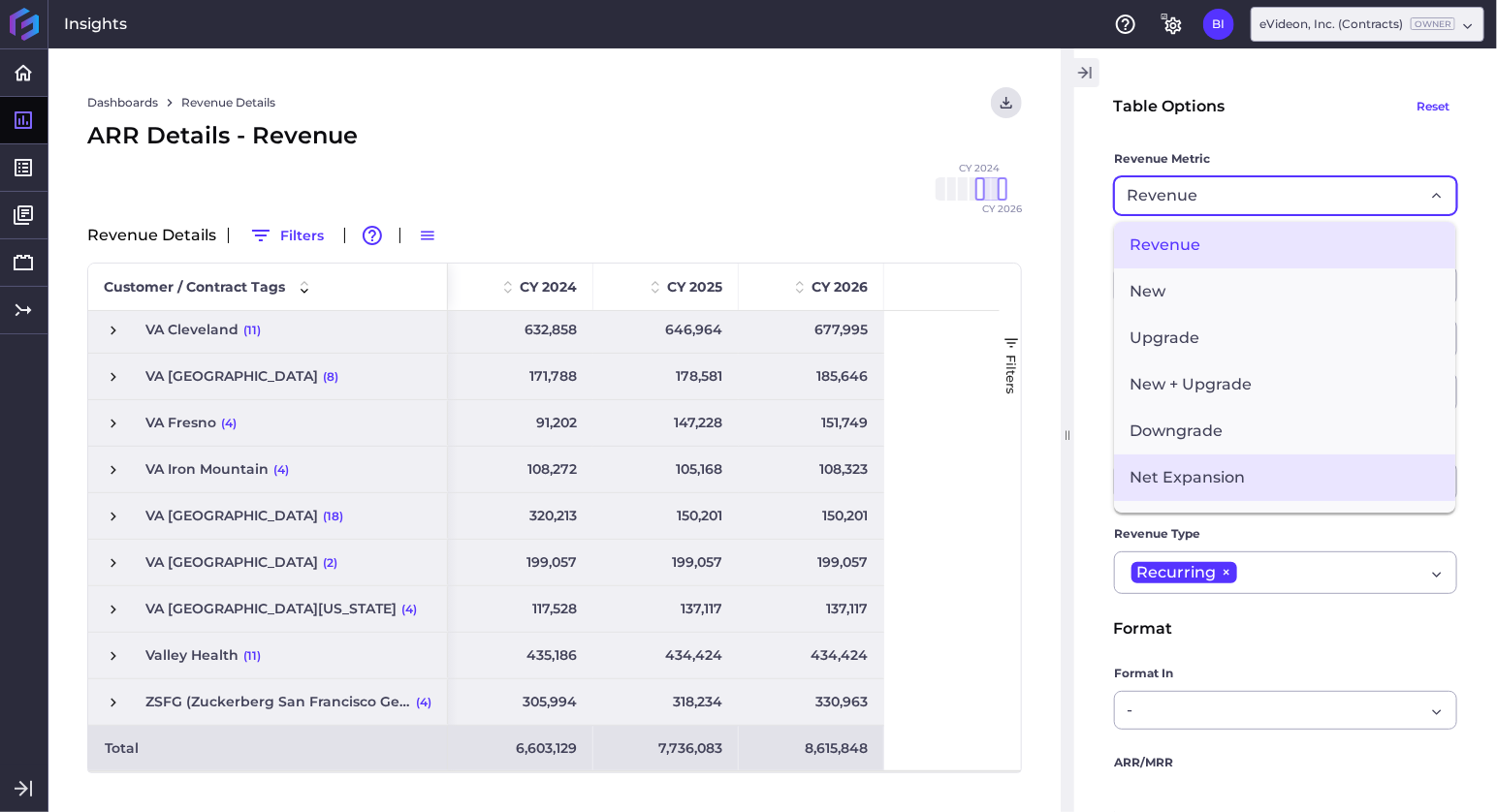 click on "Net Expansion" at bounding box center (1285, 478) 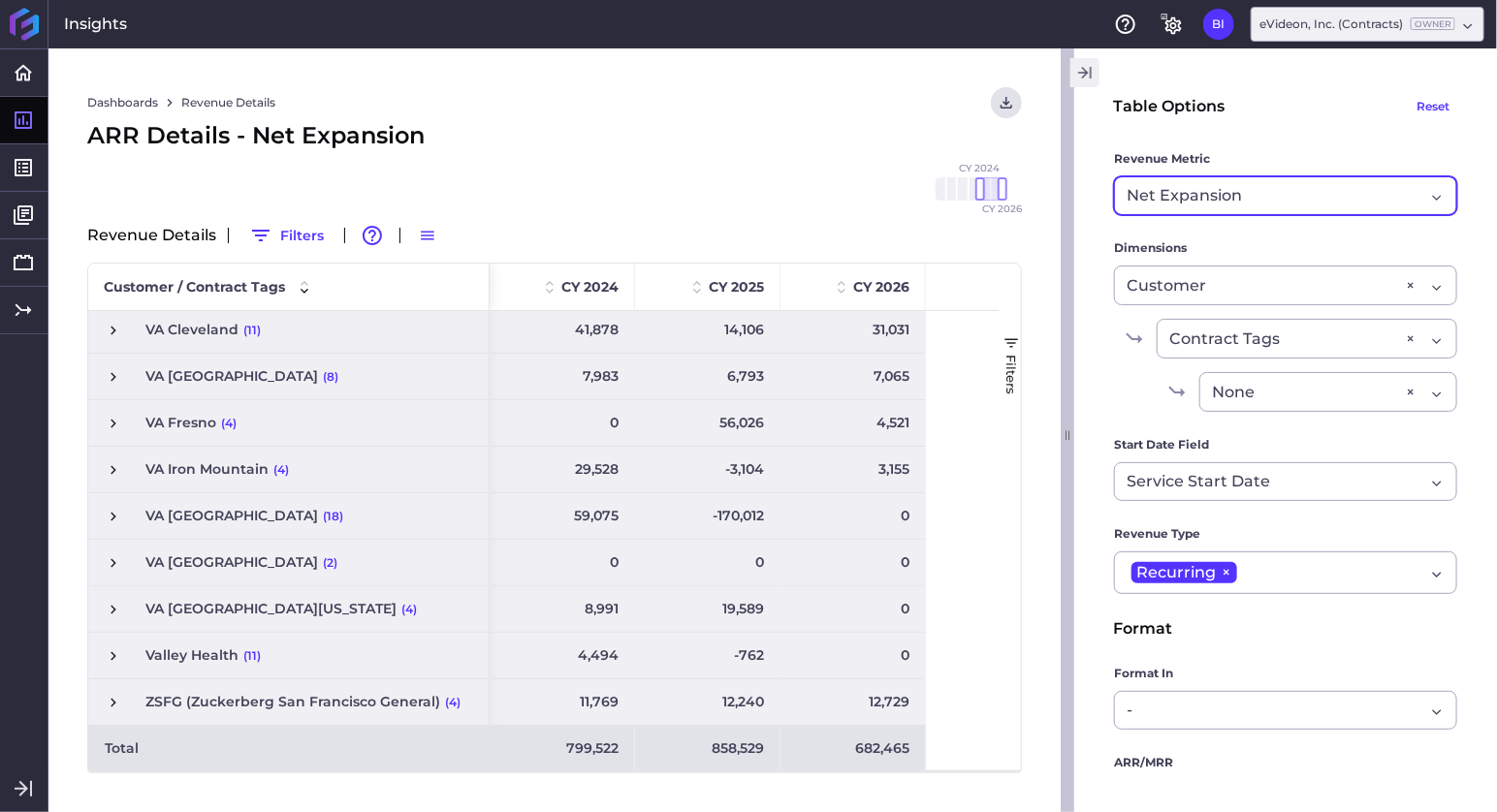 click 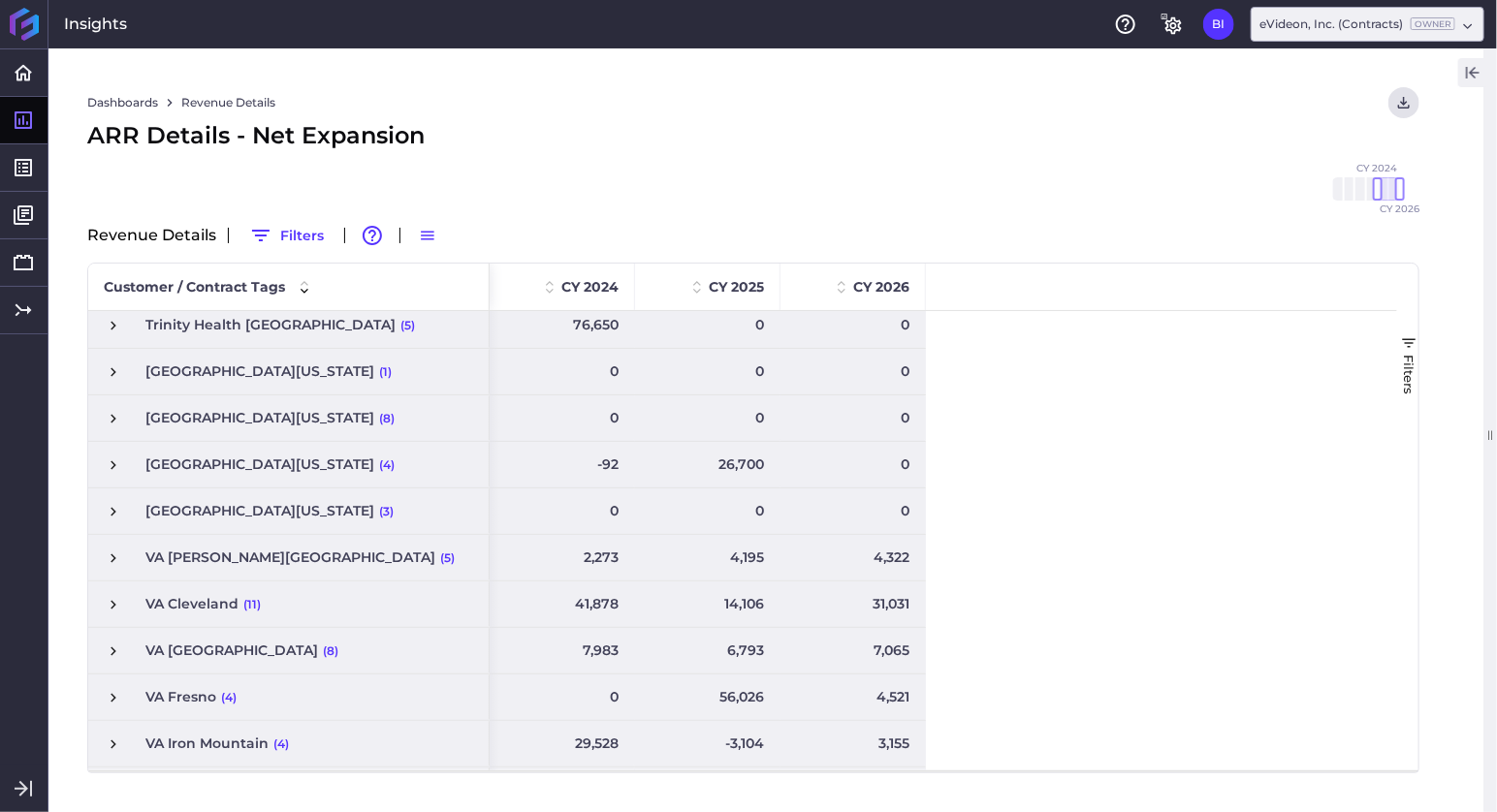 click 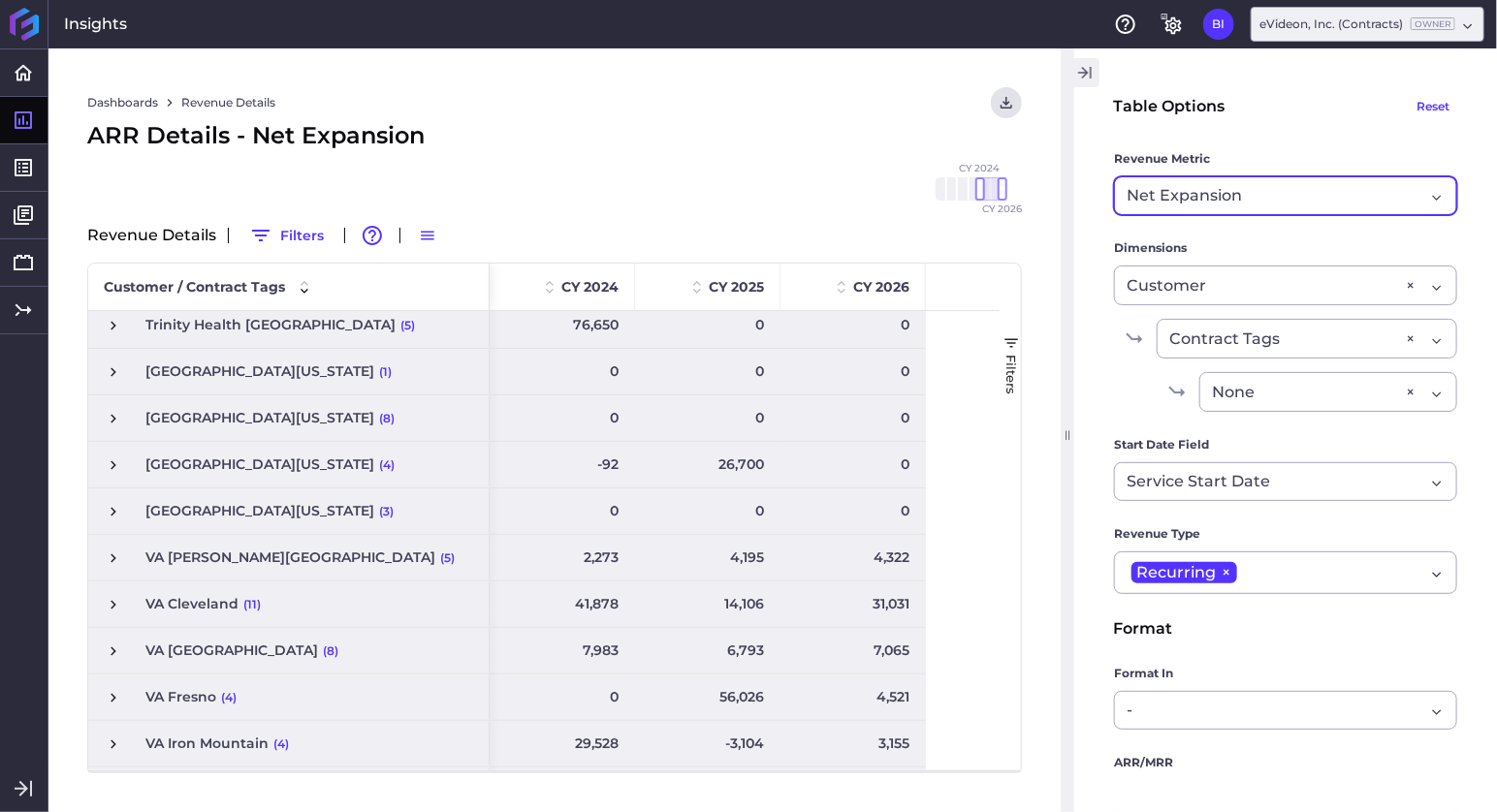 click on "Net Expansion" at bounding box center [1275, 196] 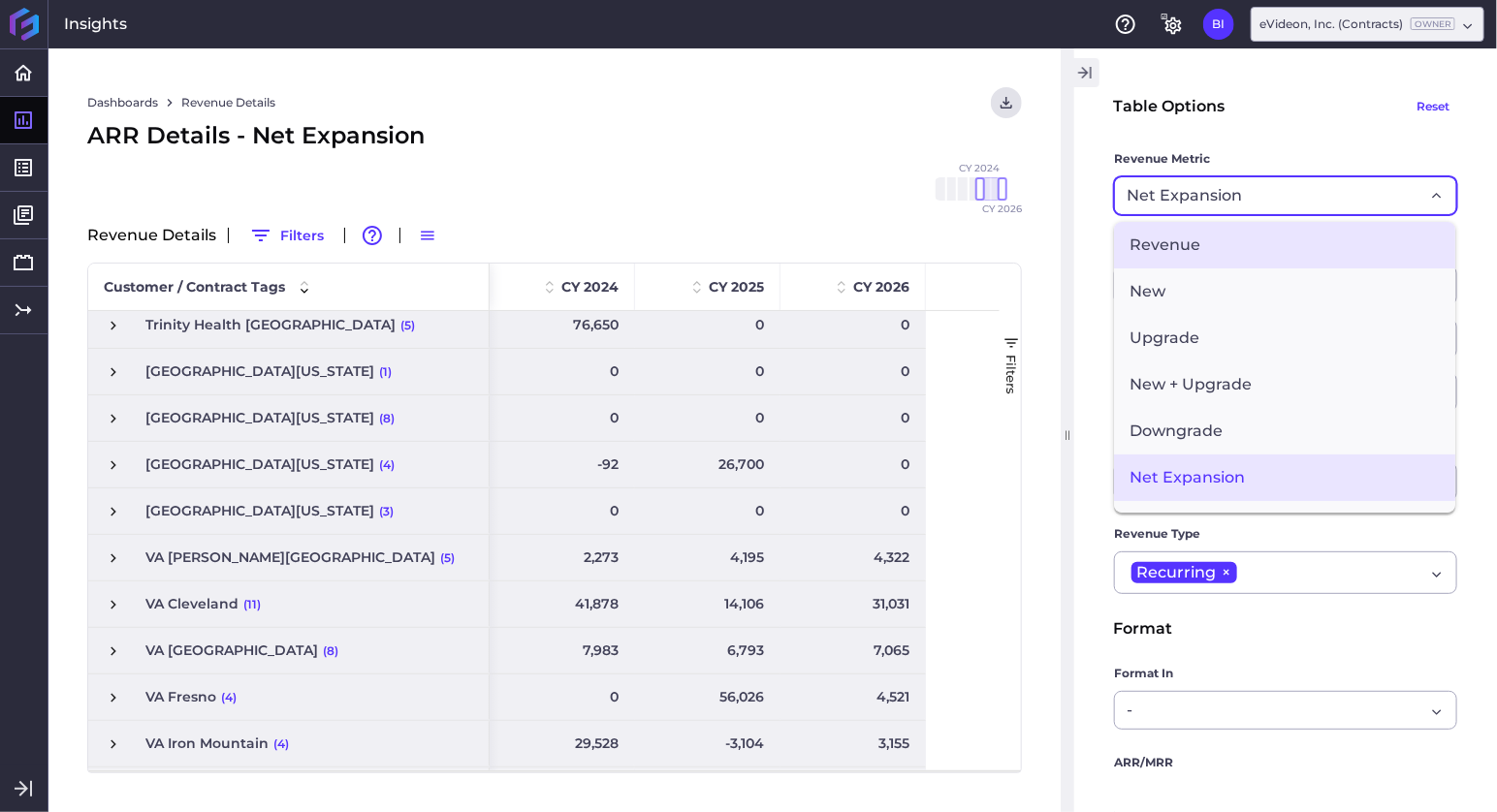 click on "Revenue" at bounding box center (1285, 245) 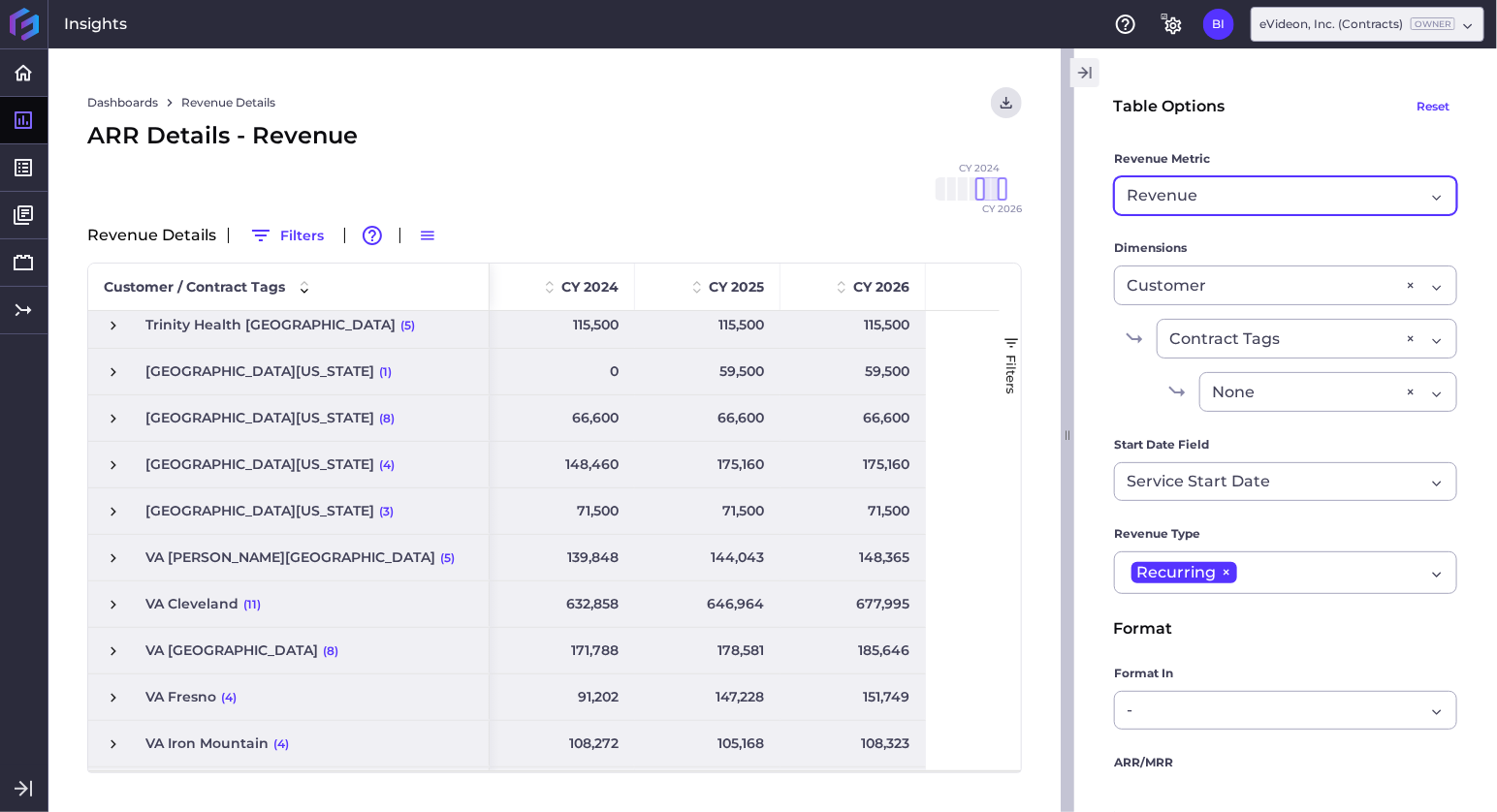 click 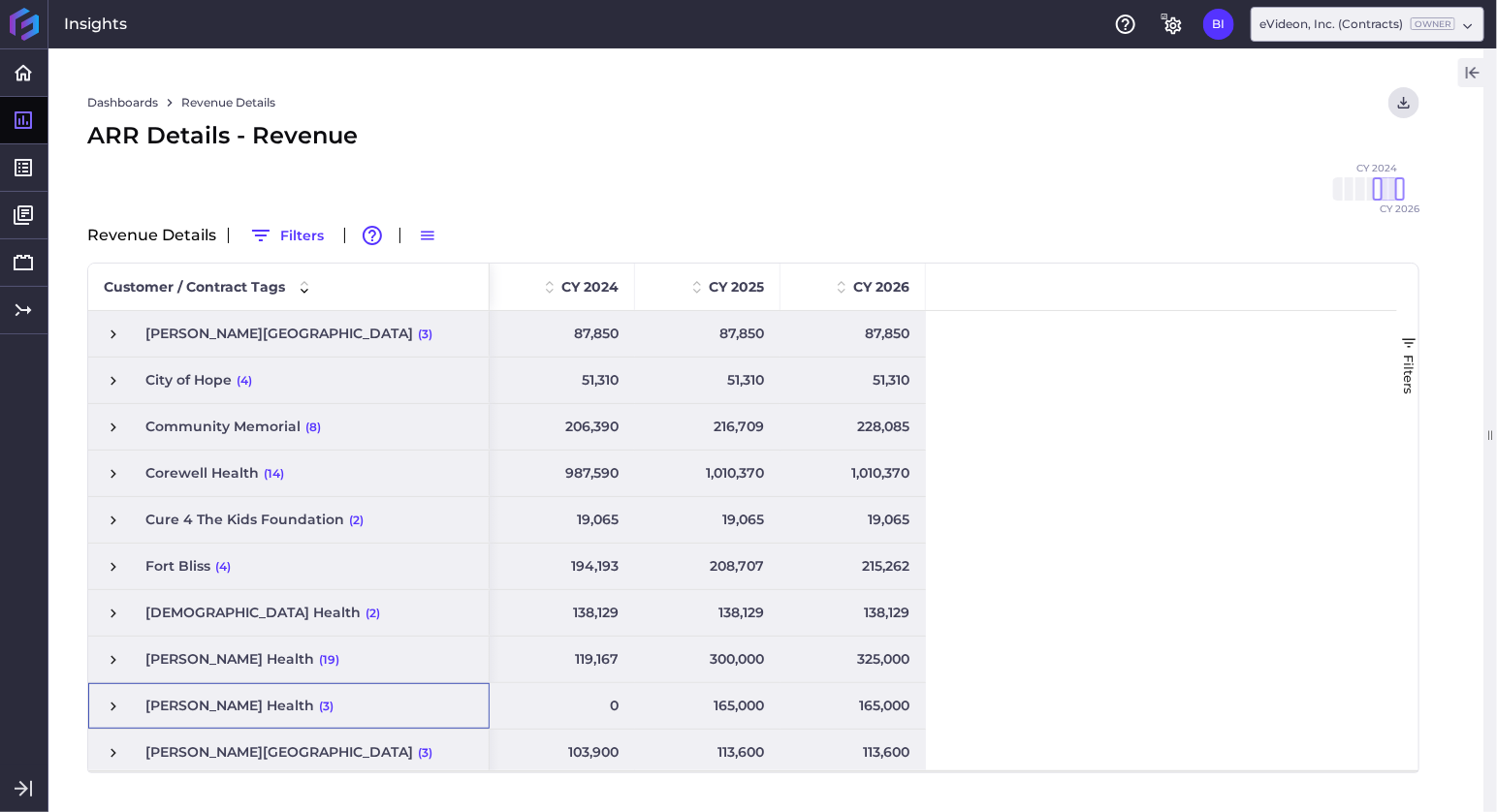 click at bounding box center [113, 706] 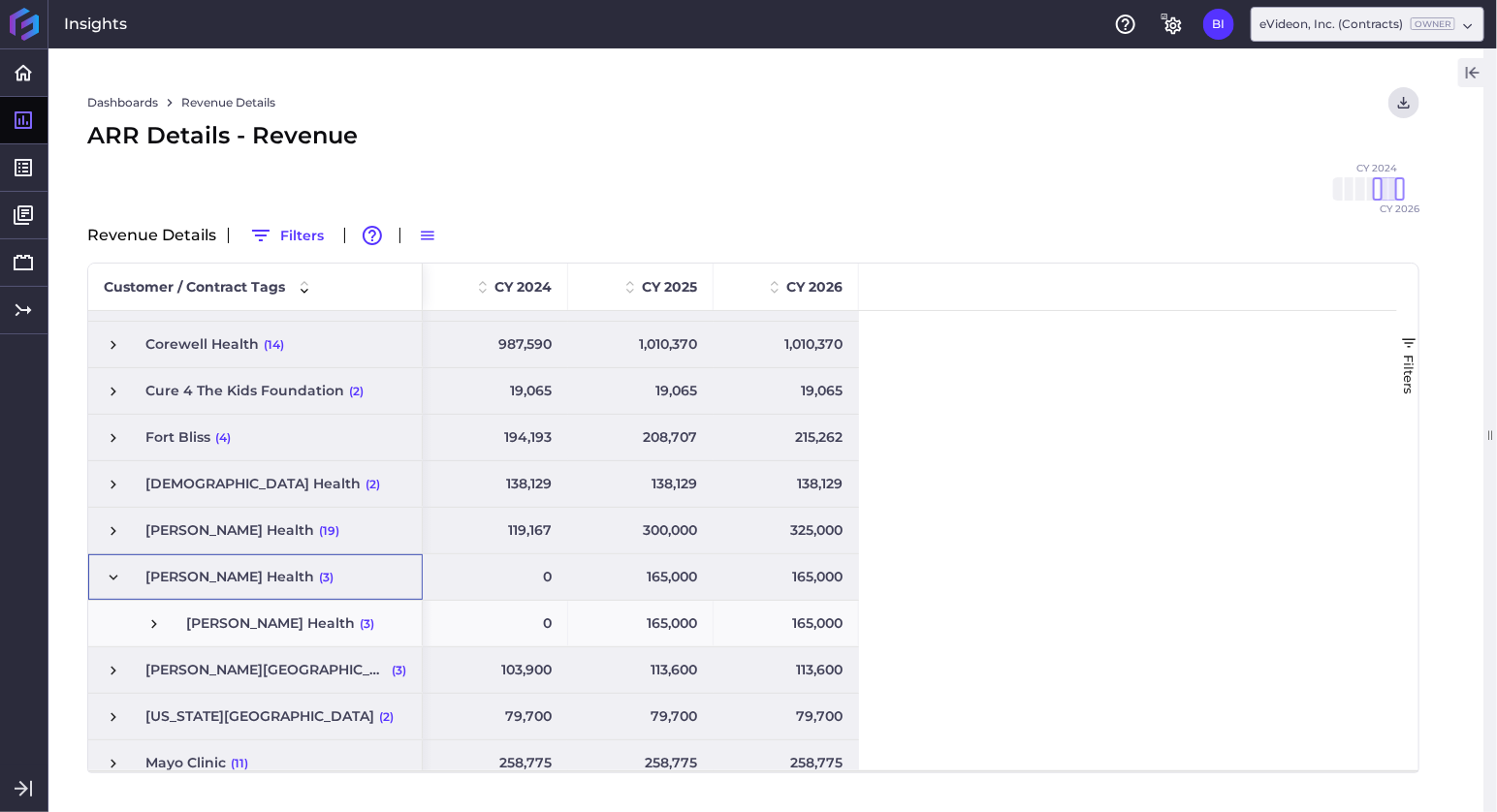 click at bounding box center [154, 624] 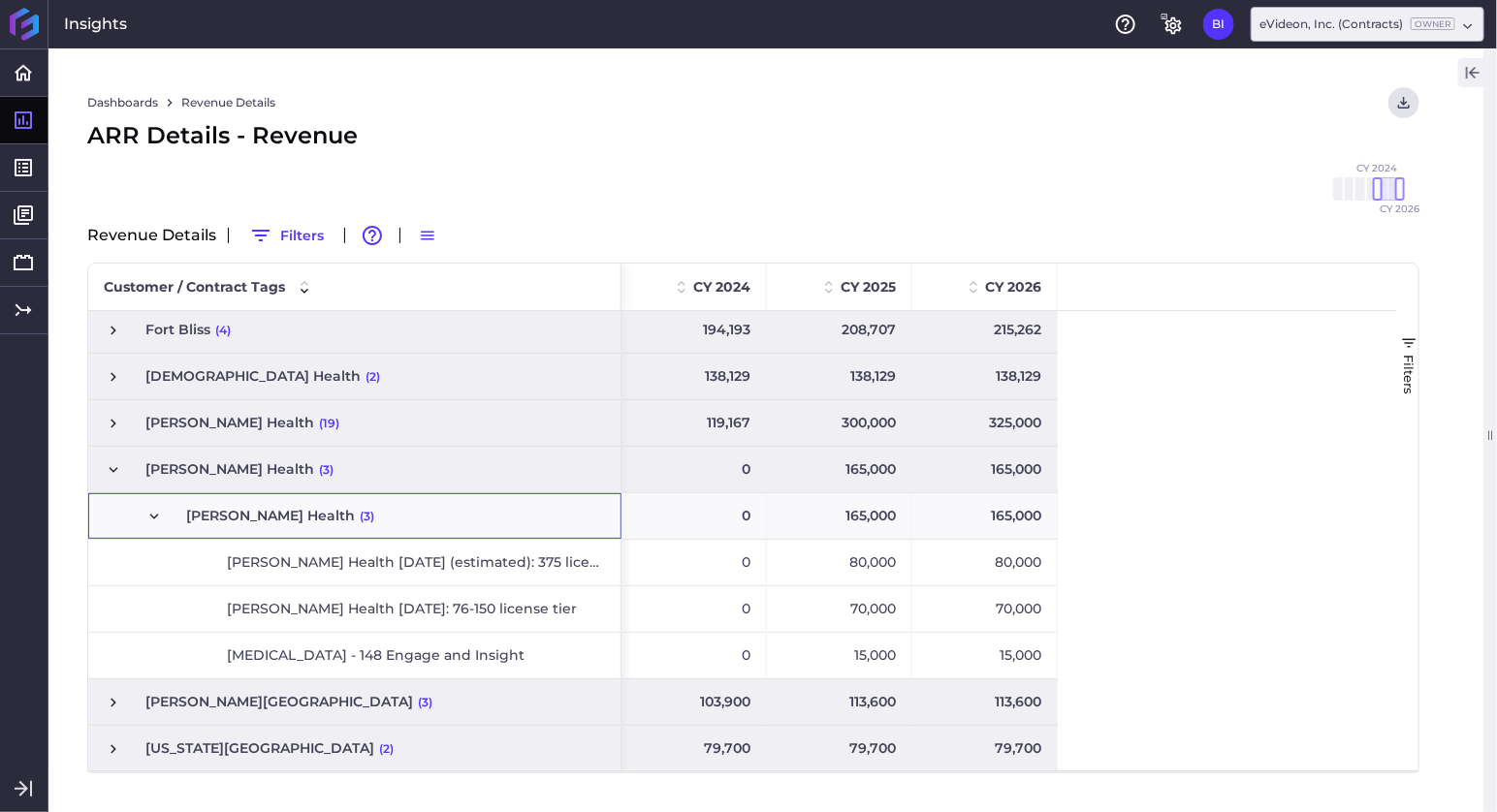 click at bounding box center (154, 516) 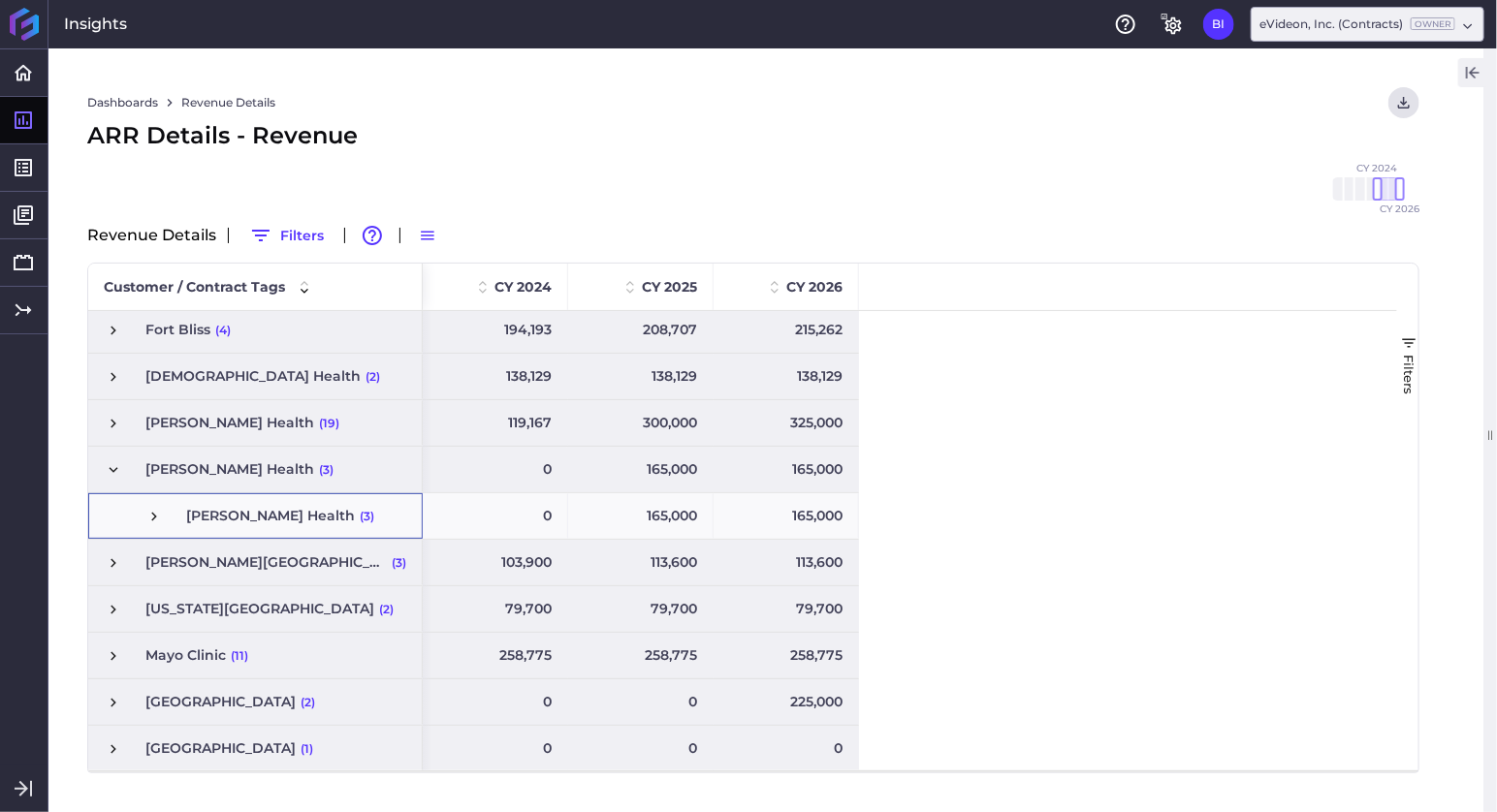 click at bounding box center [113, 470] 